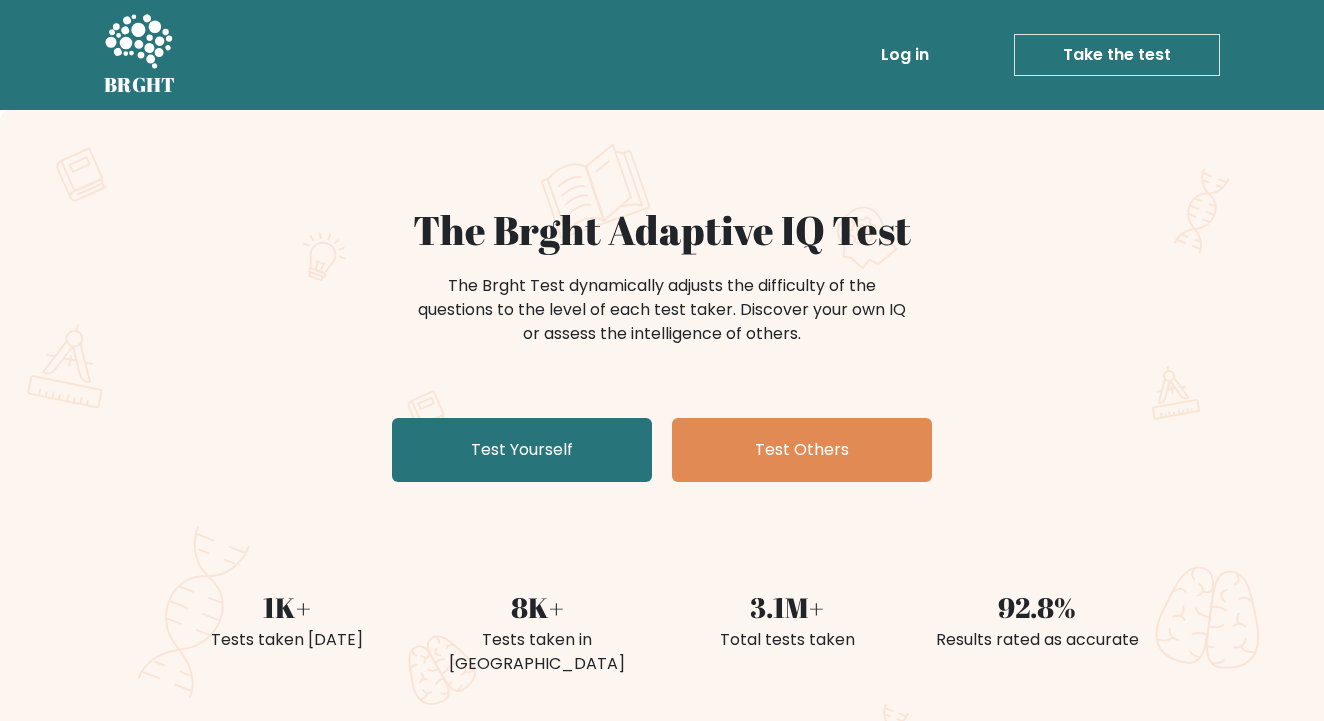 scroll, scrollTop: 0, scrollLeft: 0, axis: both 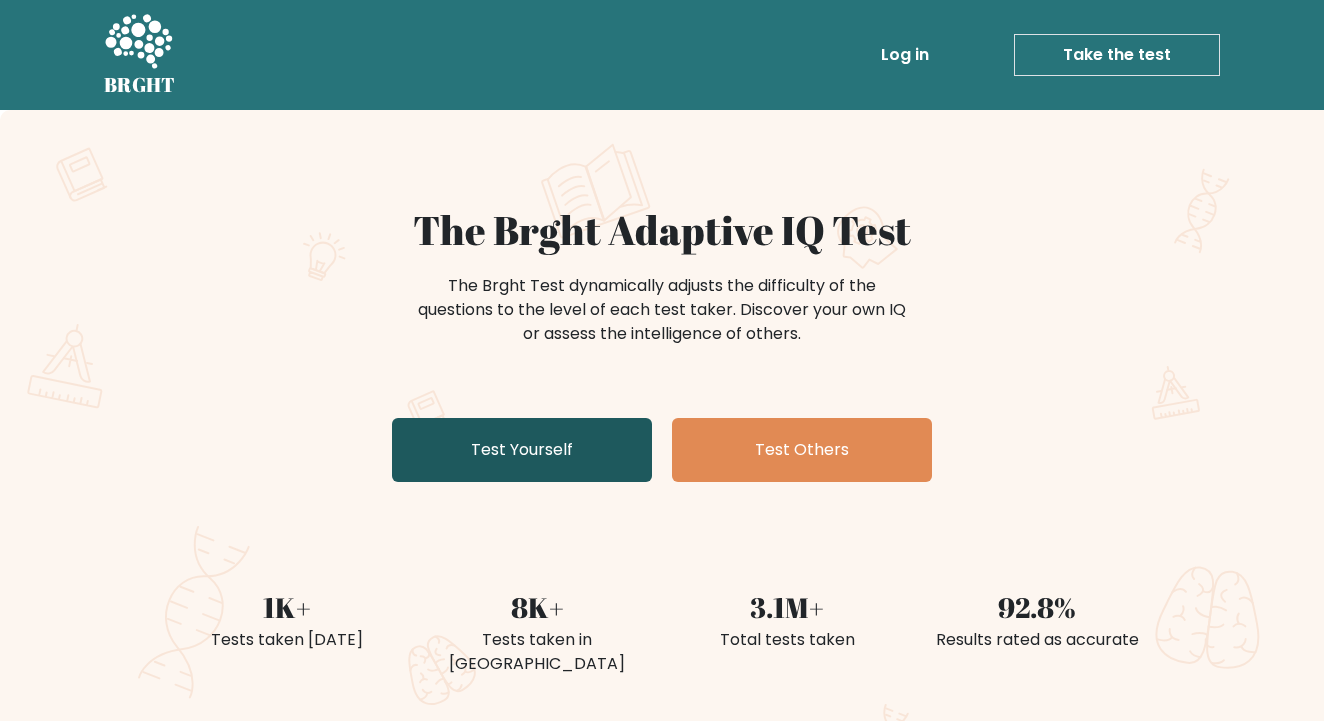 click on "Test Yourself" at bounding box center (522, 450) 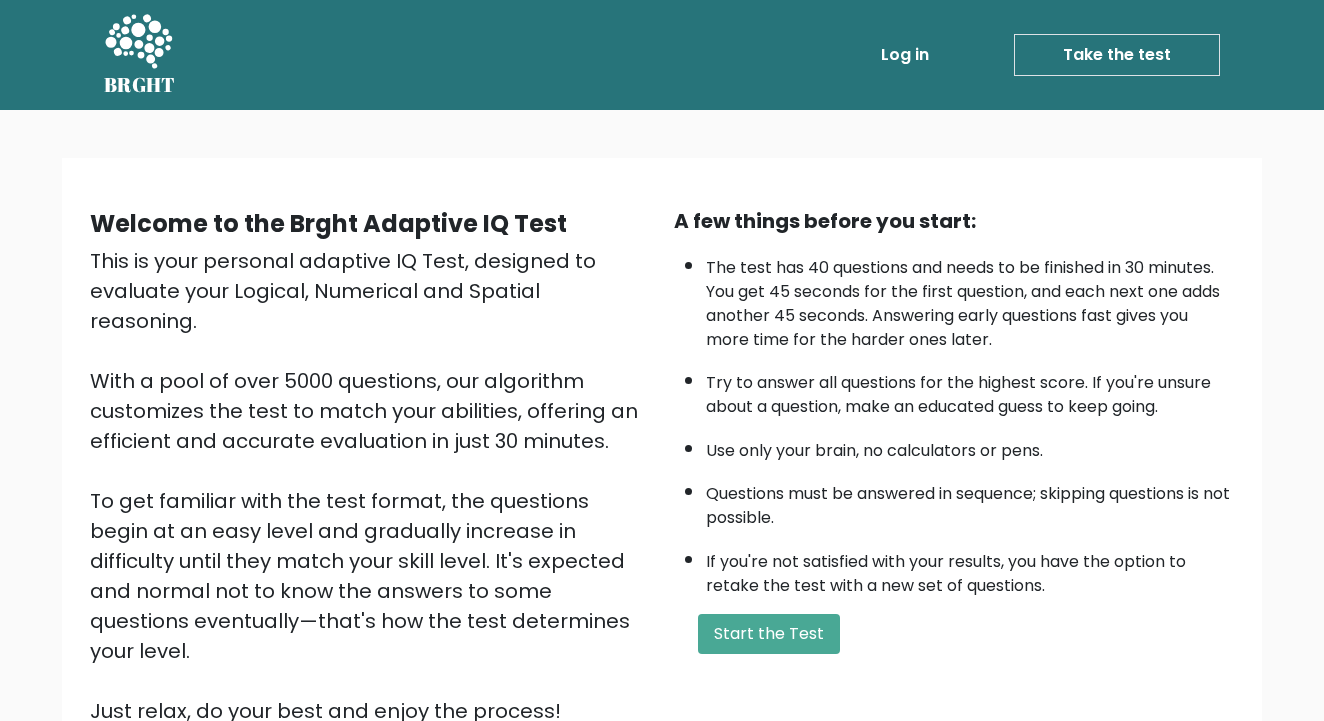 scroll, scrollTop: 0, scrollLeft: 0, axis: both 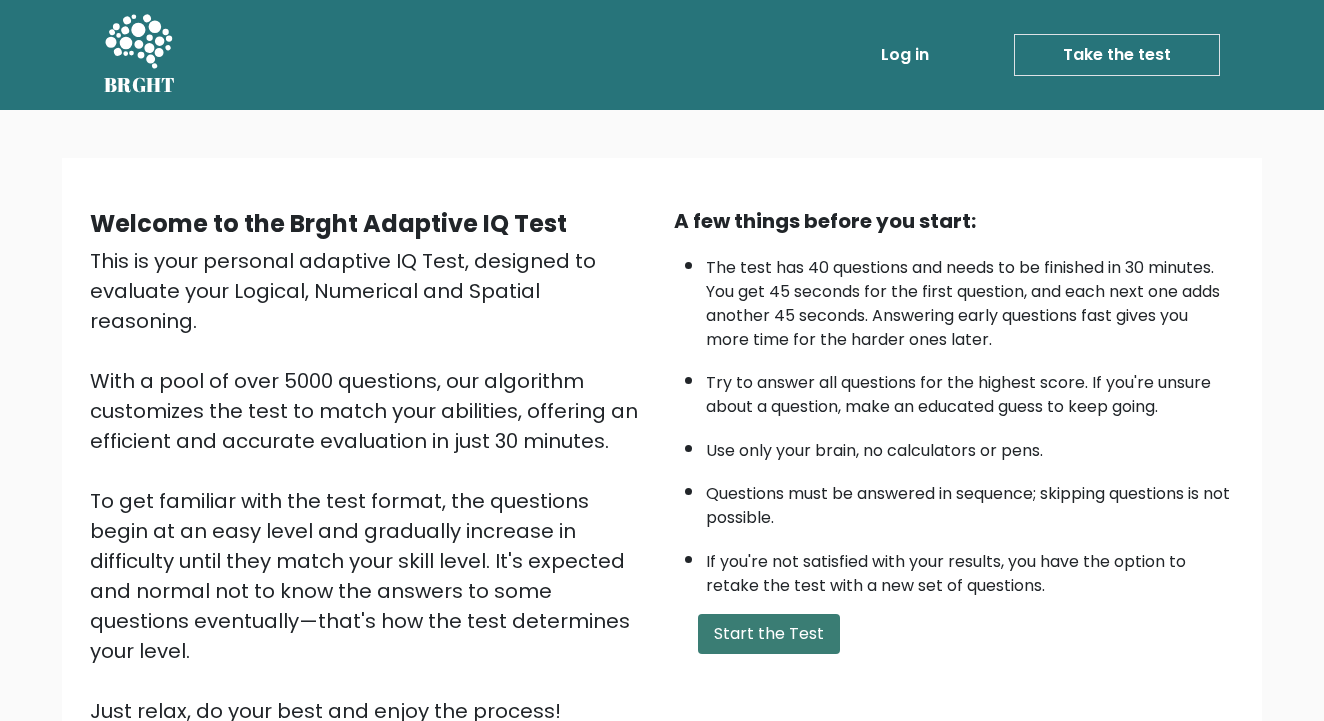 click on "Start the Test" at bounding box center [769, 634] 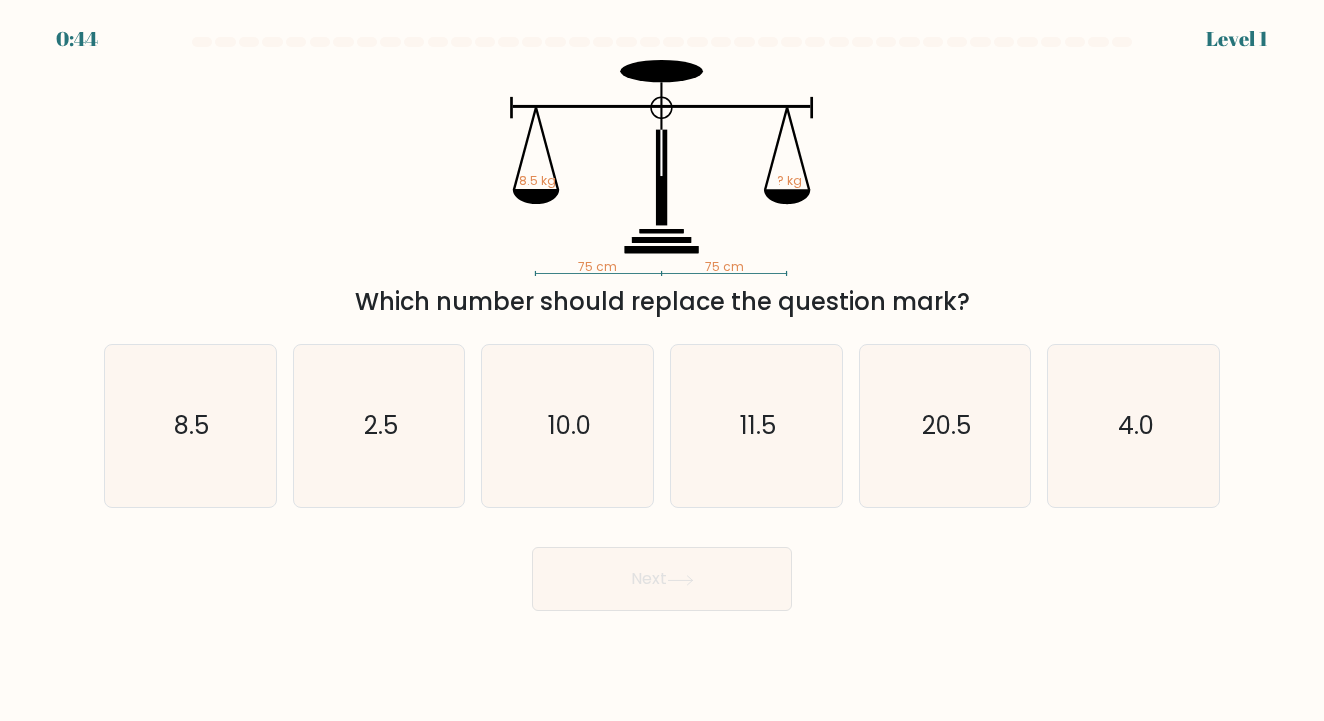 scroll, scrollTop: 0, scrollLeft: 0, axis: both 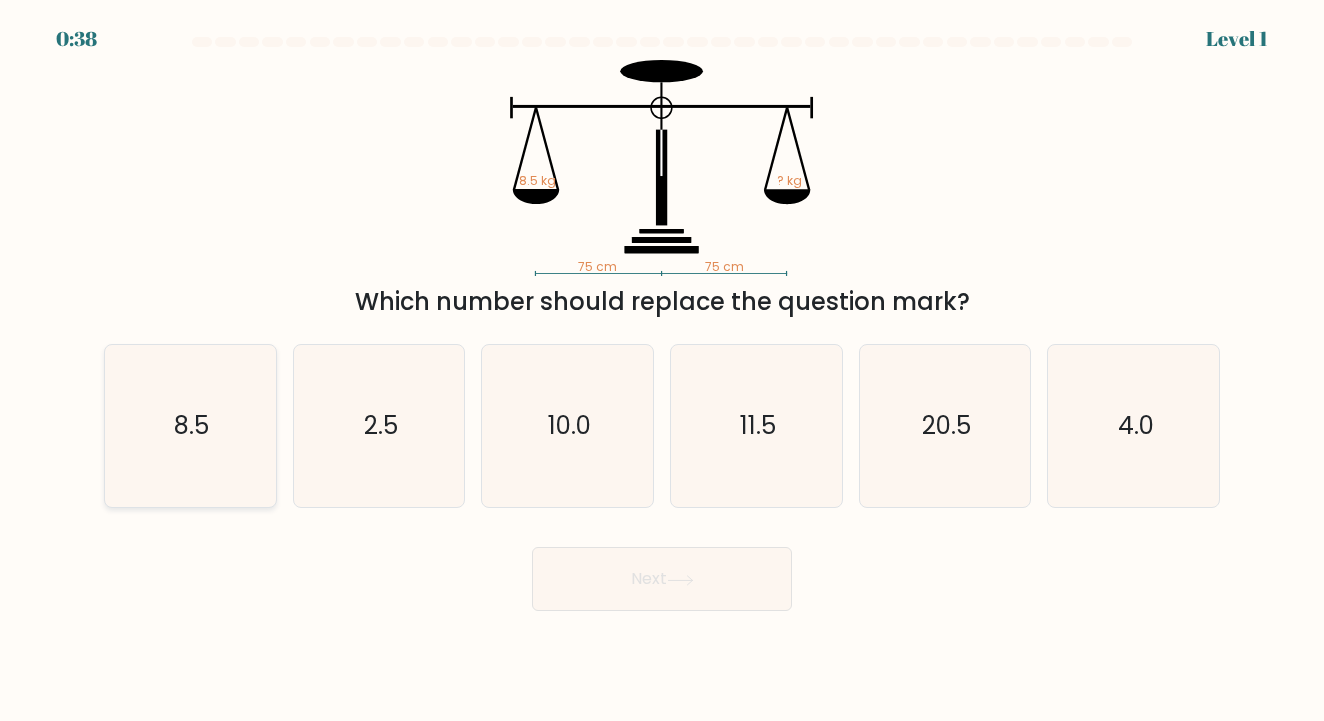 click on "8.5" 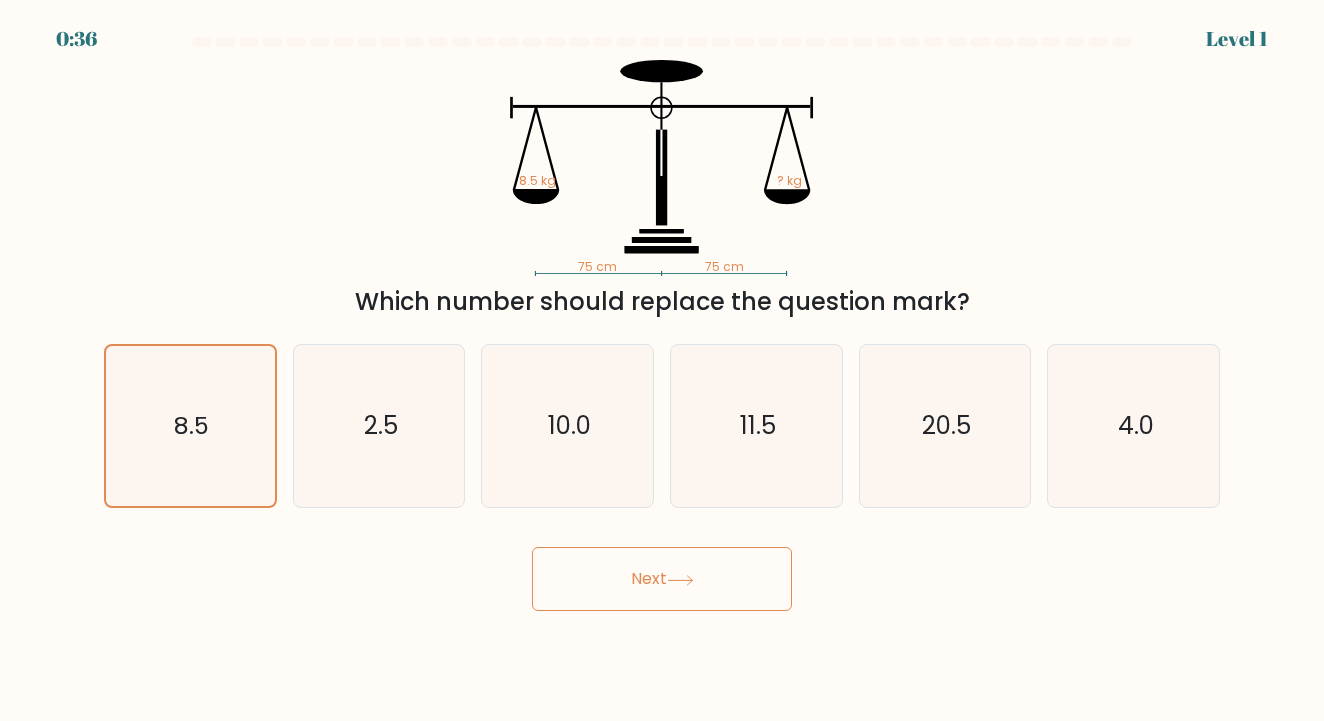 click on "Next" at bounding box center [662, 579] 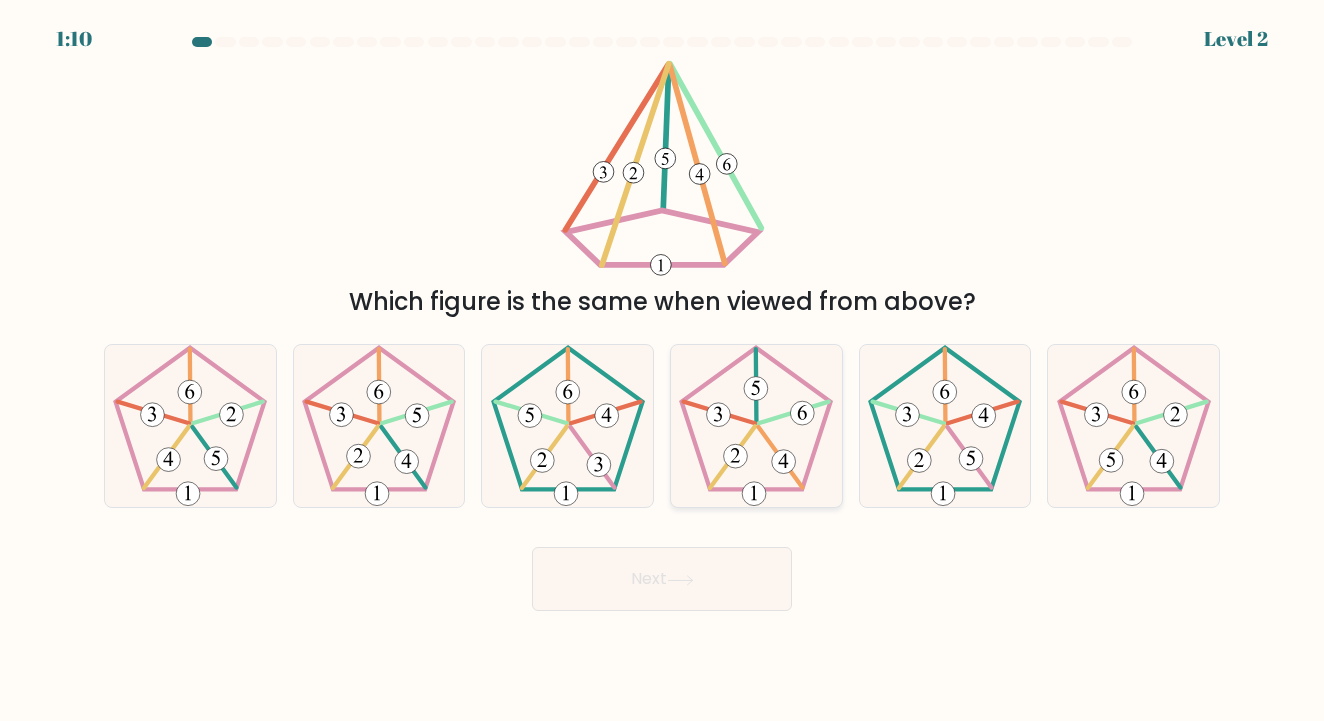 click 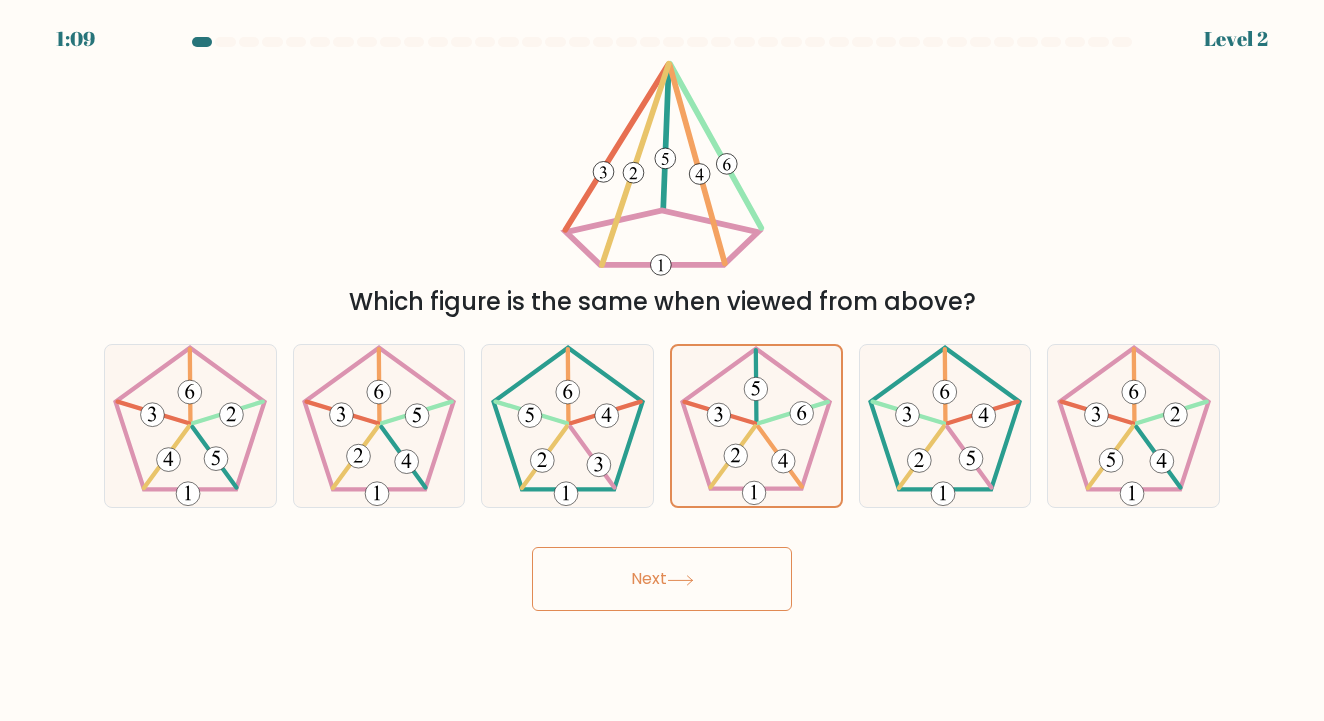 click on "Next" at bounding box center [662, 579] 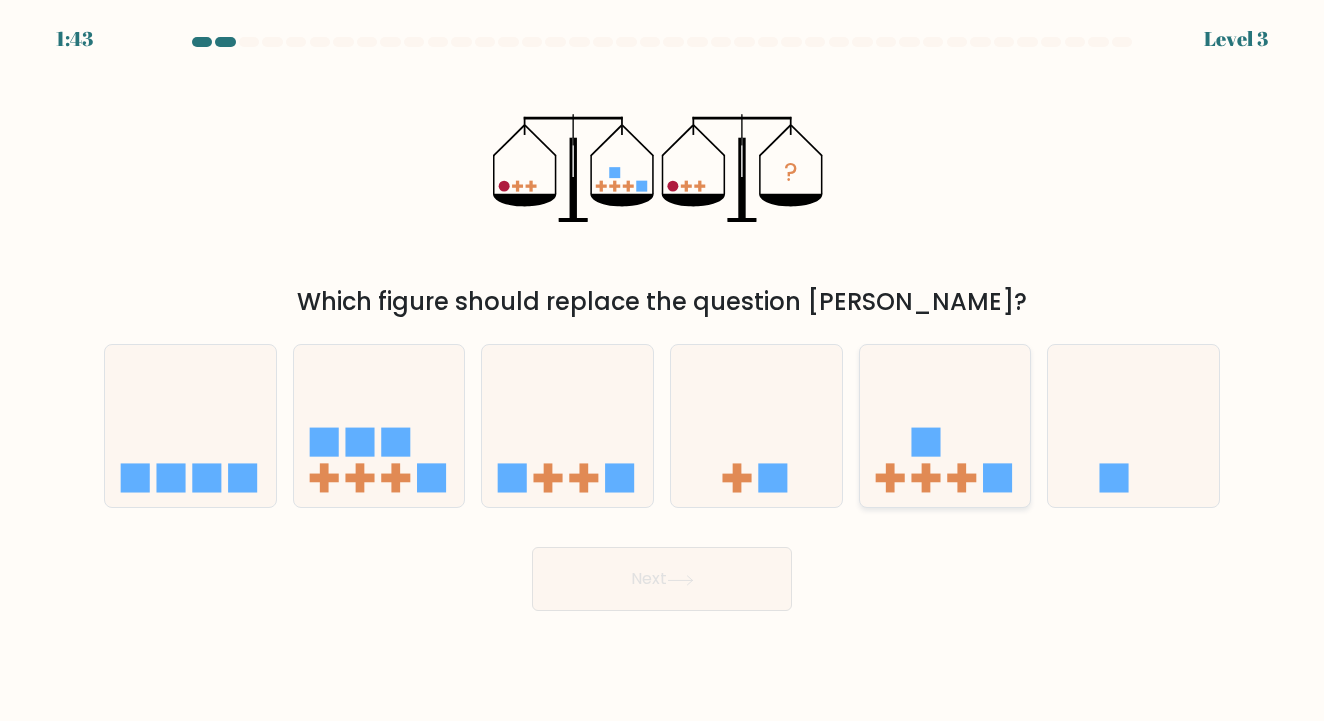 click 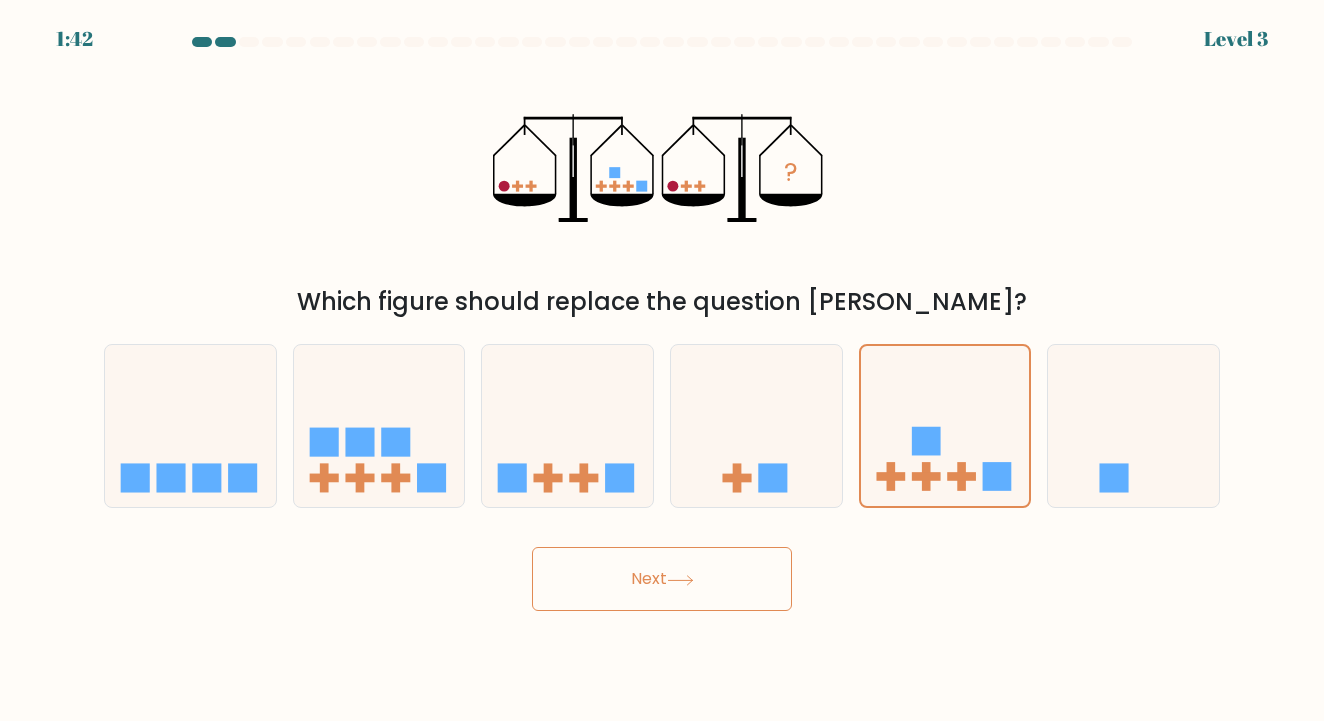 click on "Next" at bounding box center [662, 579] 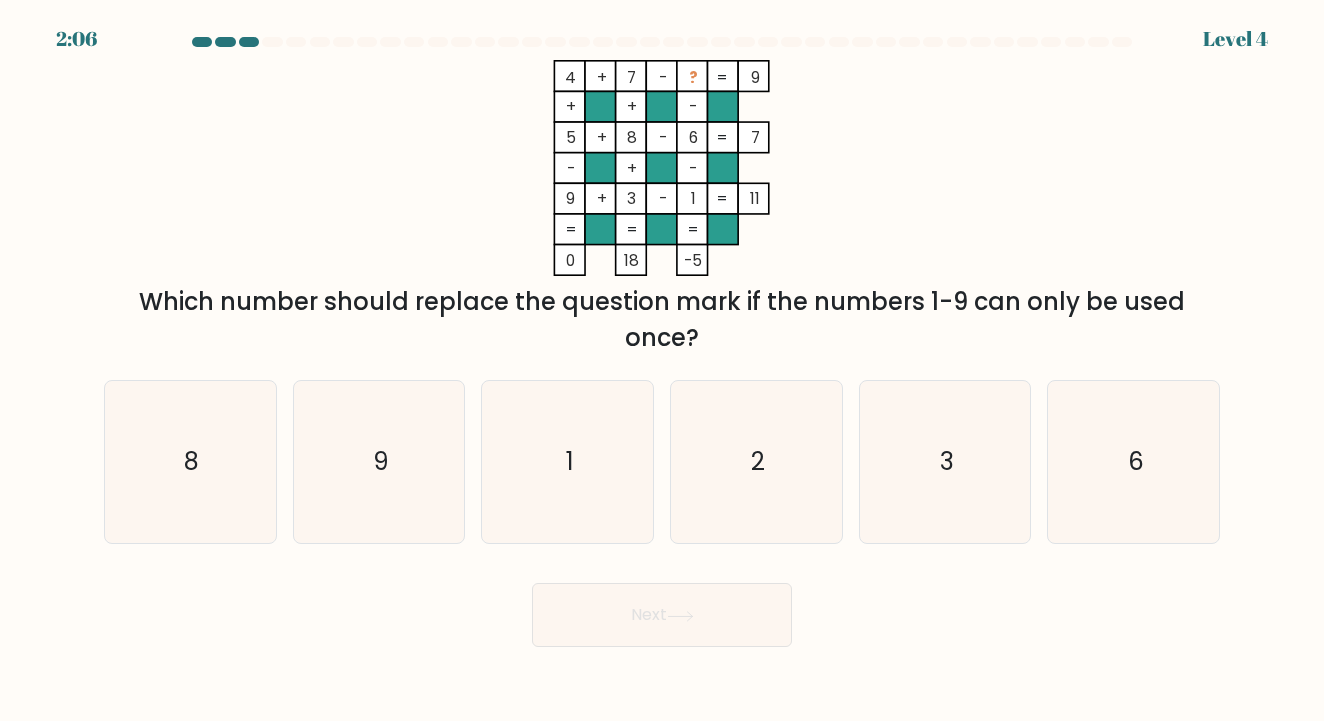 click on "a.
8
b.
9
c.
1
d." at bounding box center [662, 454] 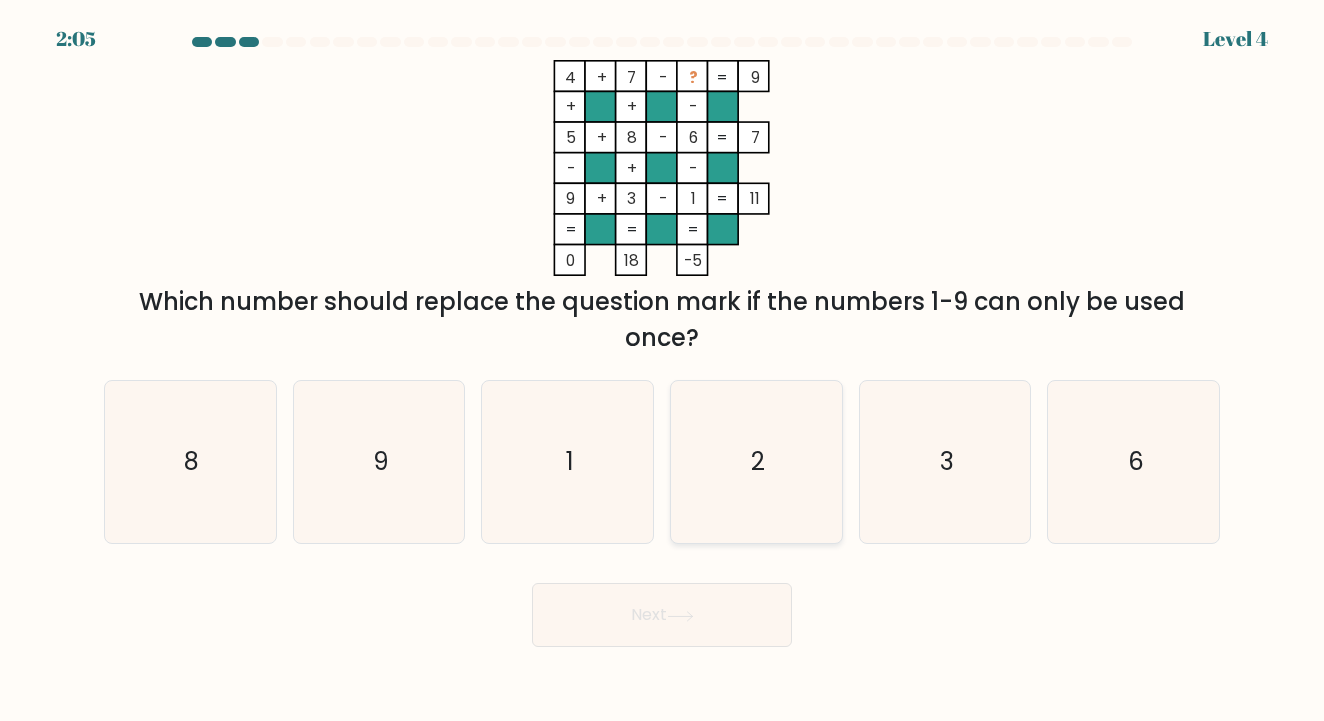 click on "2" 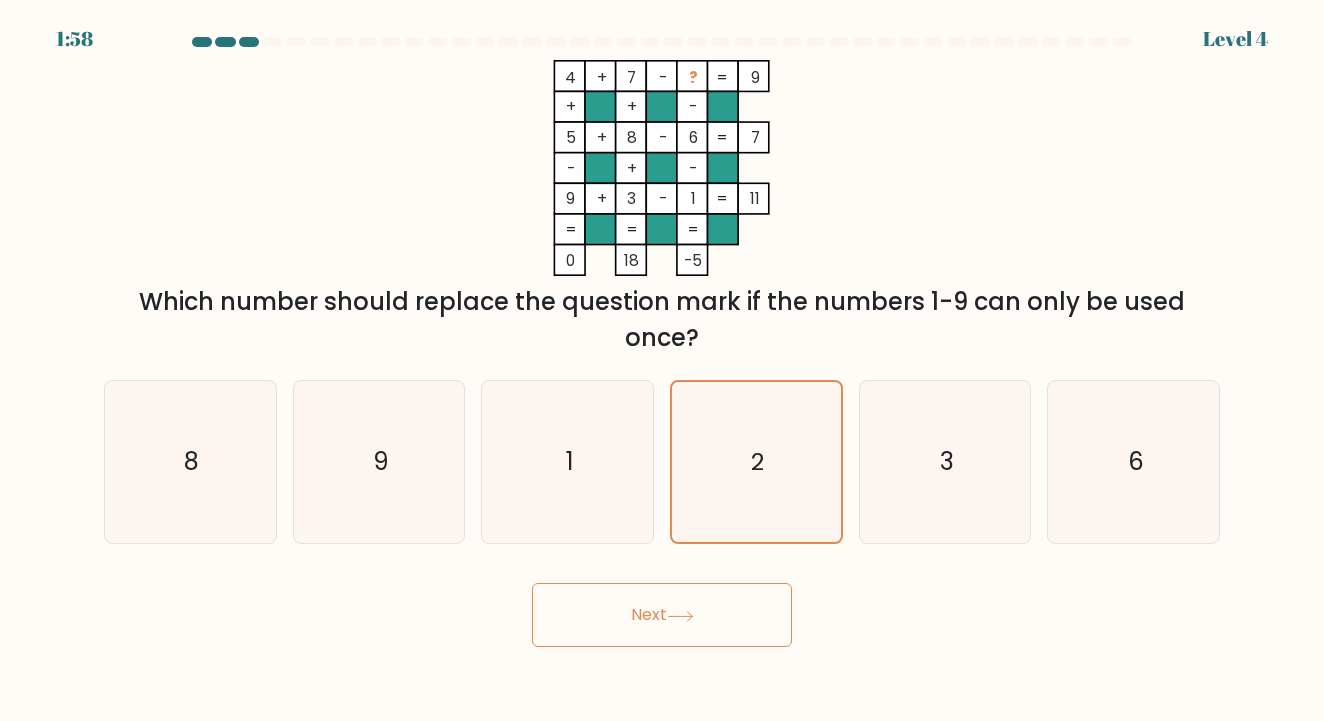 click on "Next" at bounding box center (662, 615) 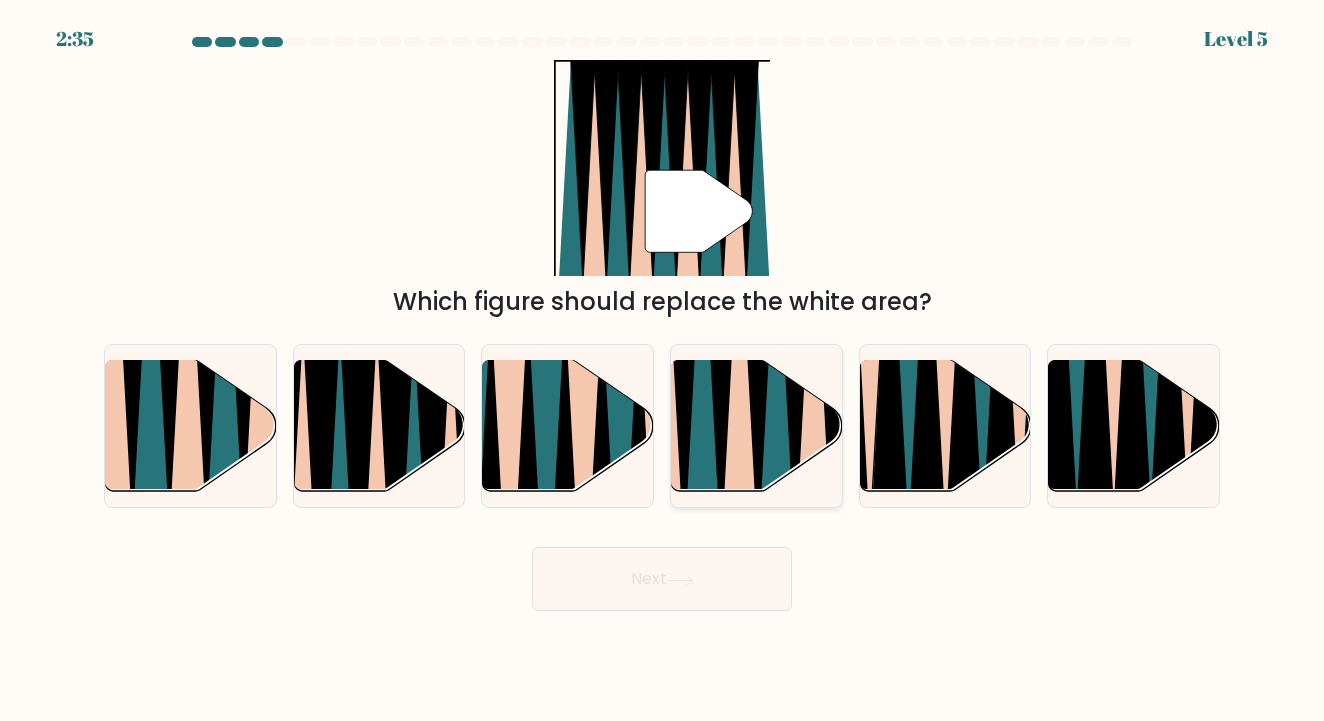 click 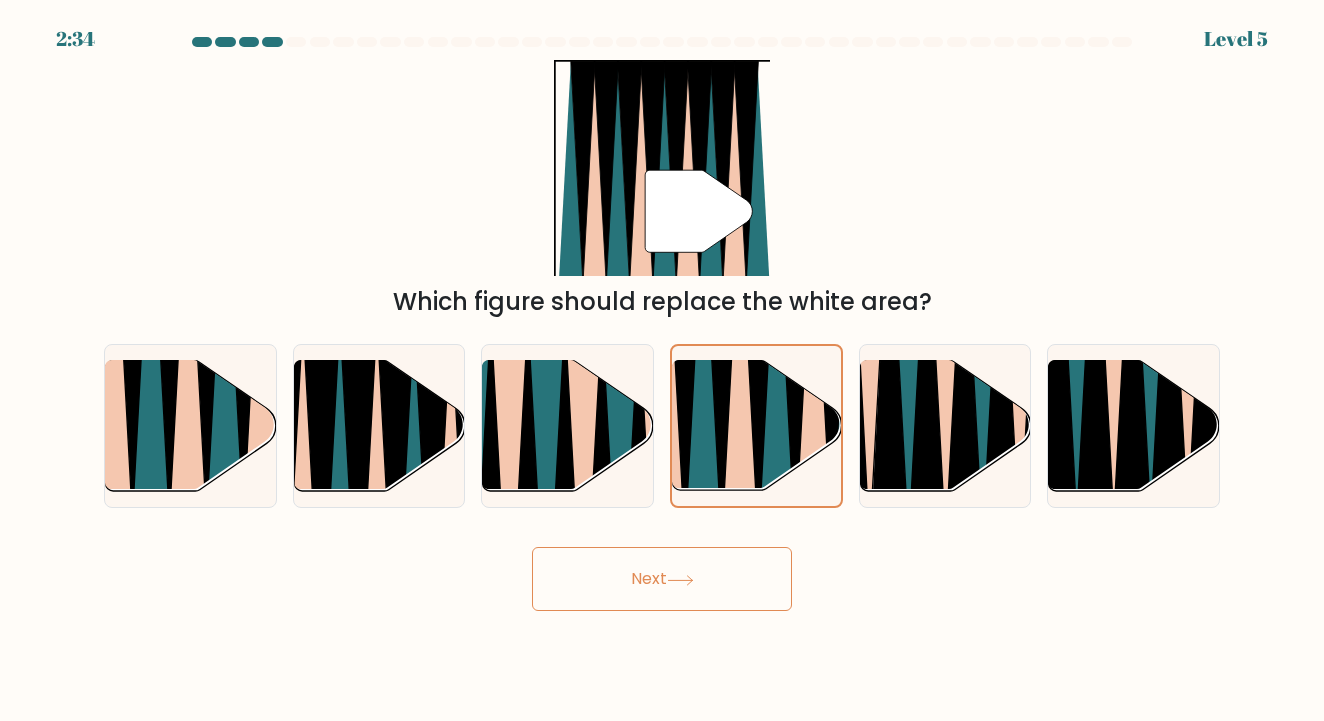 click on "Next" at bounding box center [662, 579] 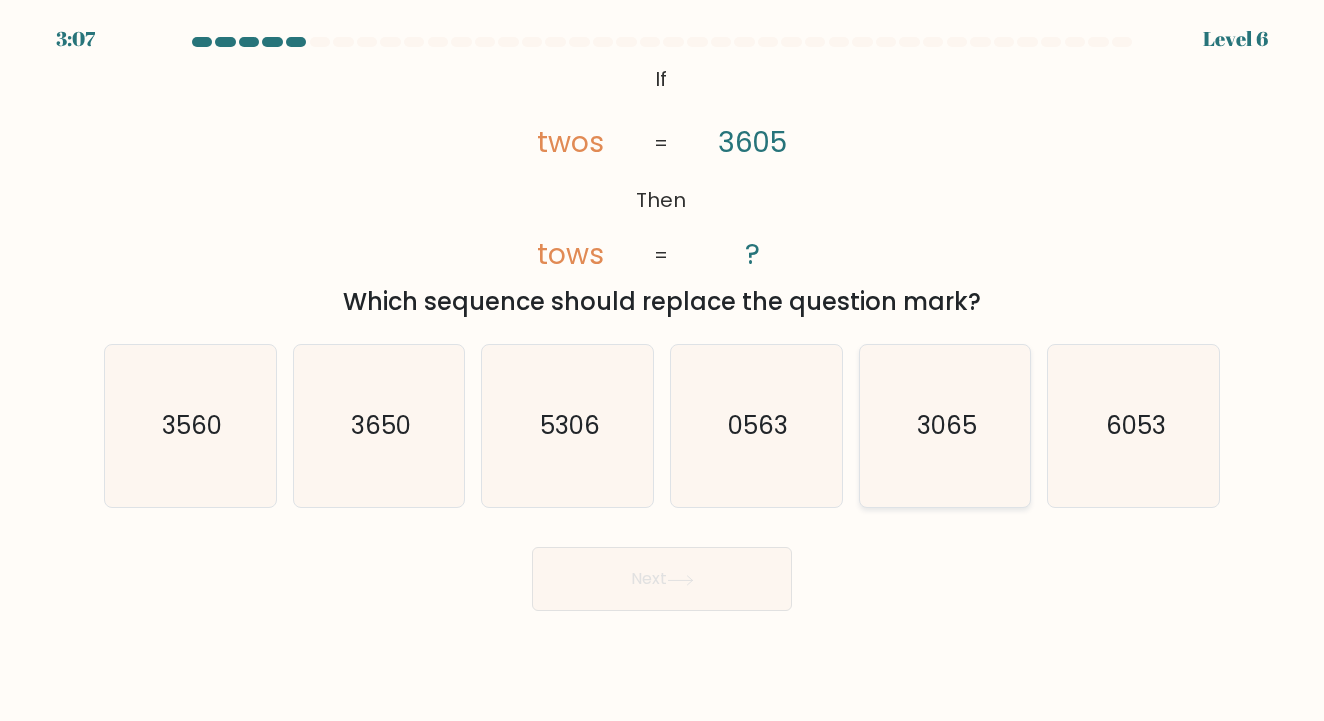 click on "3065" 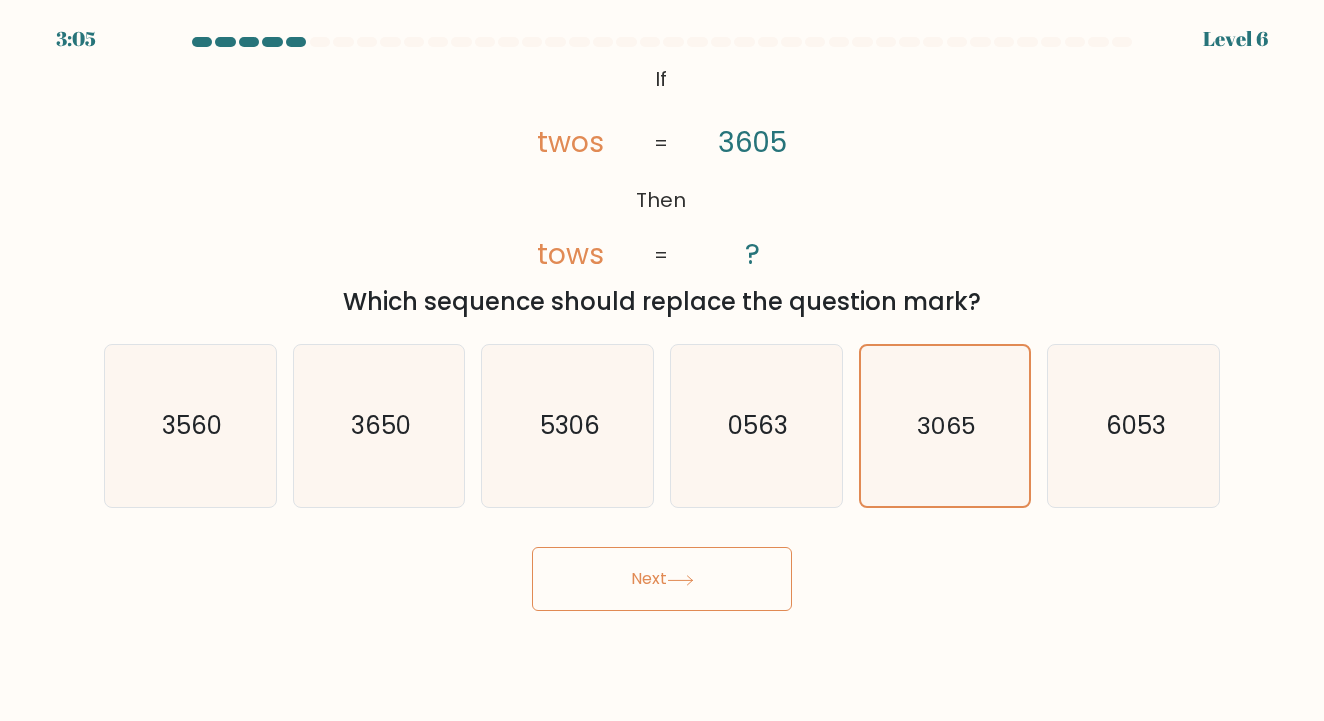 click on "Next" at bounding box center (662, 579) 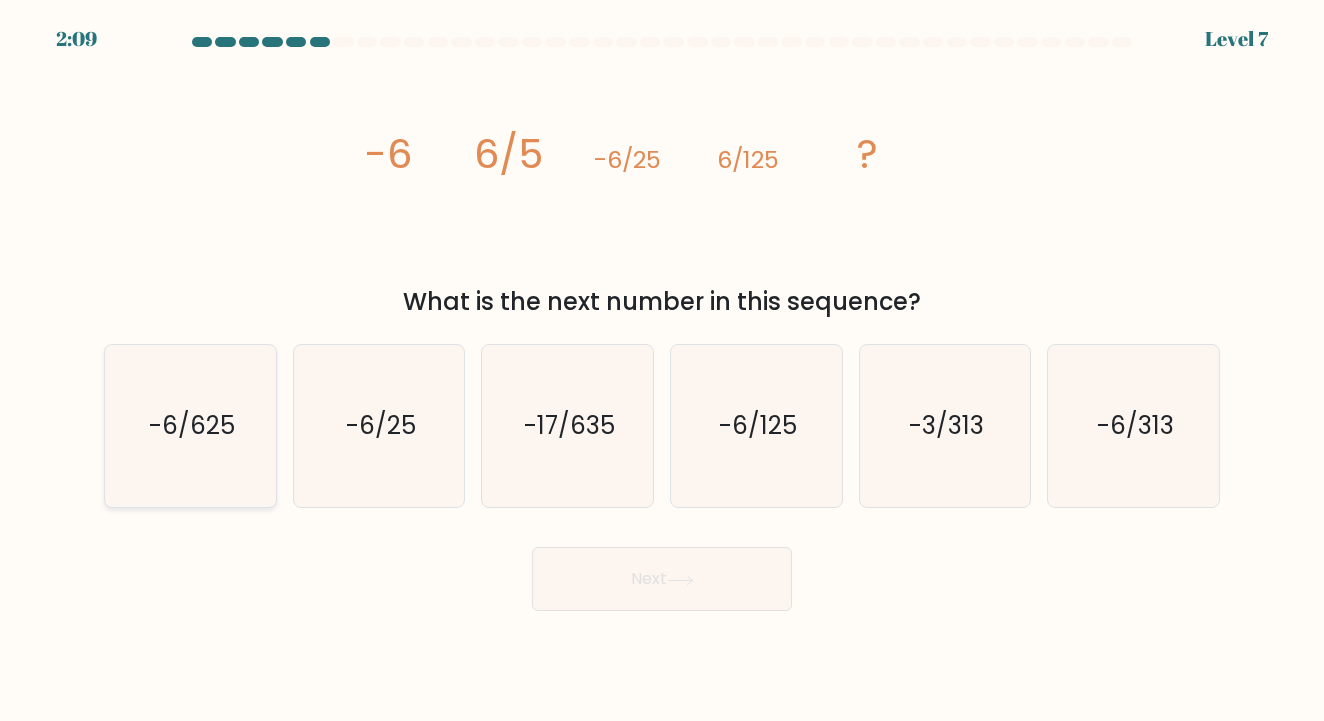 click on "-6/625" 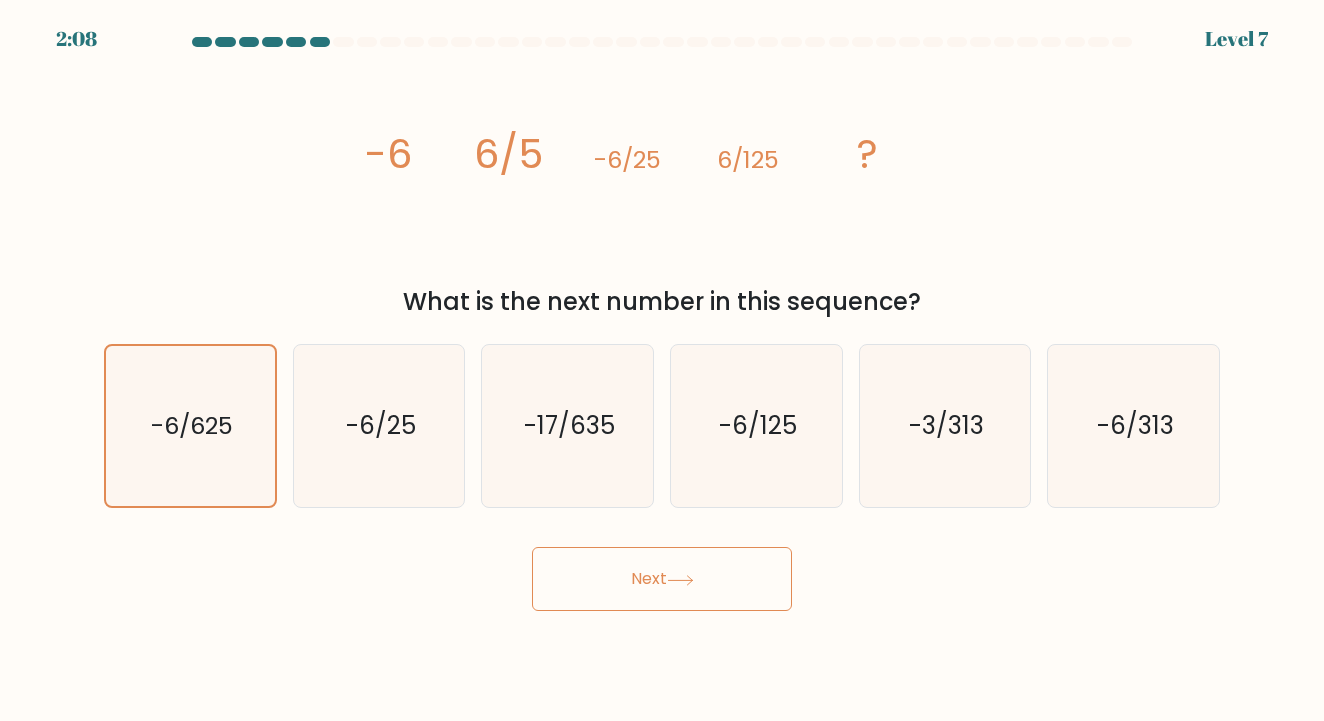 click on "Next" at bounding box center [662, 579] 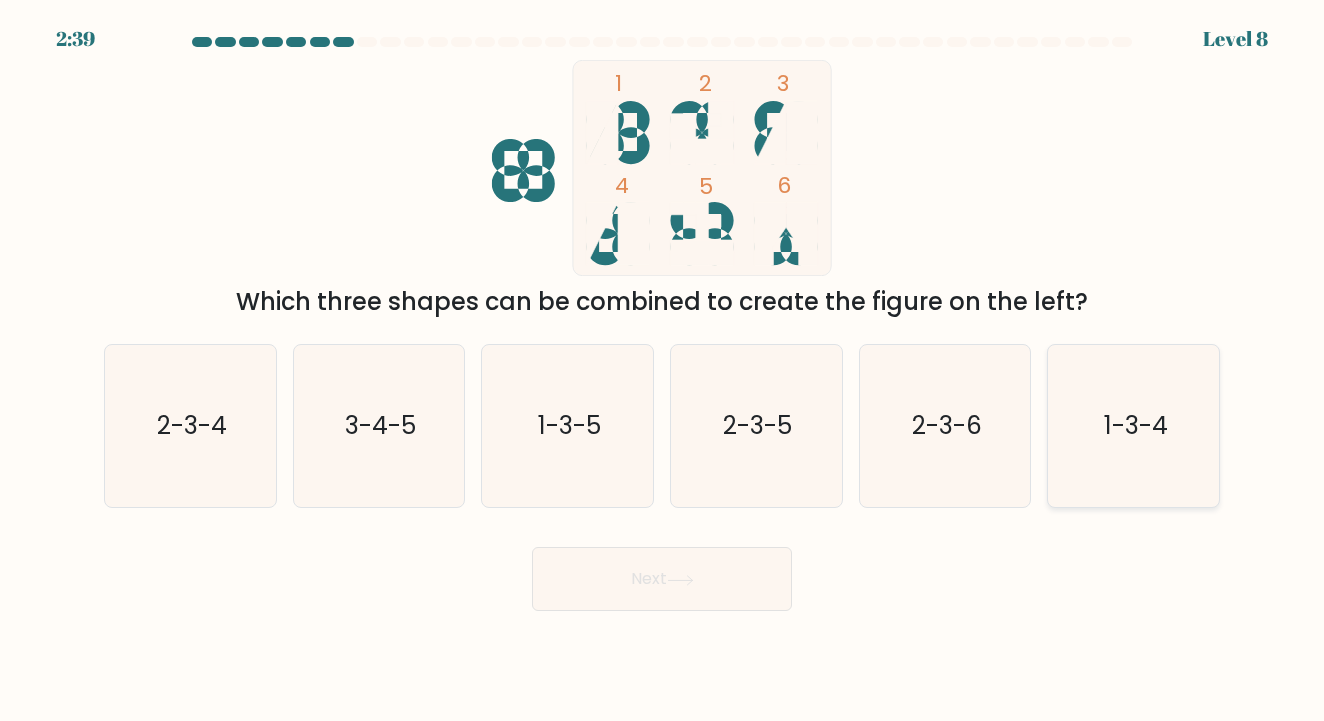 click on "1-3-4" 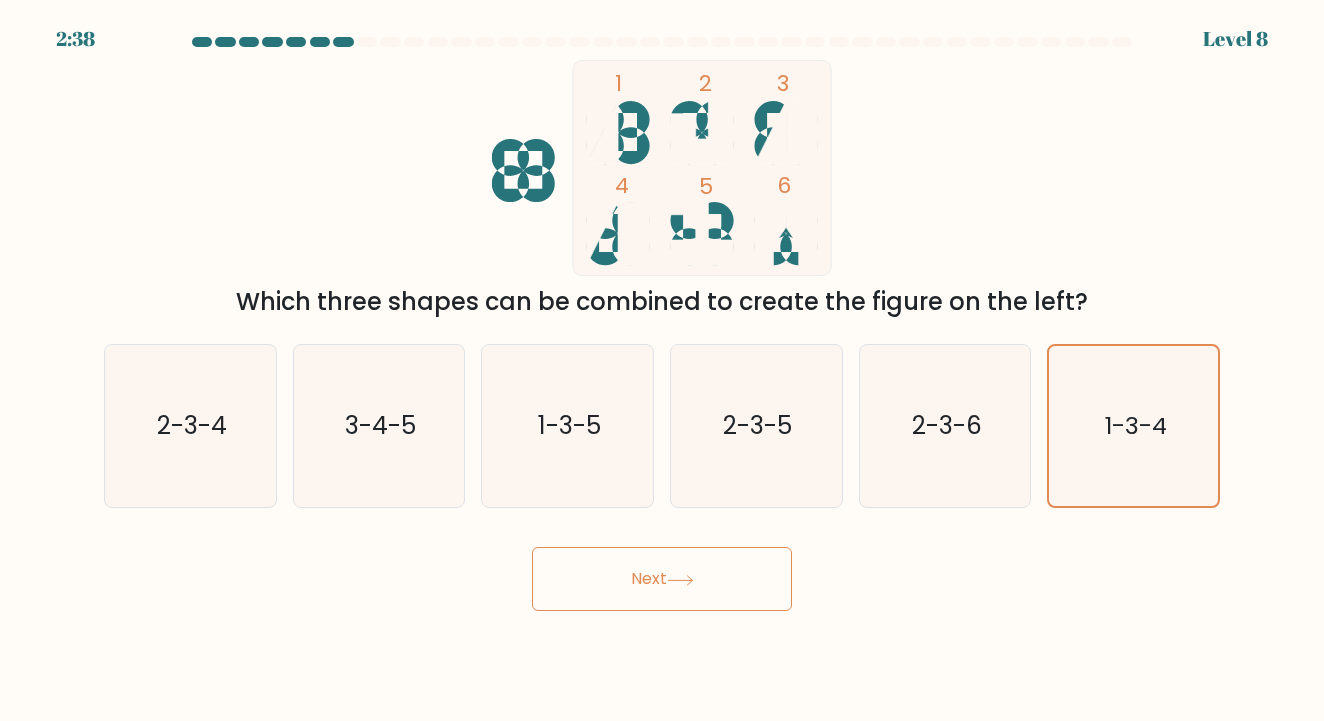 click on "Next" at bounding box center (662, 579) 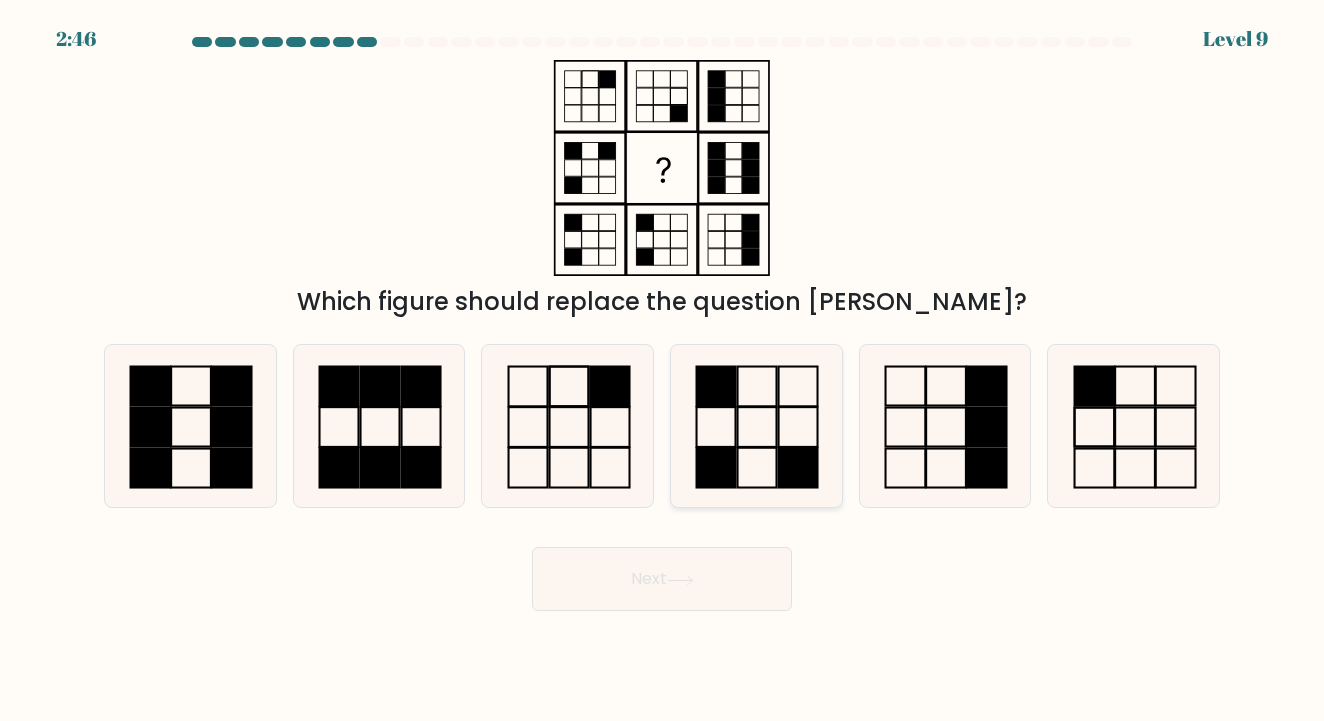 click 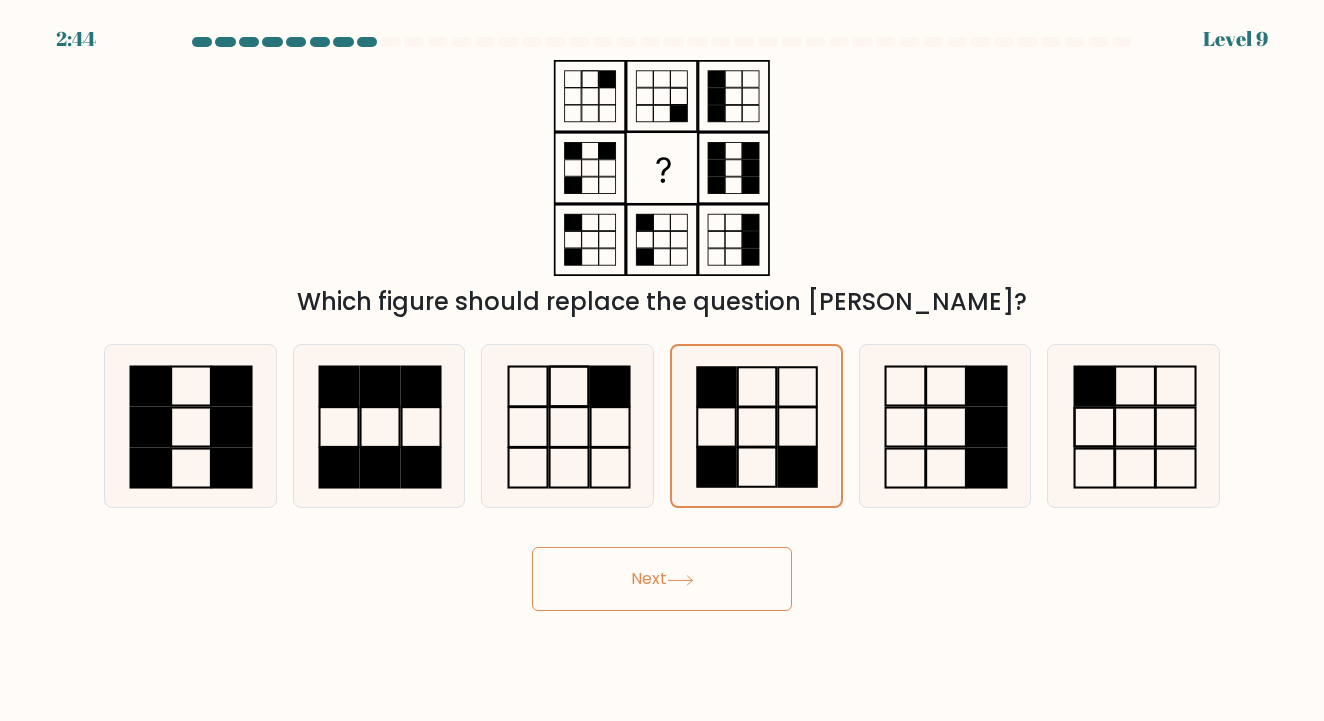 click 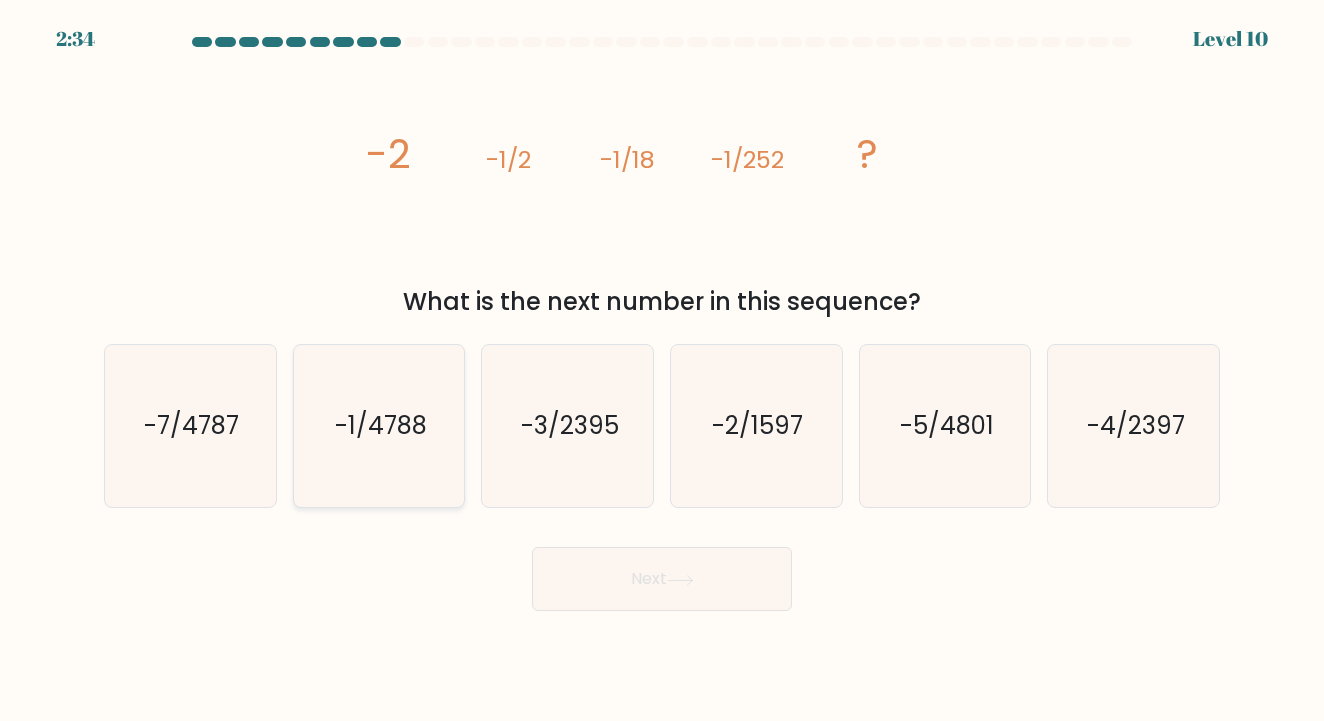 click on "-1/4788" 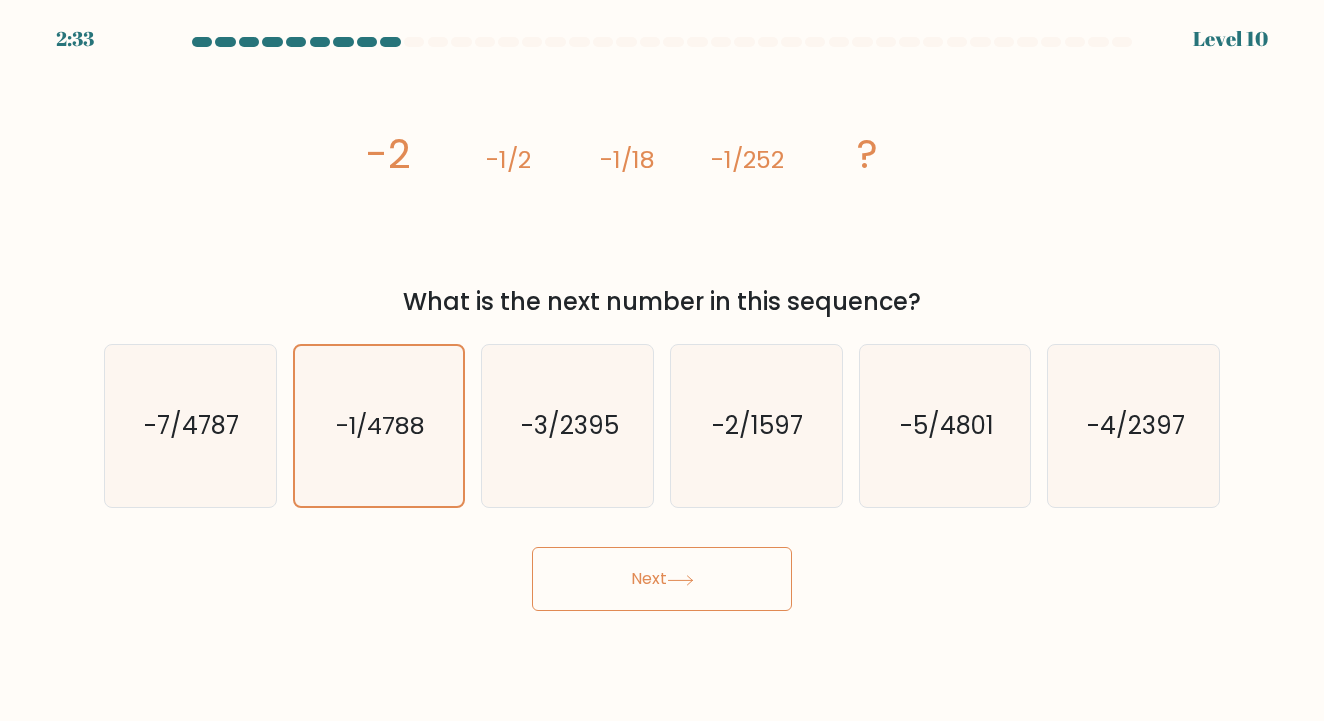 click on "Next" at bounding box center (662, 579) 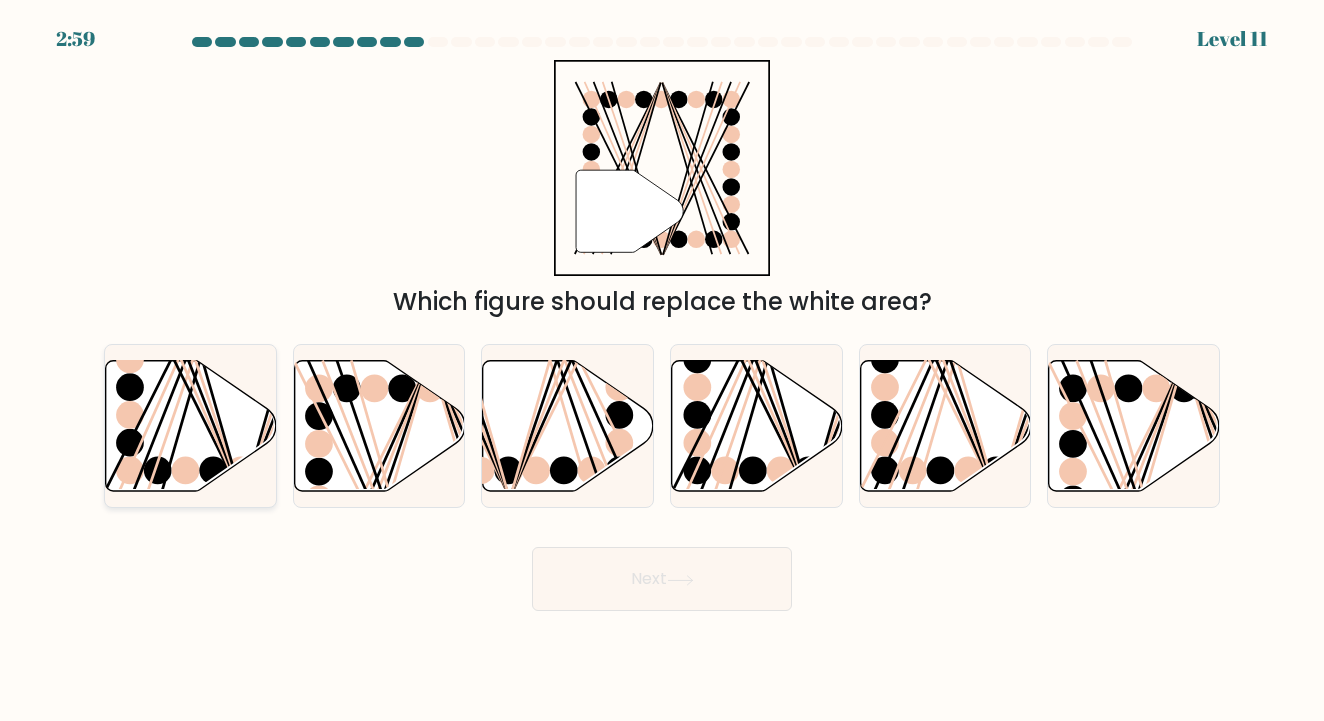 click 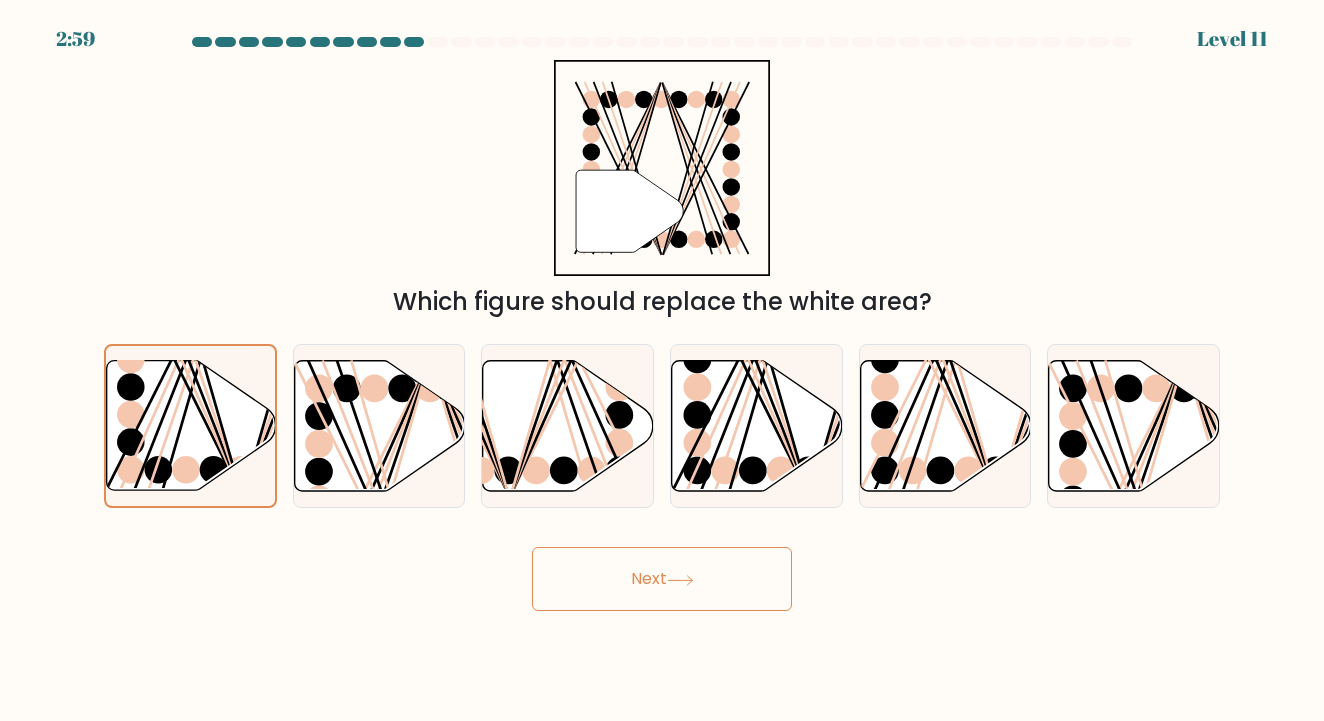 click on "Next" at bounding box center [662, 579] 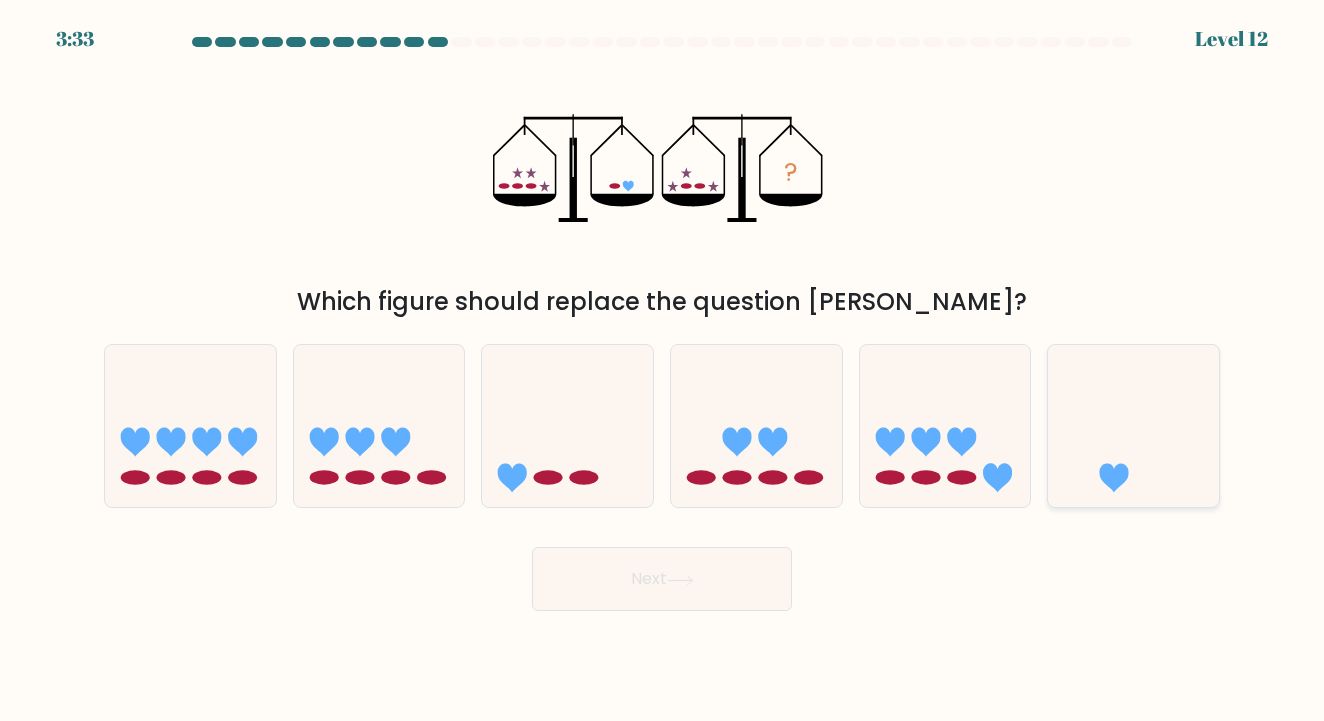 click 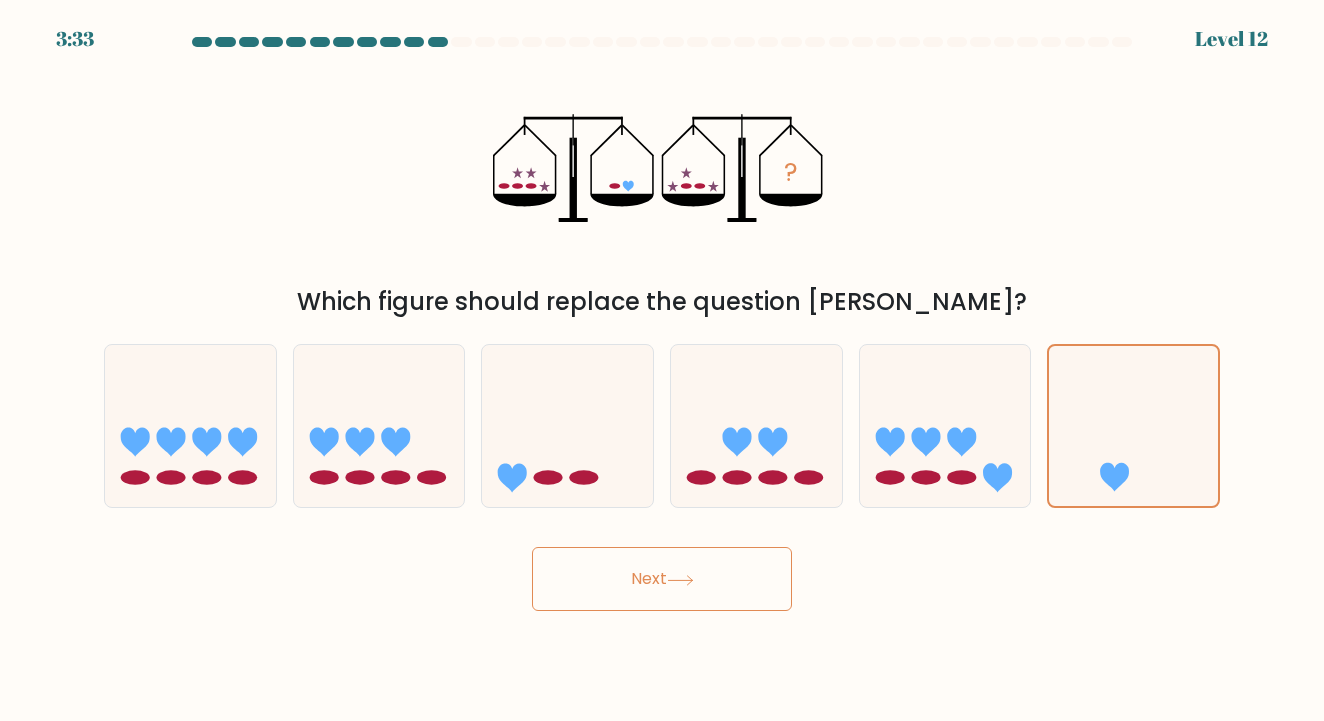 click on "Next" at bounding box center (662, 579) 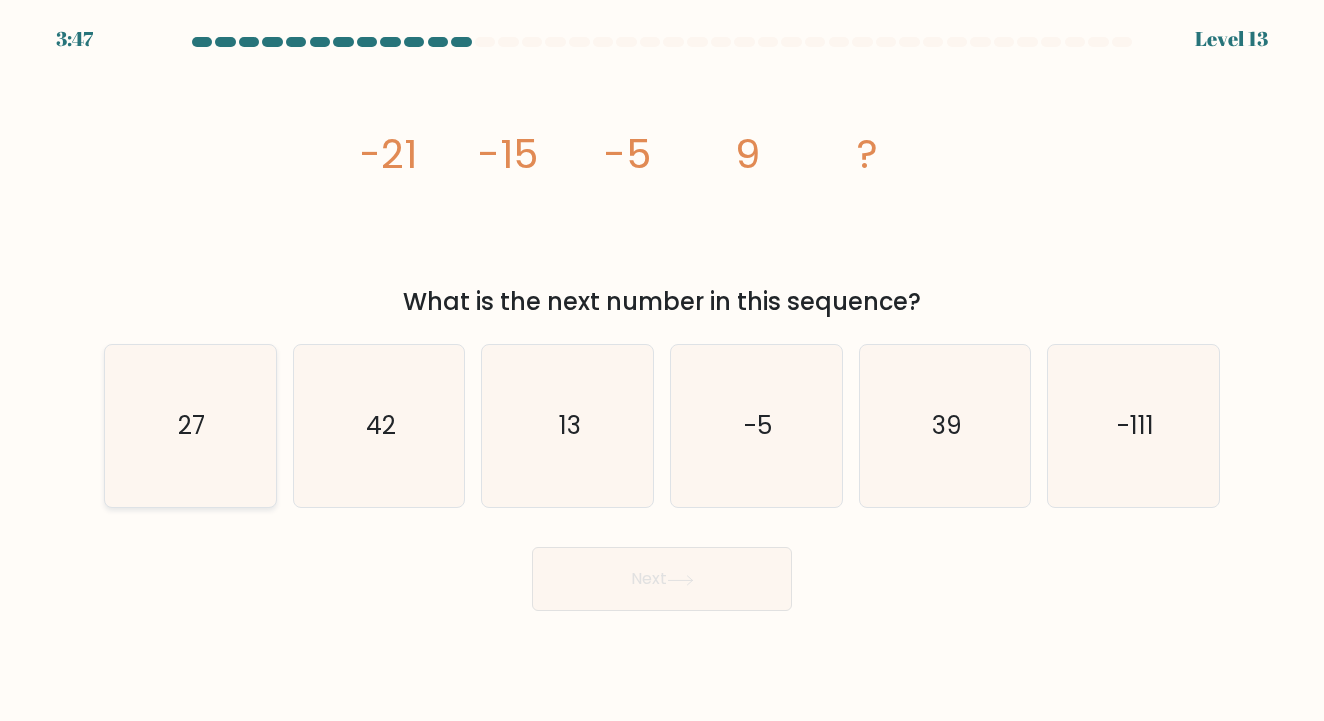 click on "27" 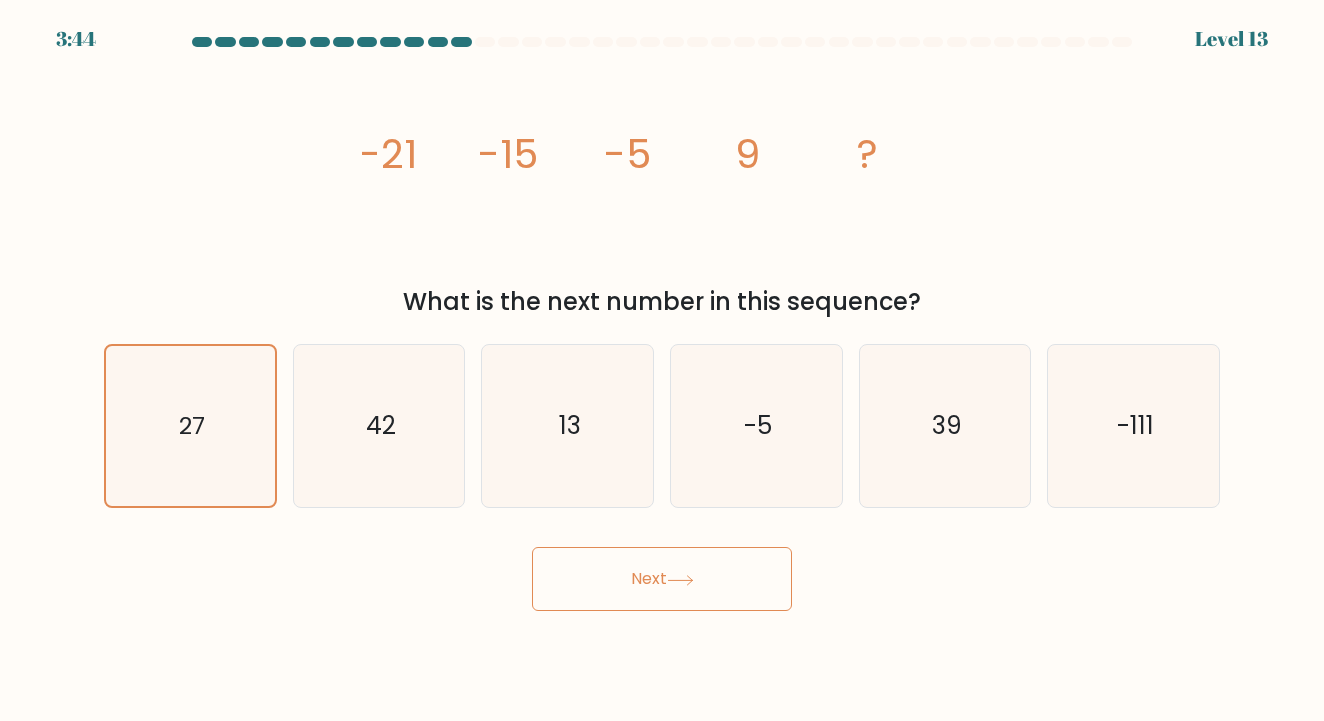 click on "Next" at bounding box center [662, 579] 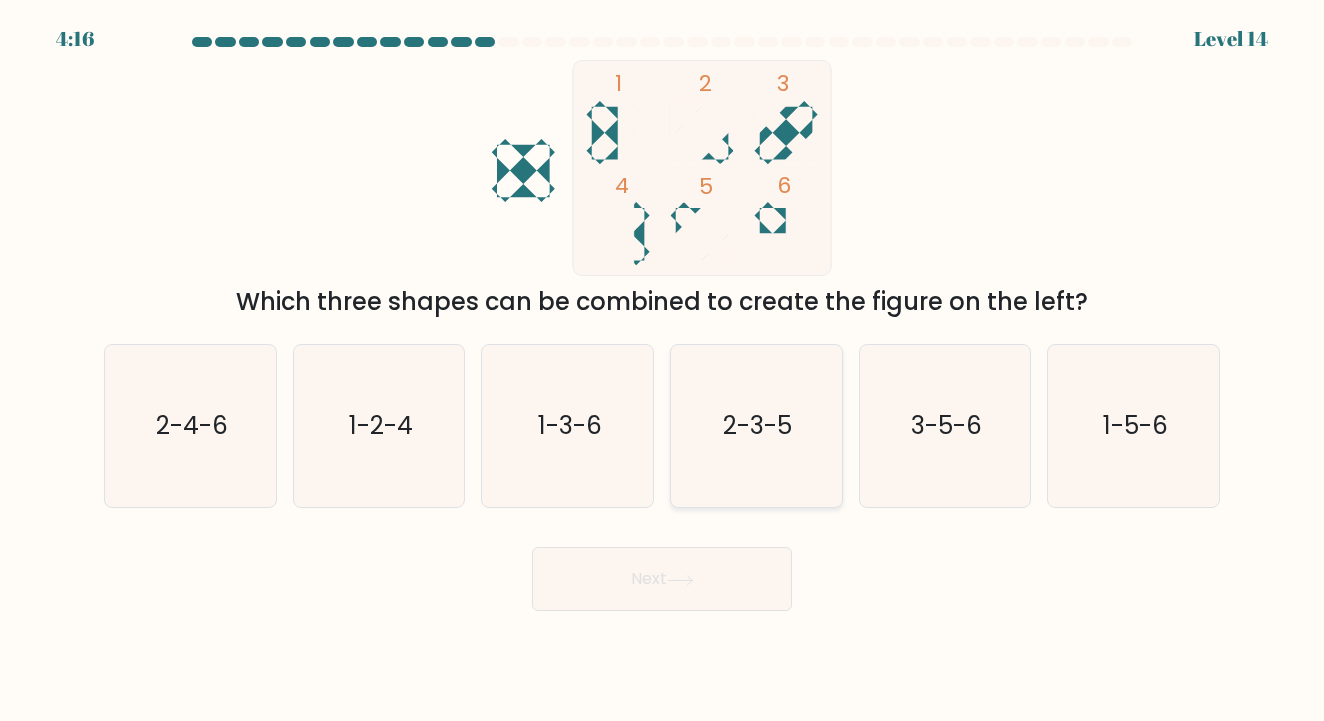 click on "2-3-5" 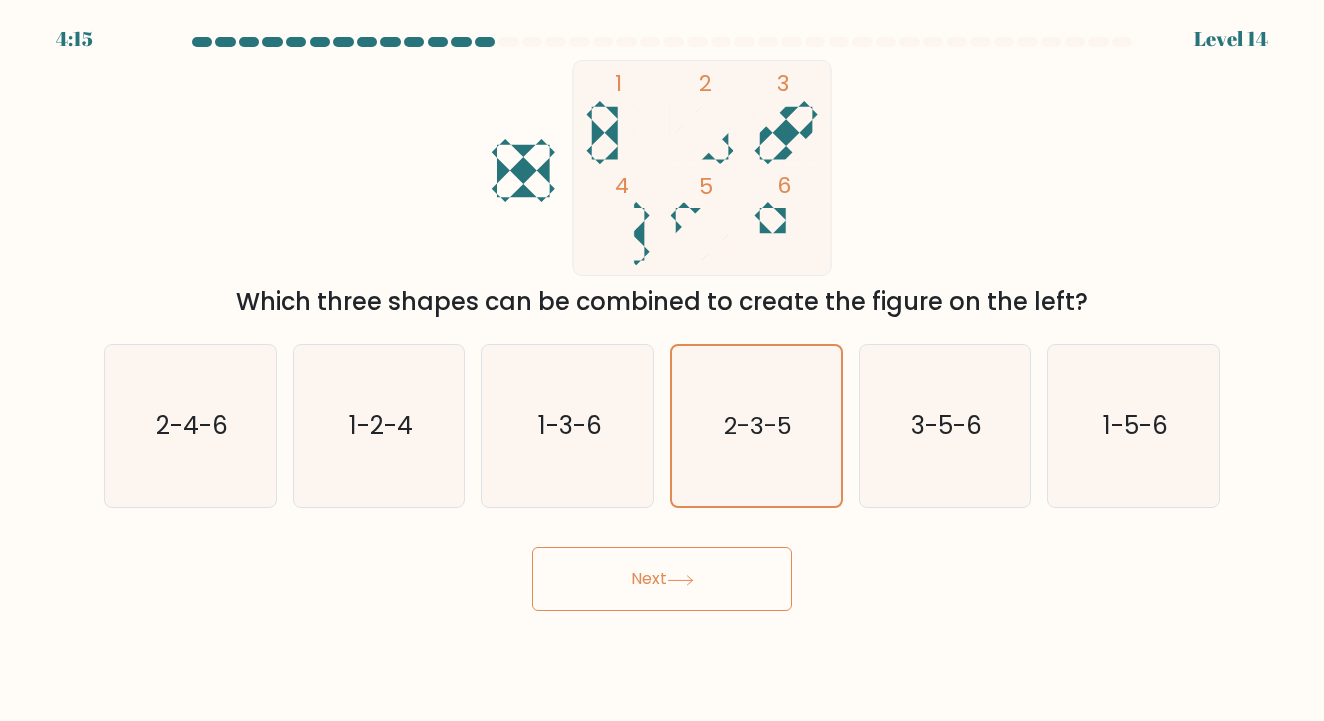 click on "Next" at bounding box center (662, 579) 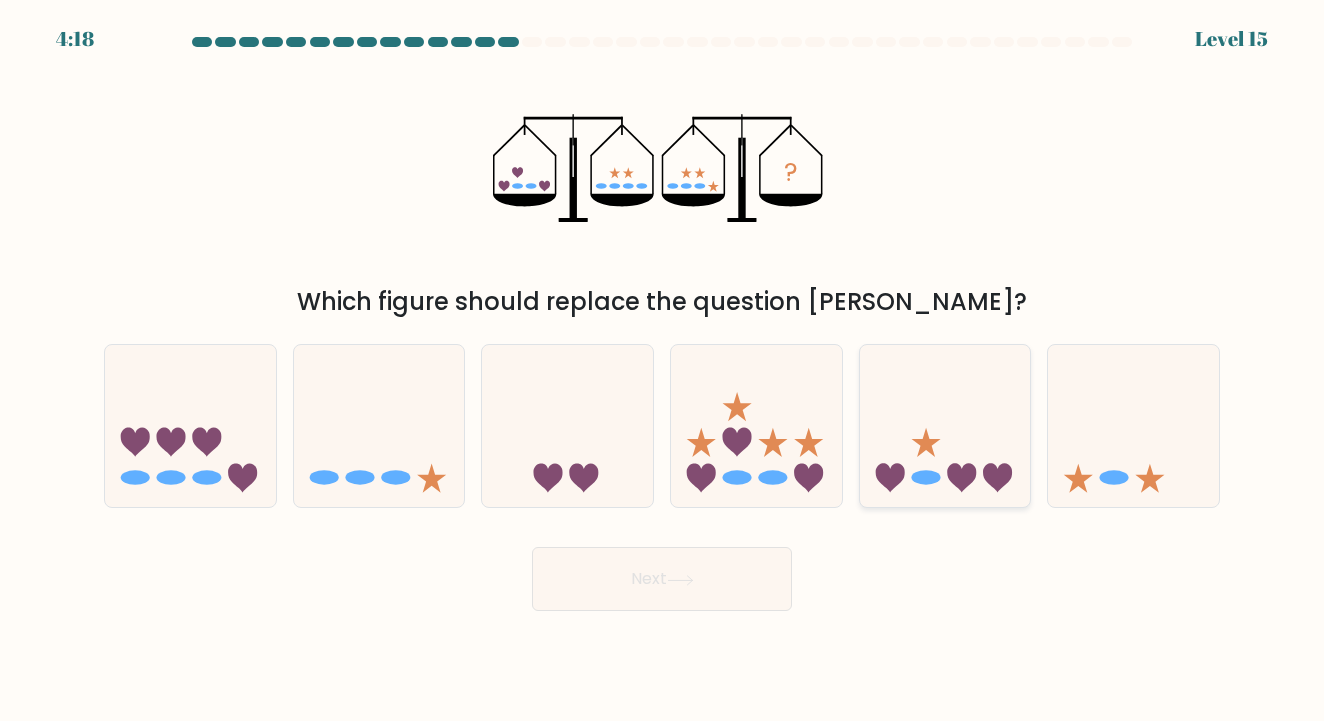 click 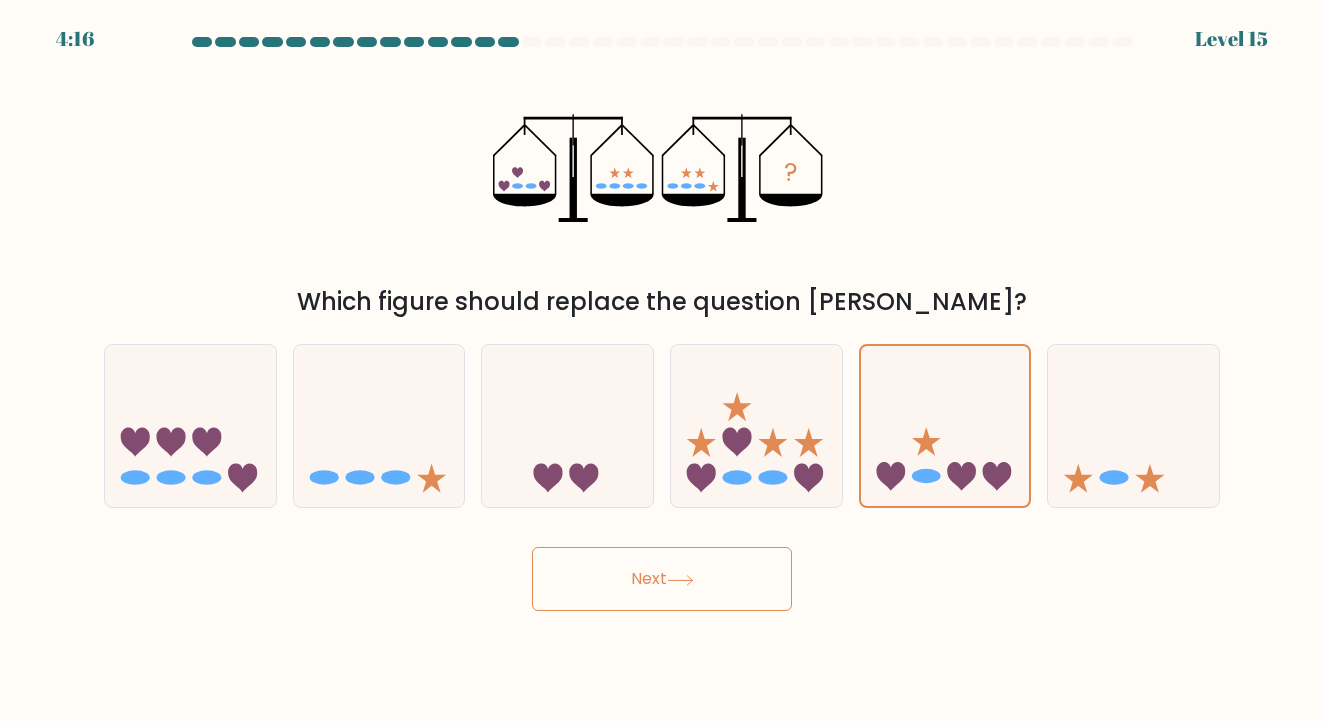 click on "Next" at bounding box center (662, 579) 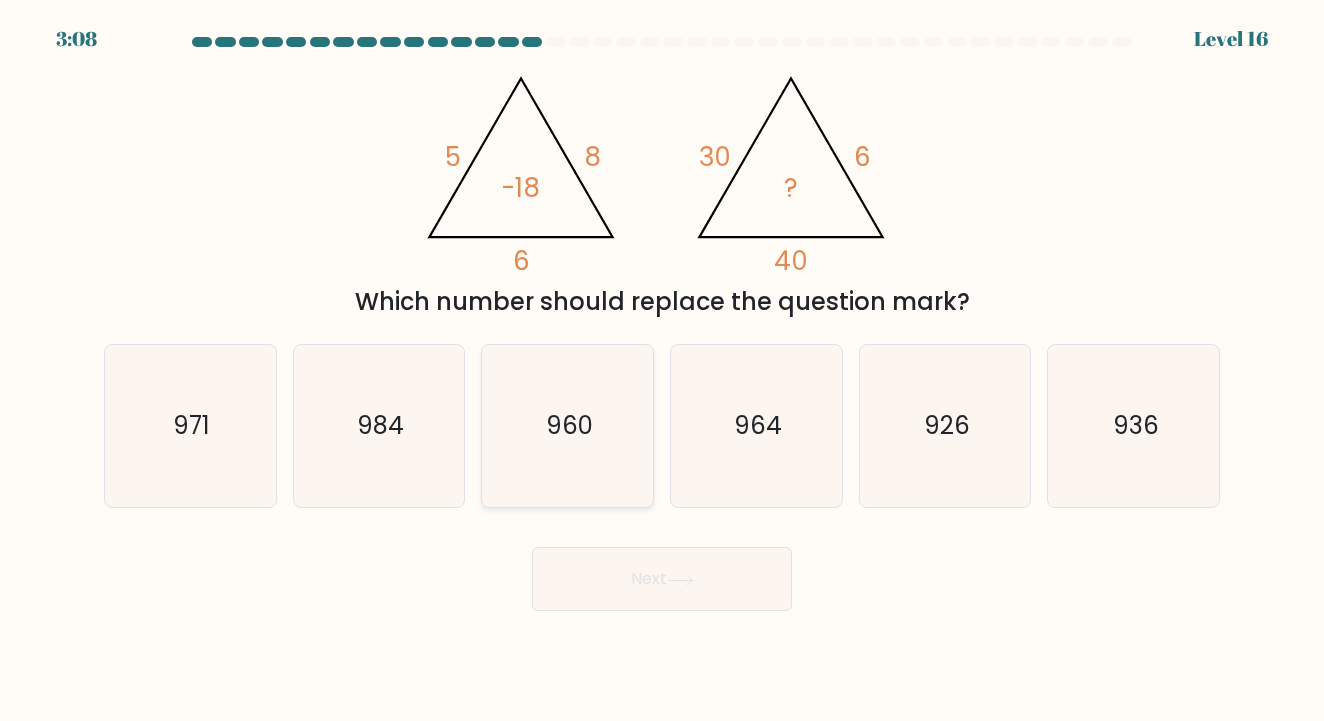 click on "960" 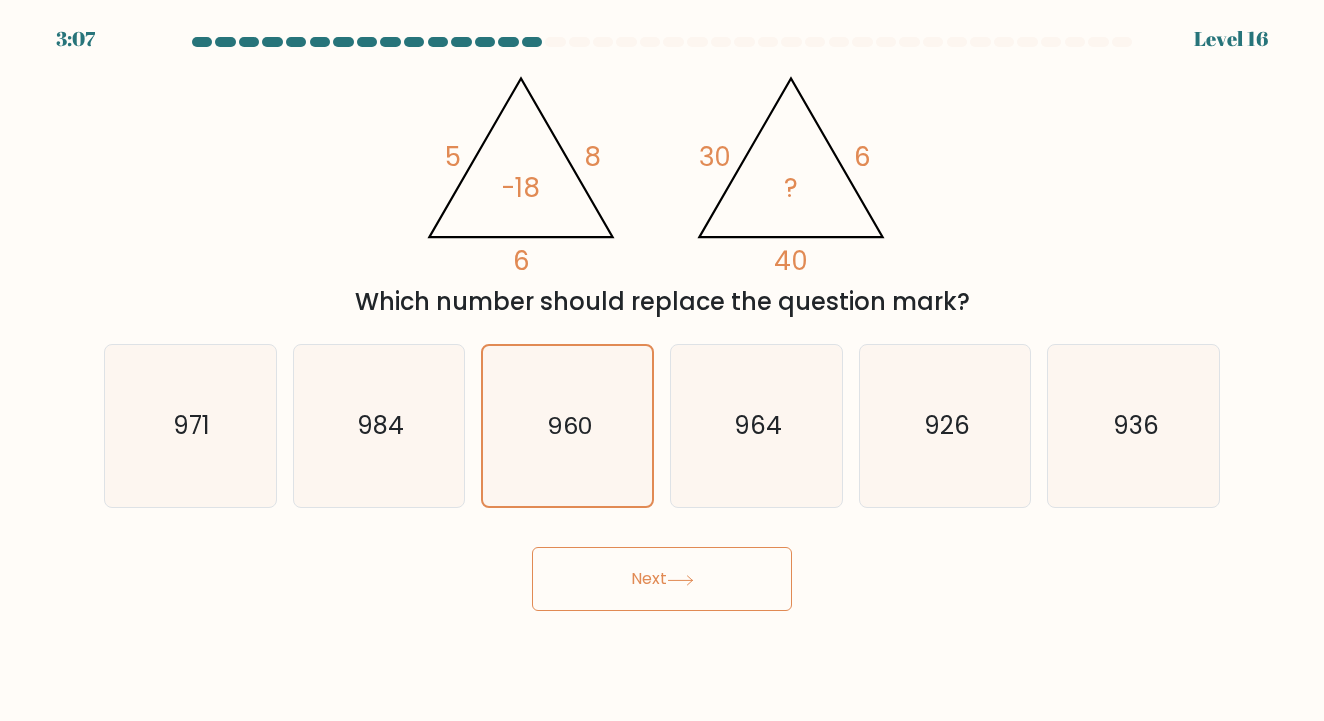 click on "Next" at bounding box center (662, 579) 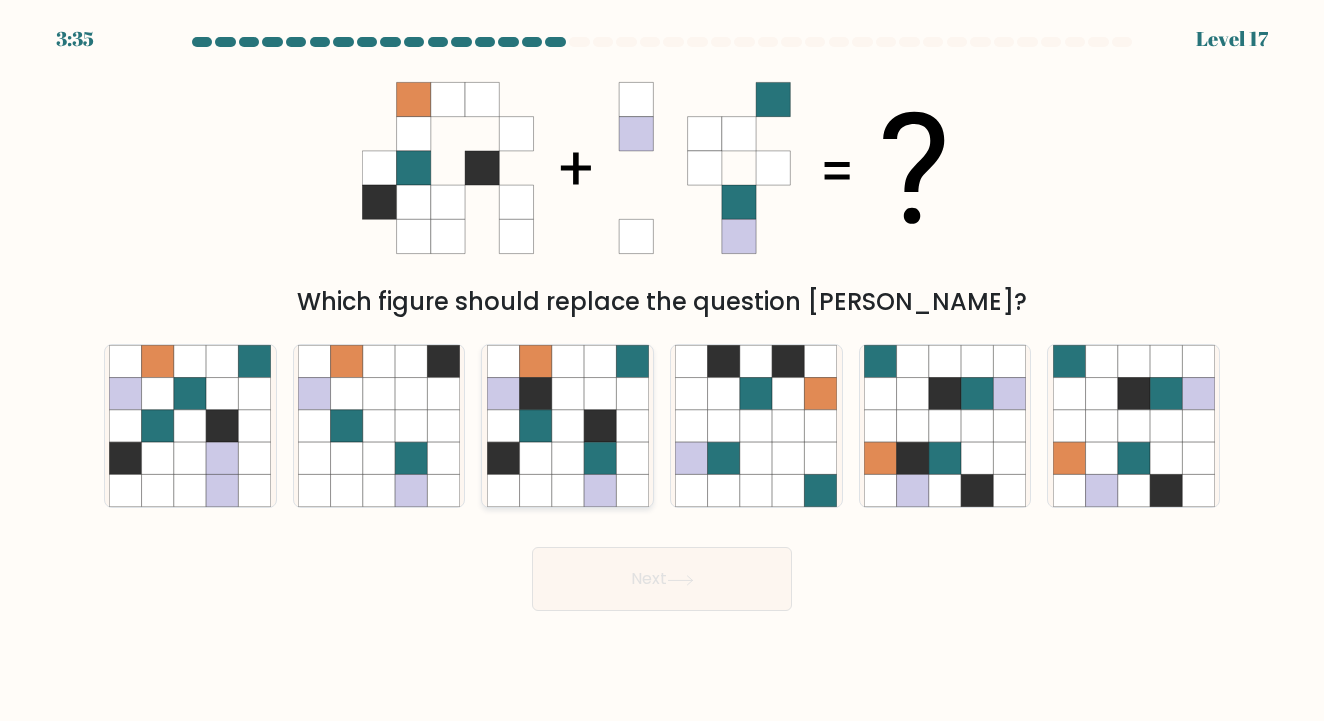 click 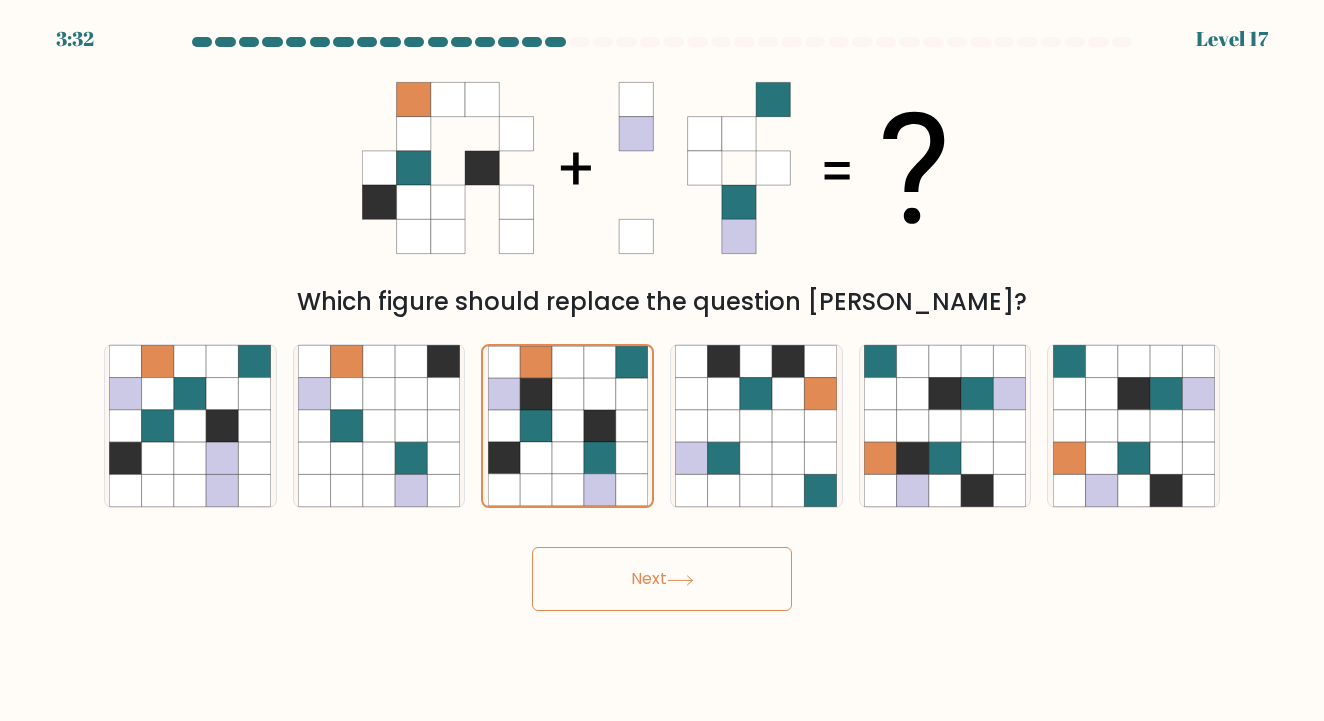 click on "Next" at bounding box center [662, 579] 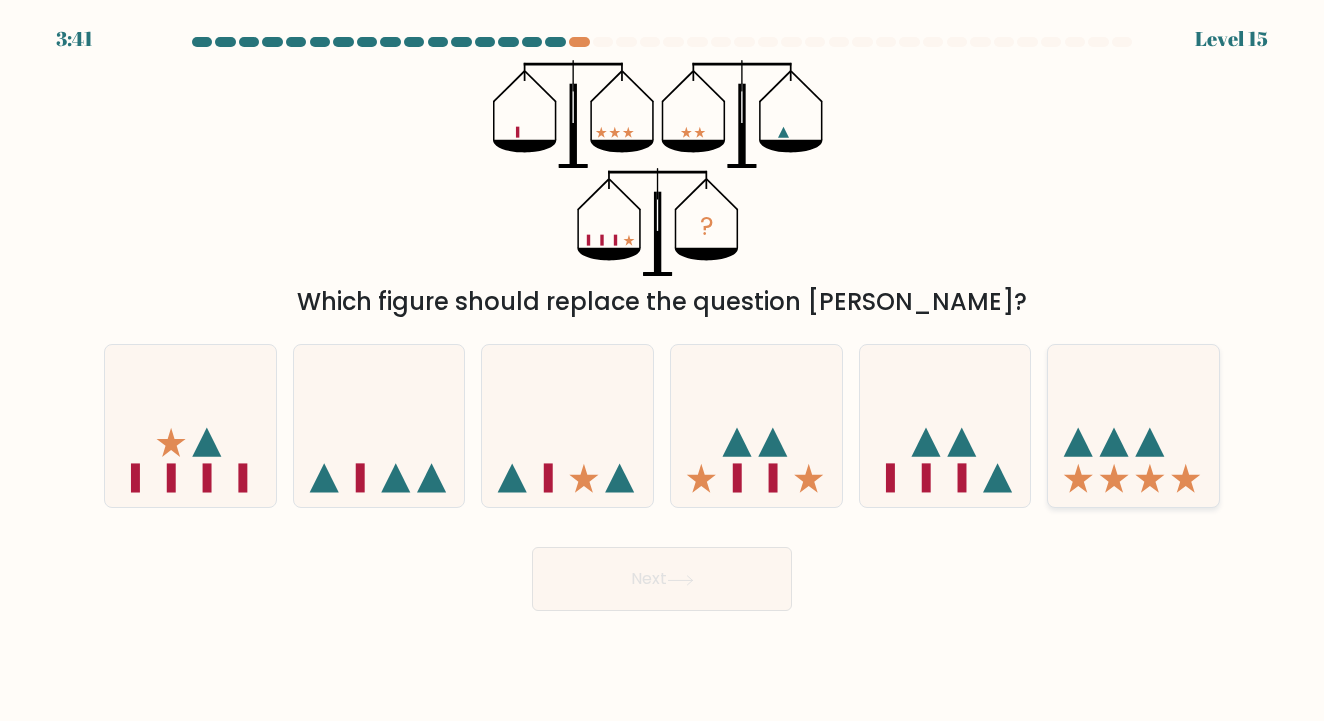click 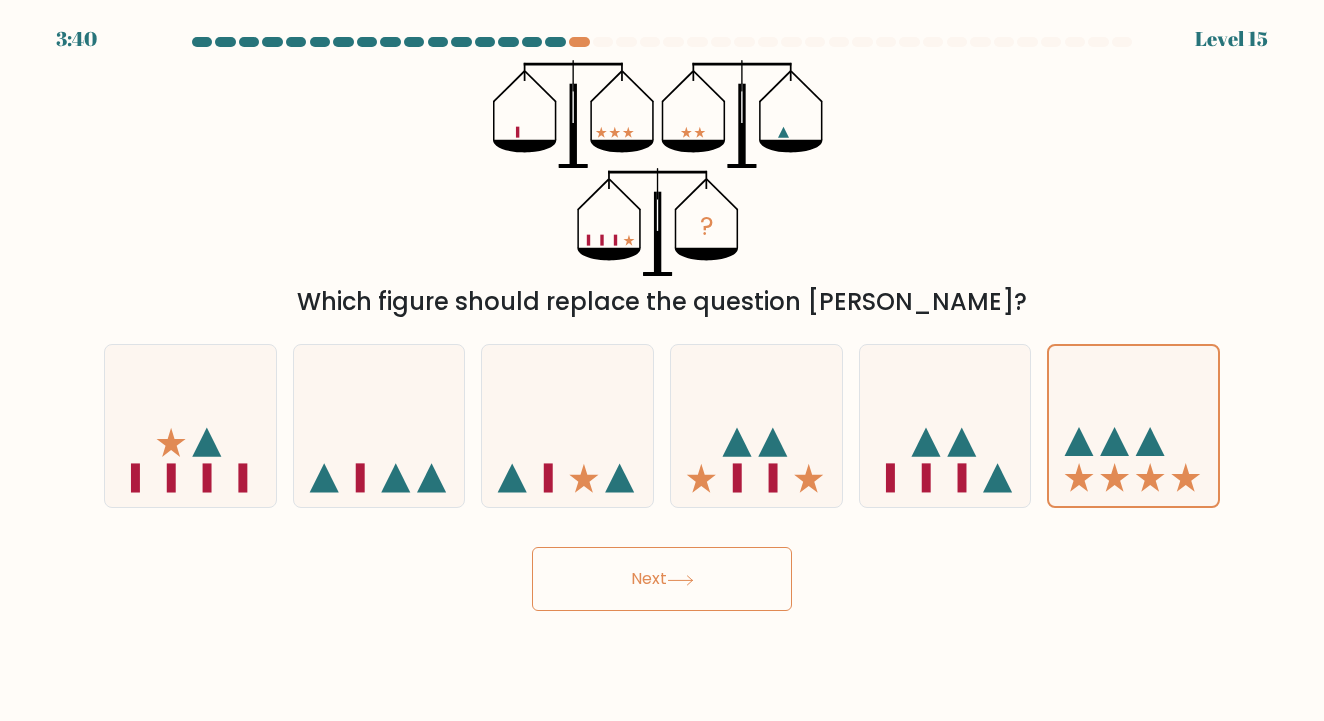 click on "Next" at bounding box center (662, 579) 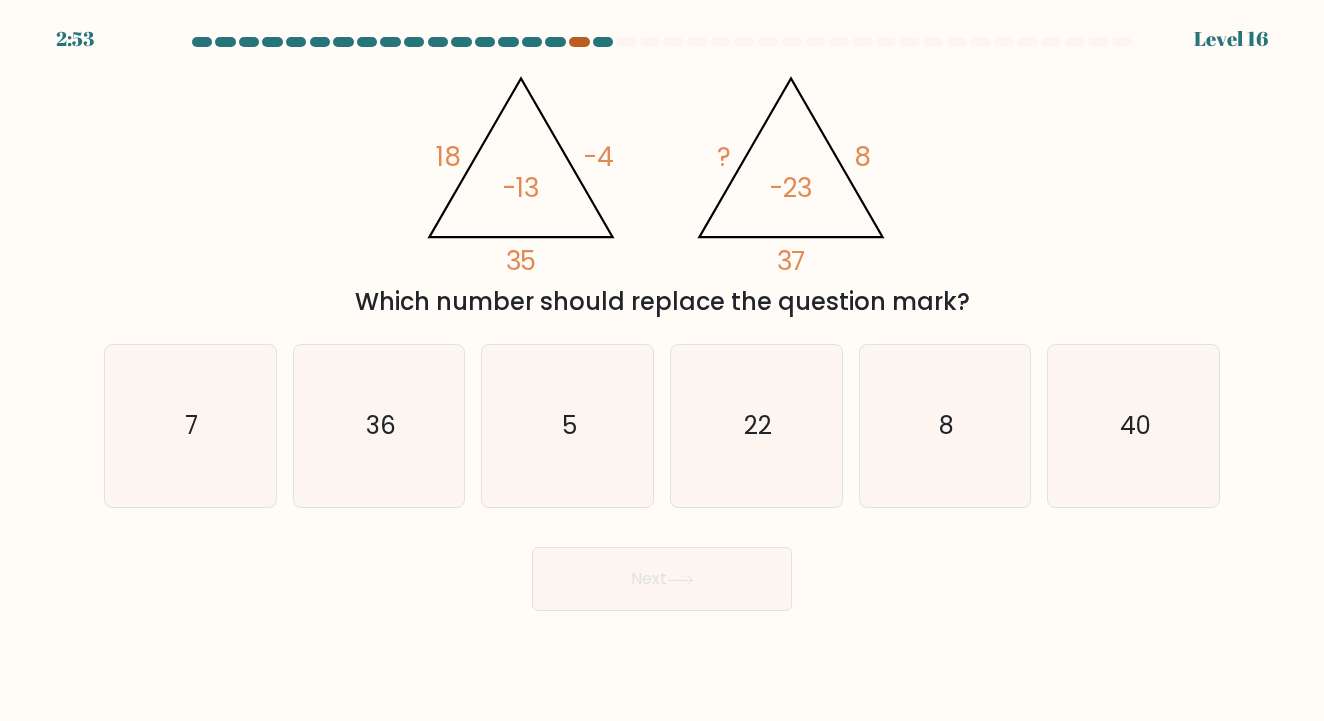 click at bounding box center (579, 42) 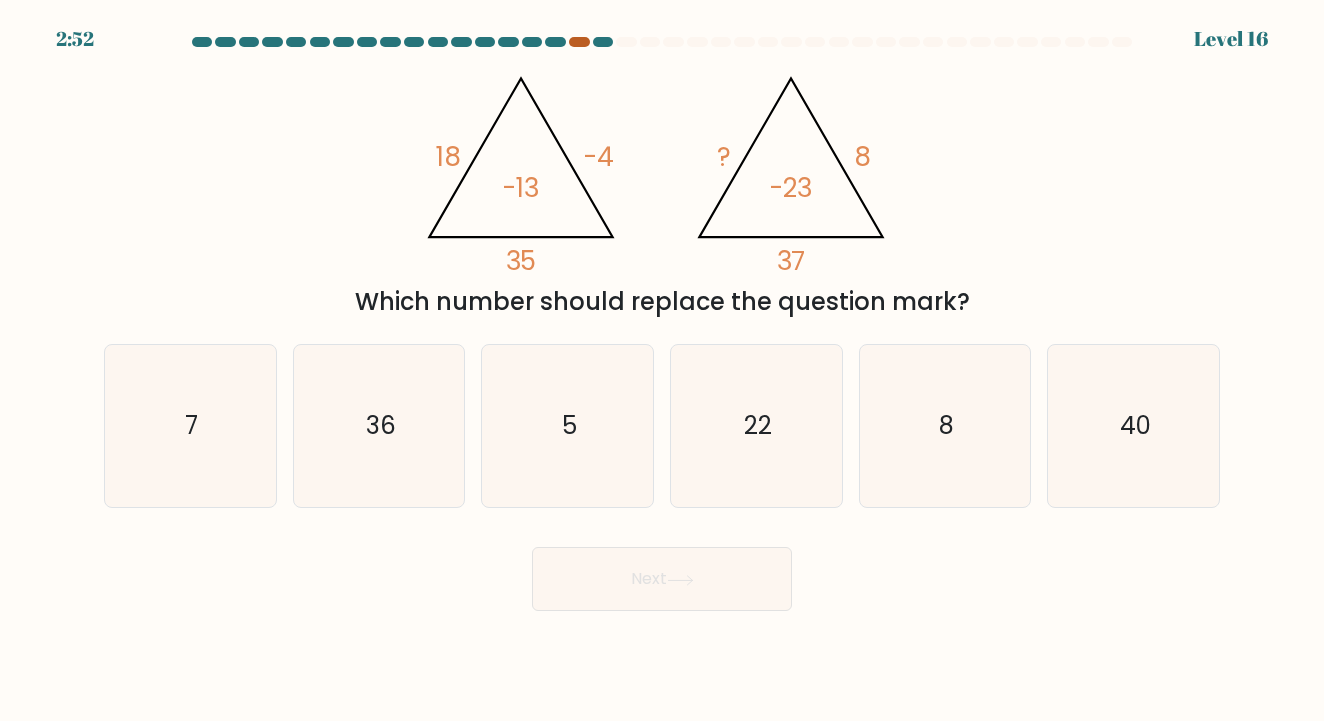 click at bounding box center [579, 42] 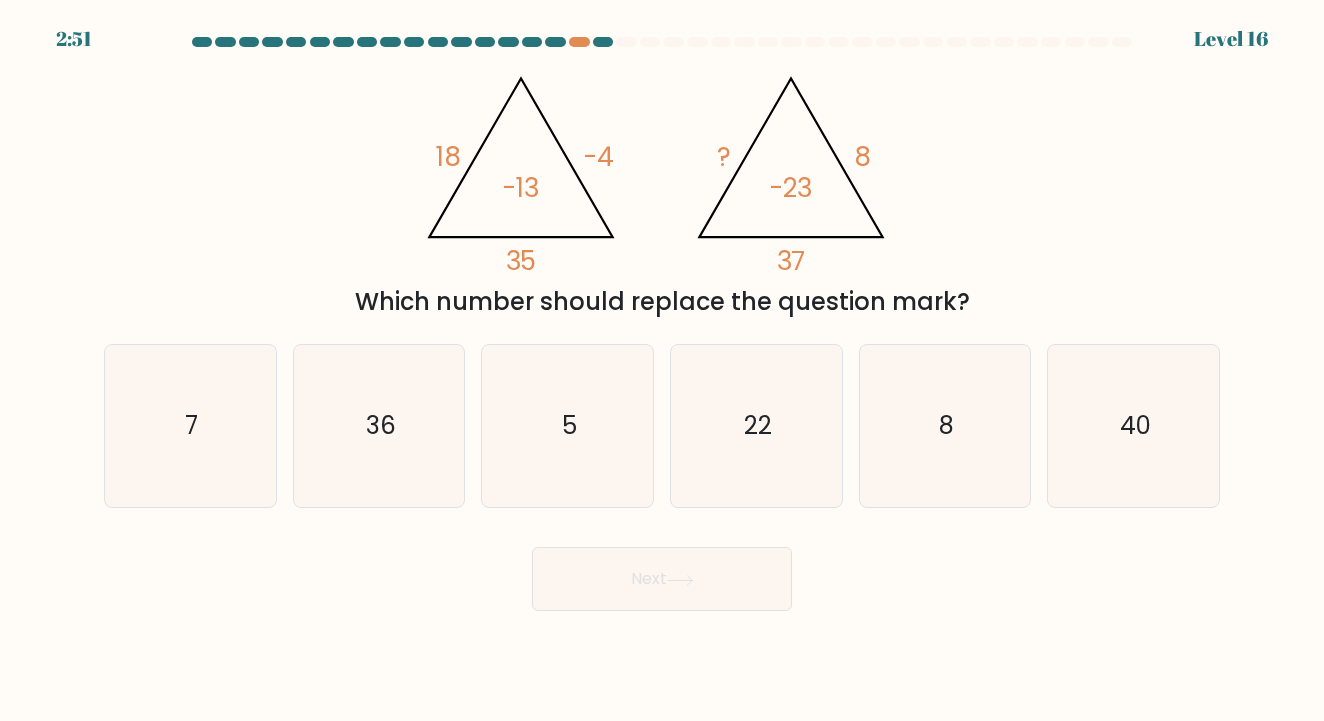 click at bounding box center (603, 42) 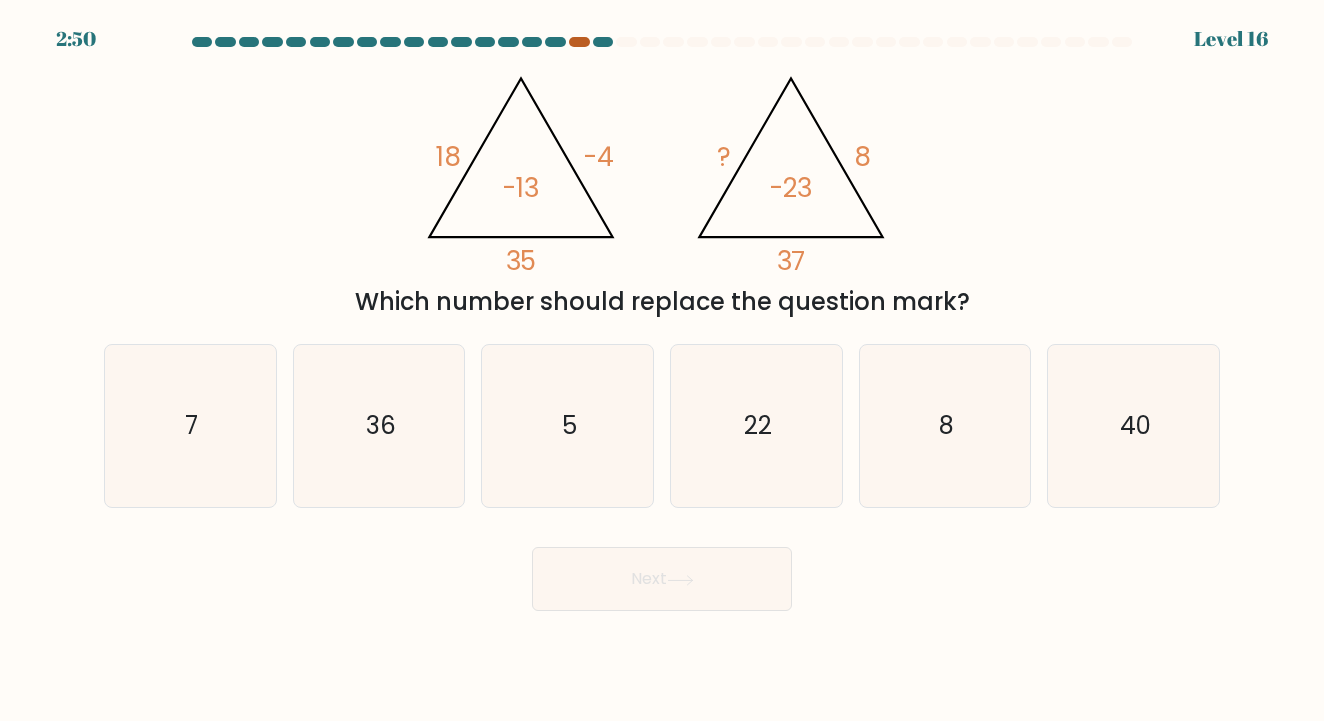 click at bounding box center (579, 42) 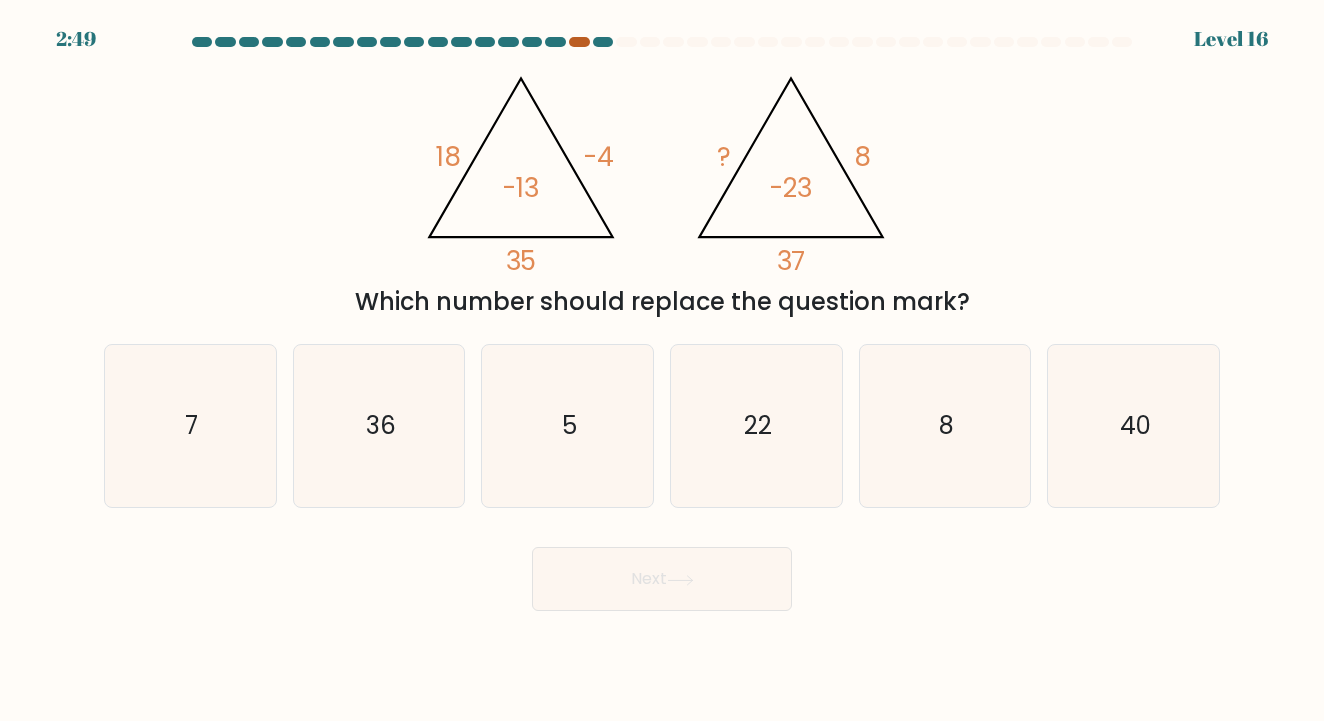 click at bounding box center (579, 42) 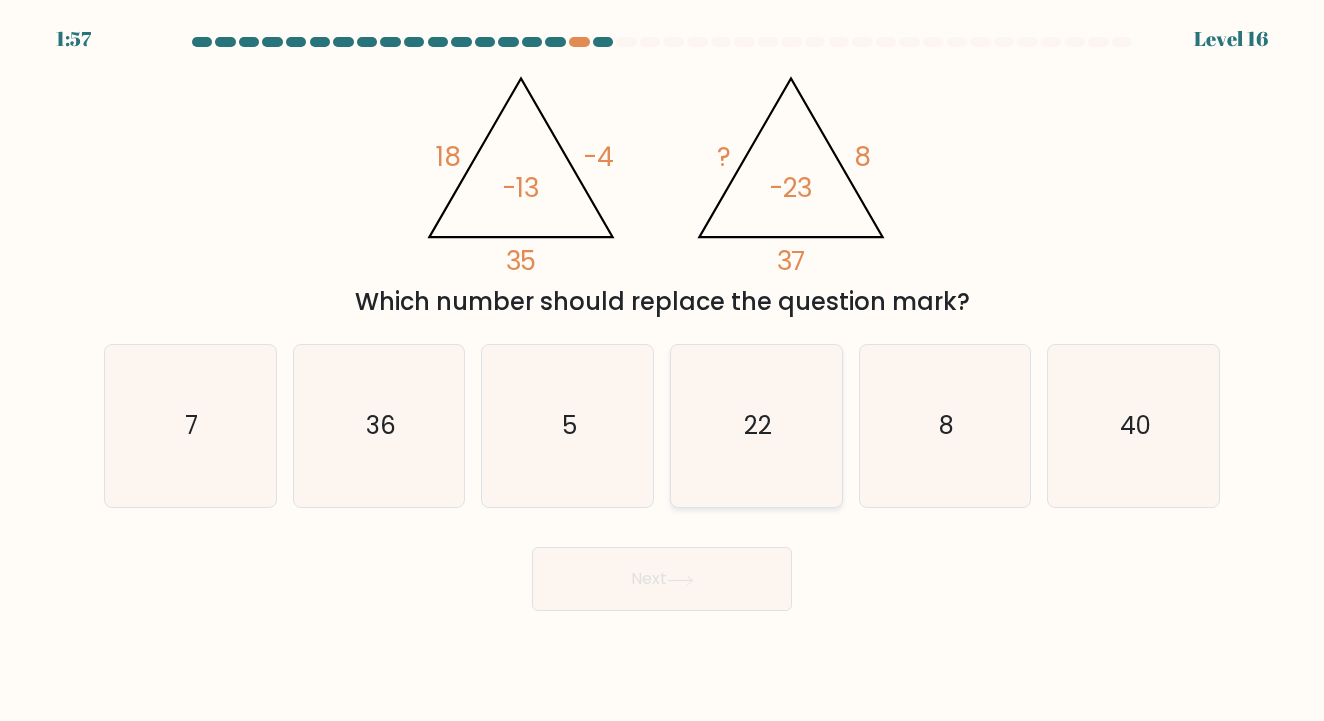 click on "22" 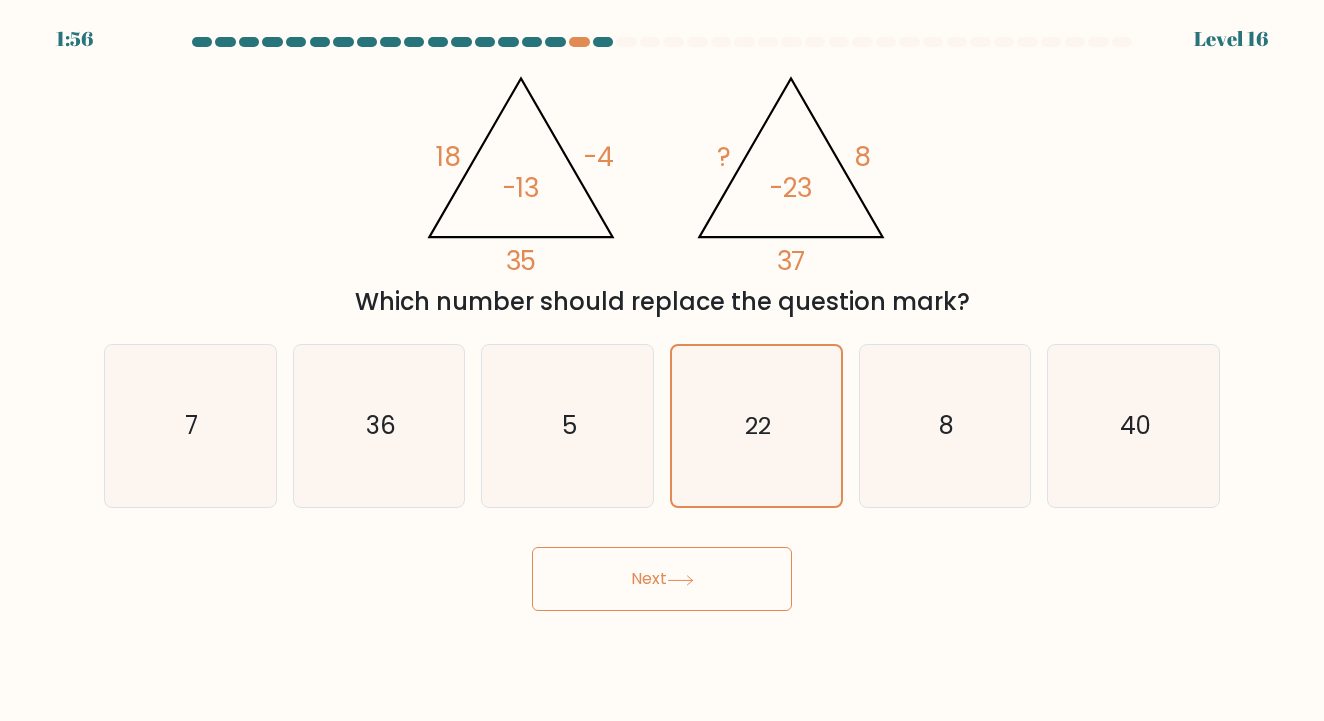 click on "Next" at bounding box center (662, 579) 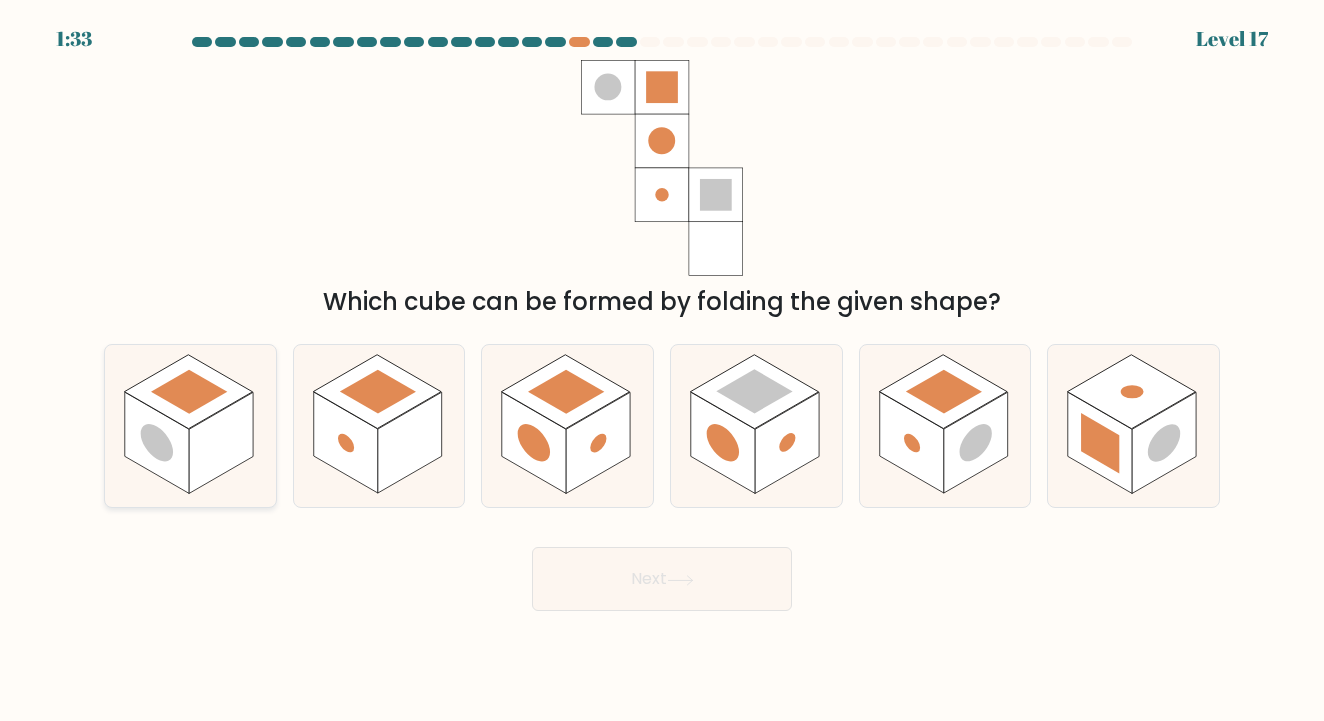 click 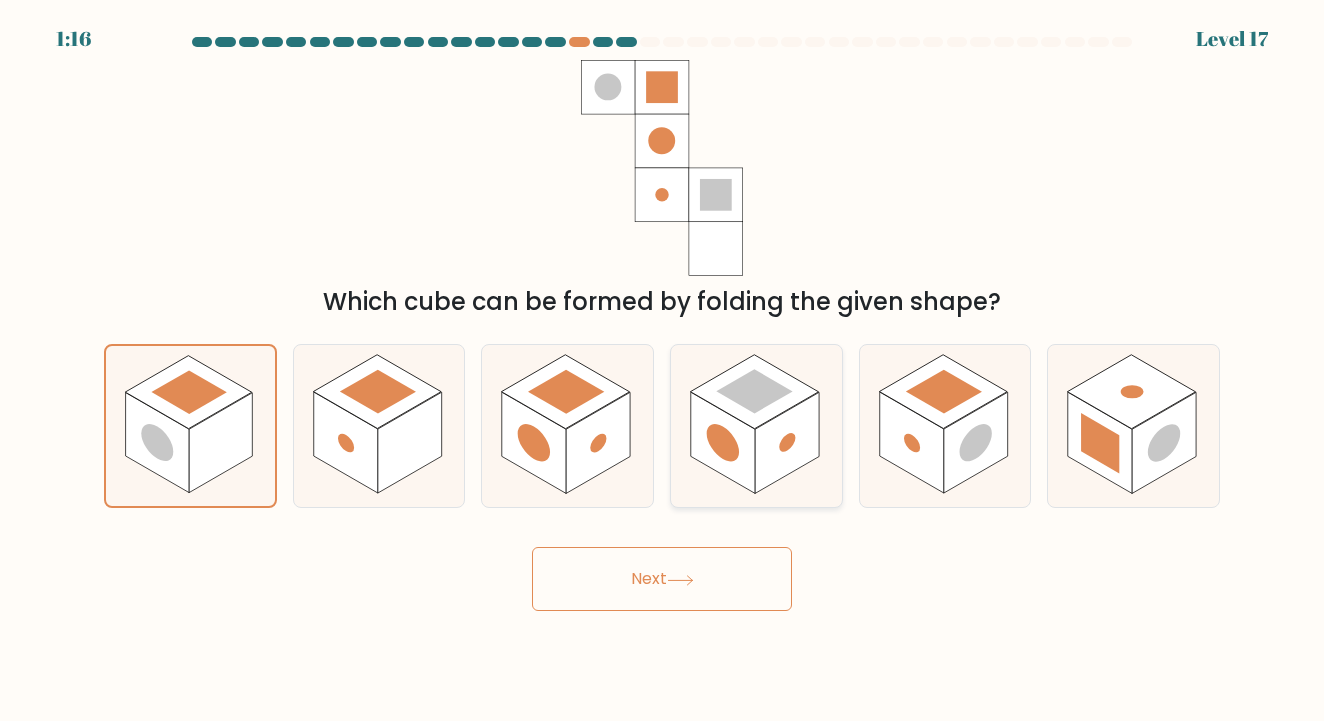 click 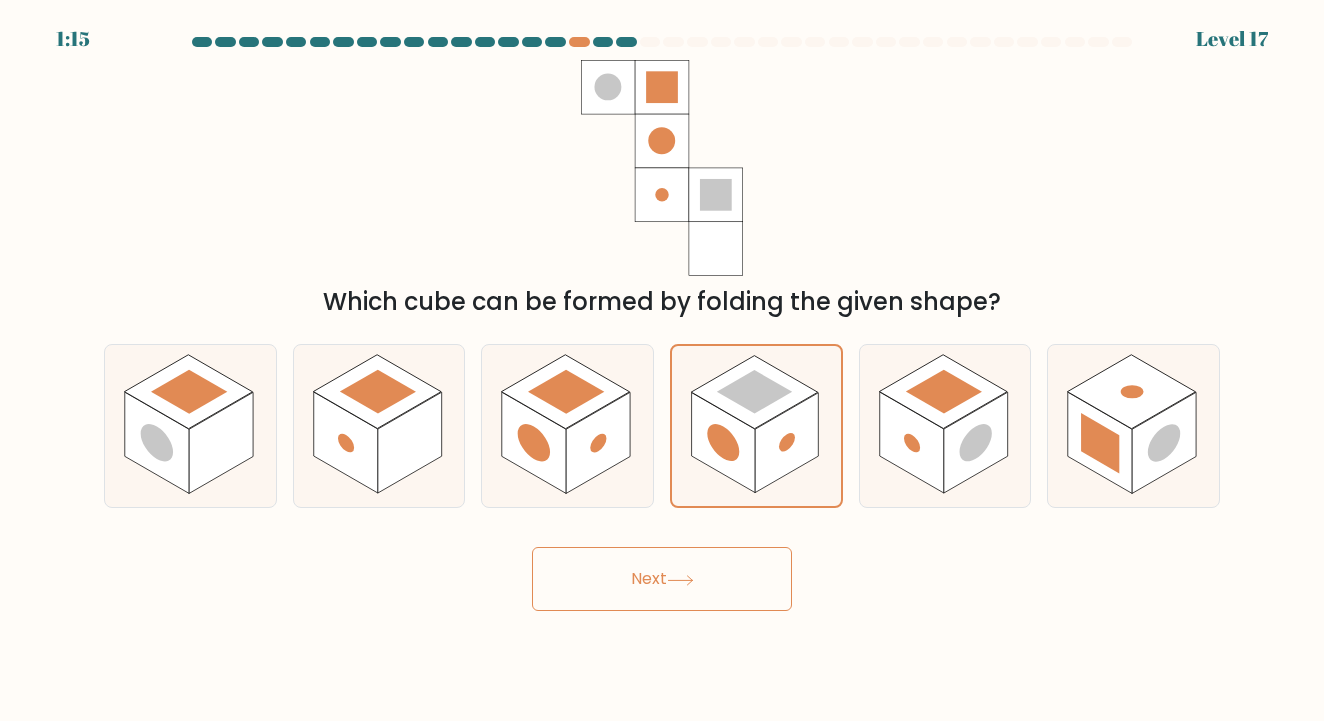 click on "Next" at bounding box center (662, 579) 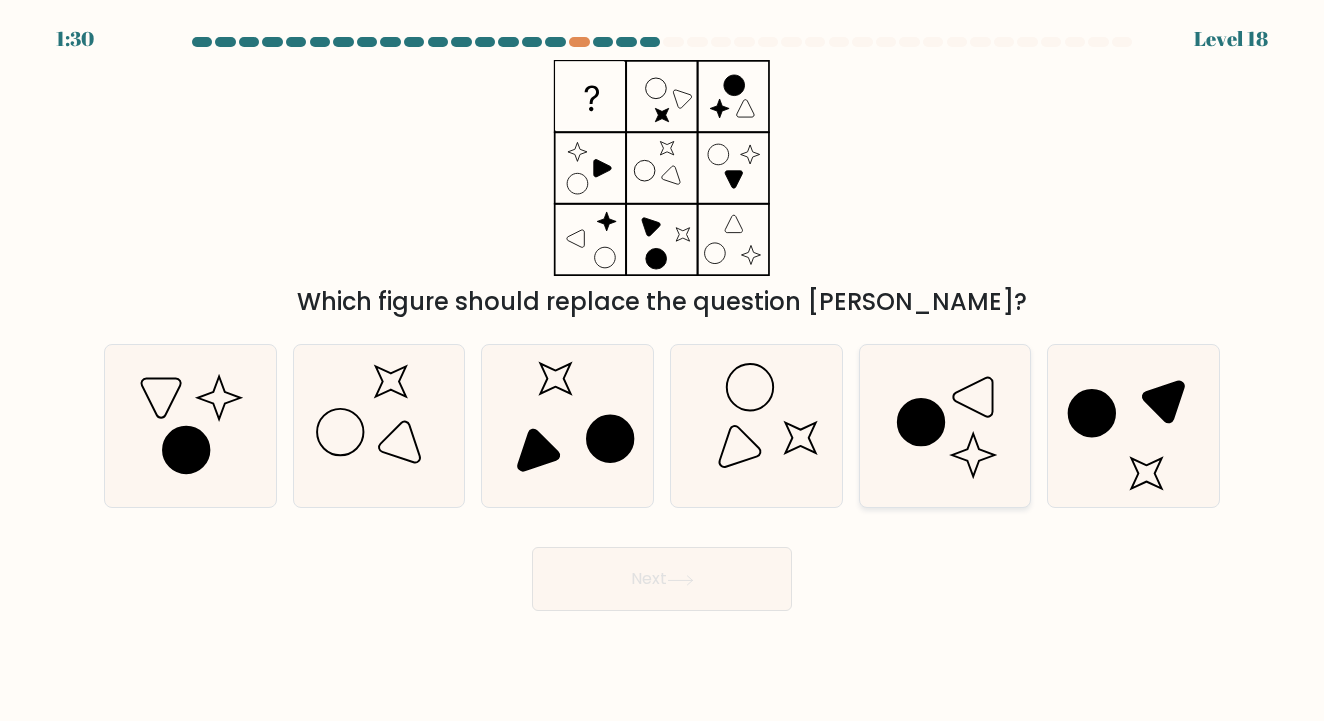 click 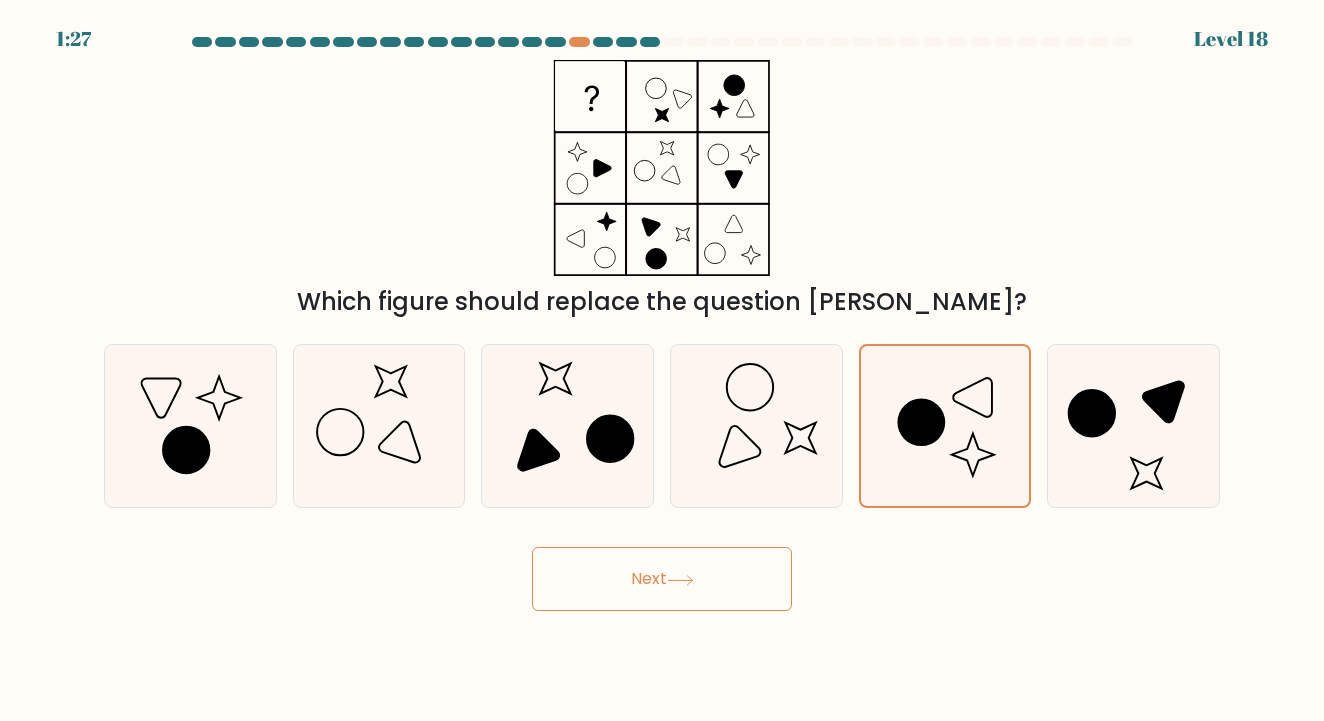 click on "Next" at bounding box center (662, 579) 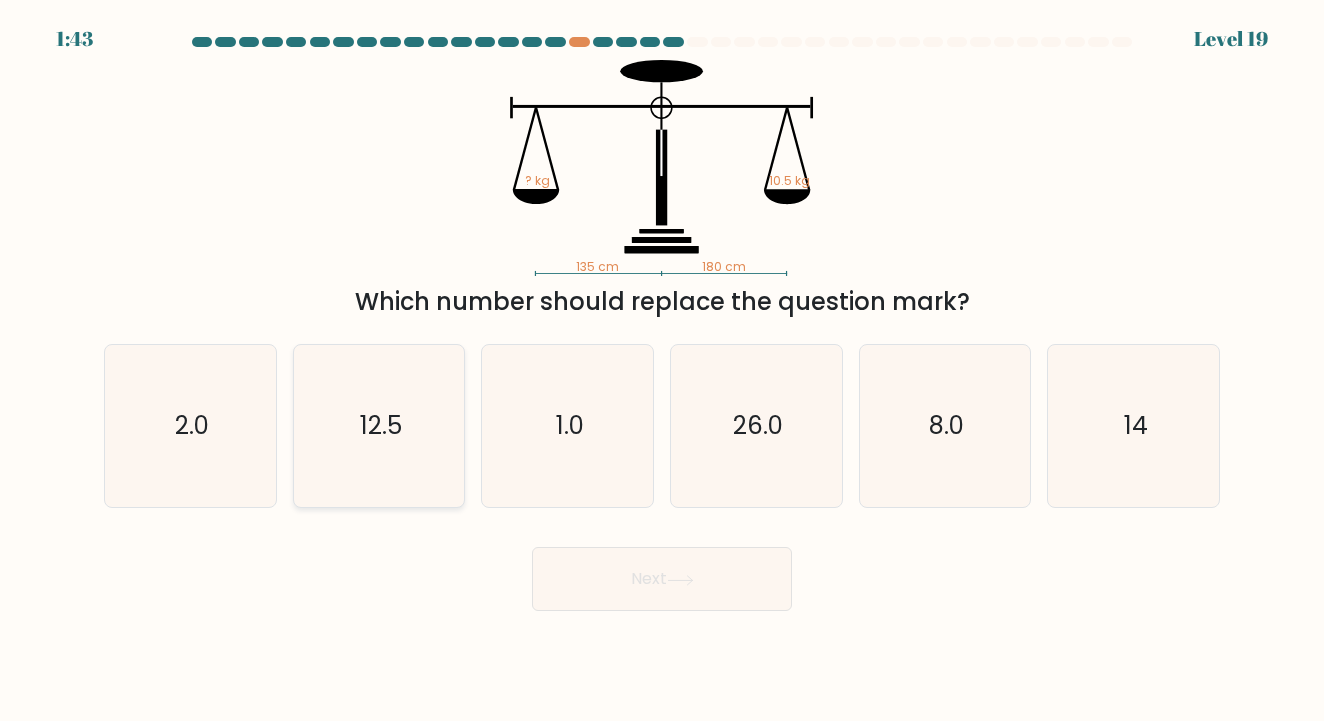 click on "12.5" 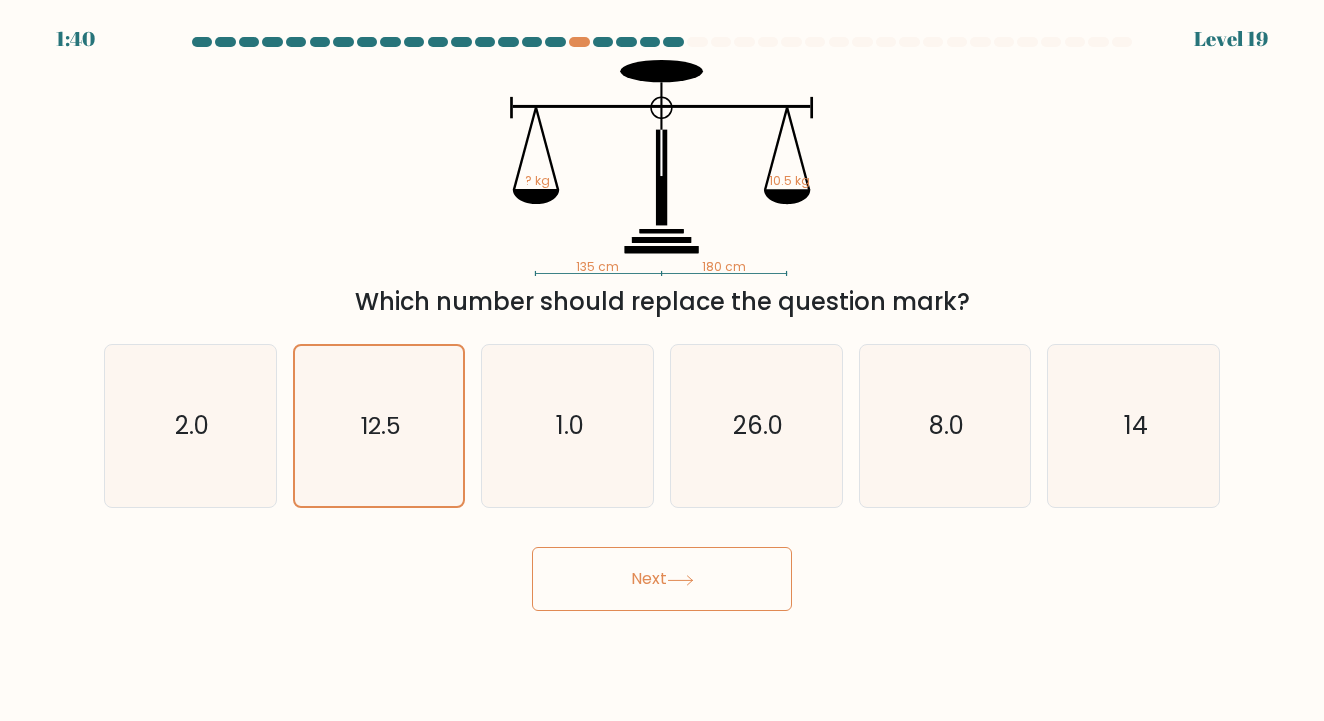 click on "Next" at bounding box center [662, 579] 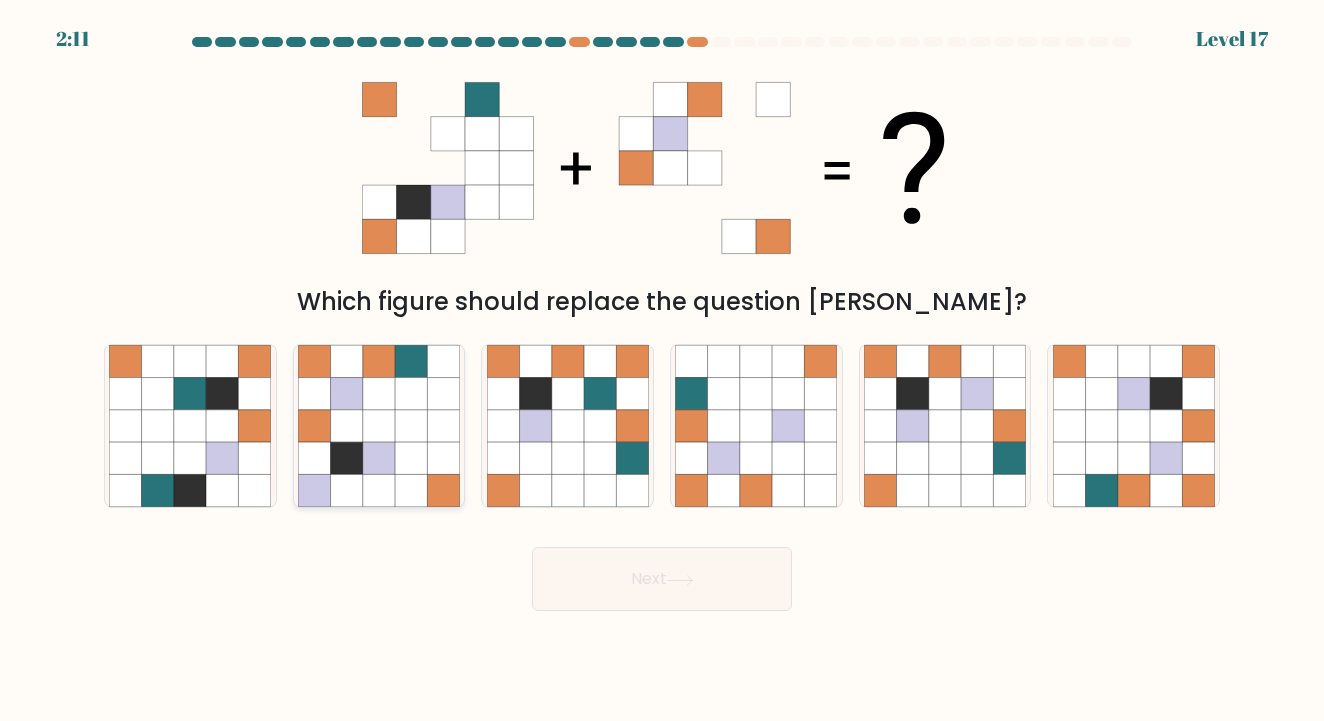 click 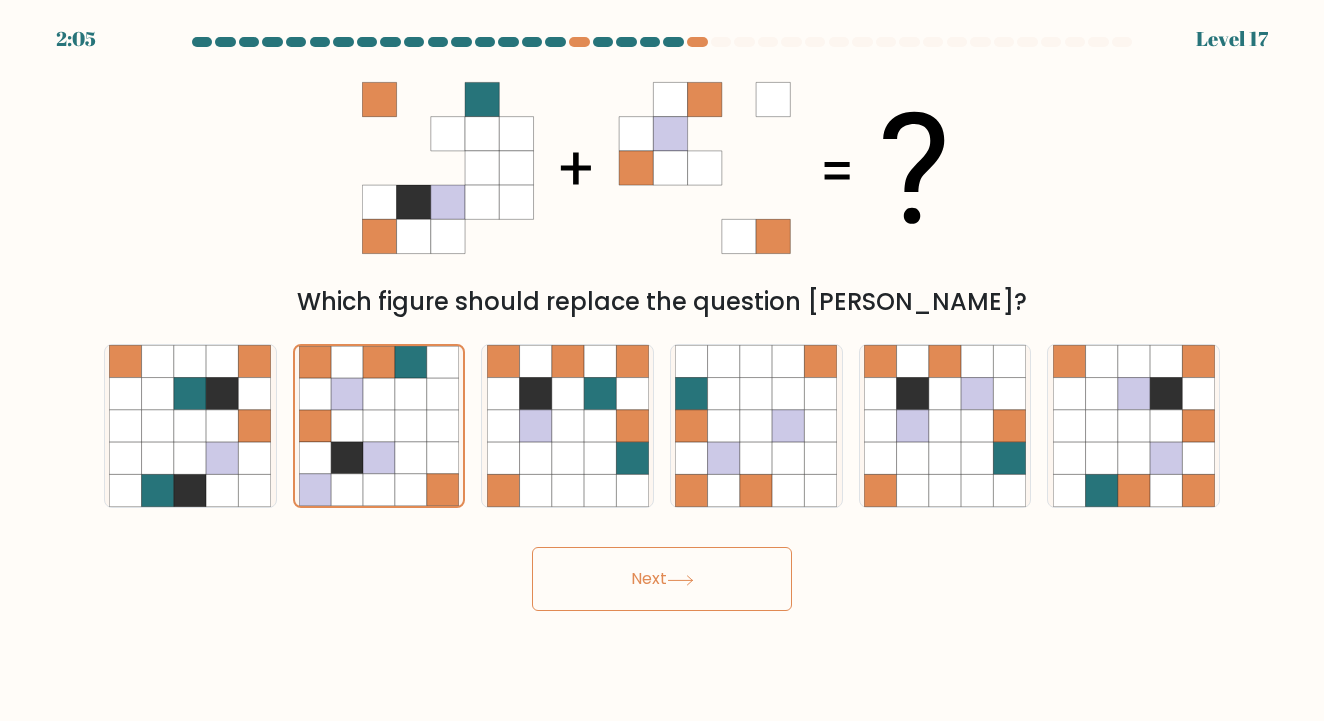 click on "Next" at bounding box center (662, 579) 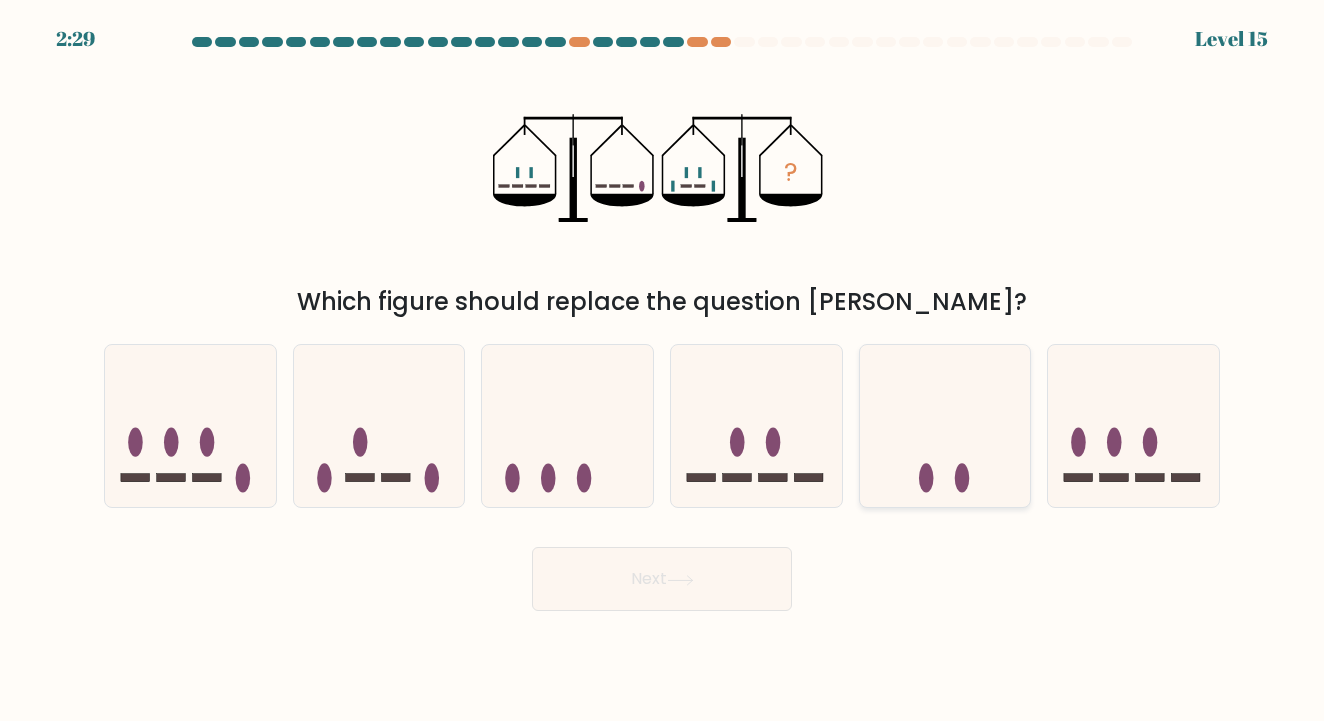 click 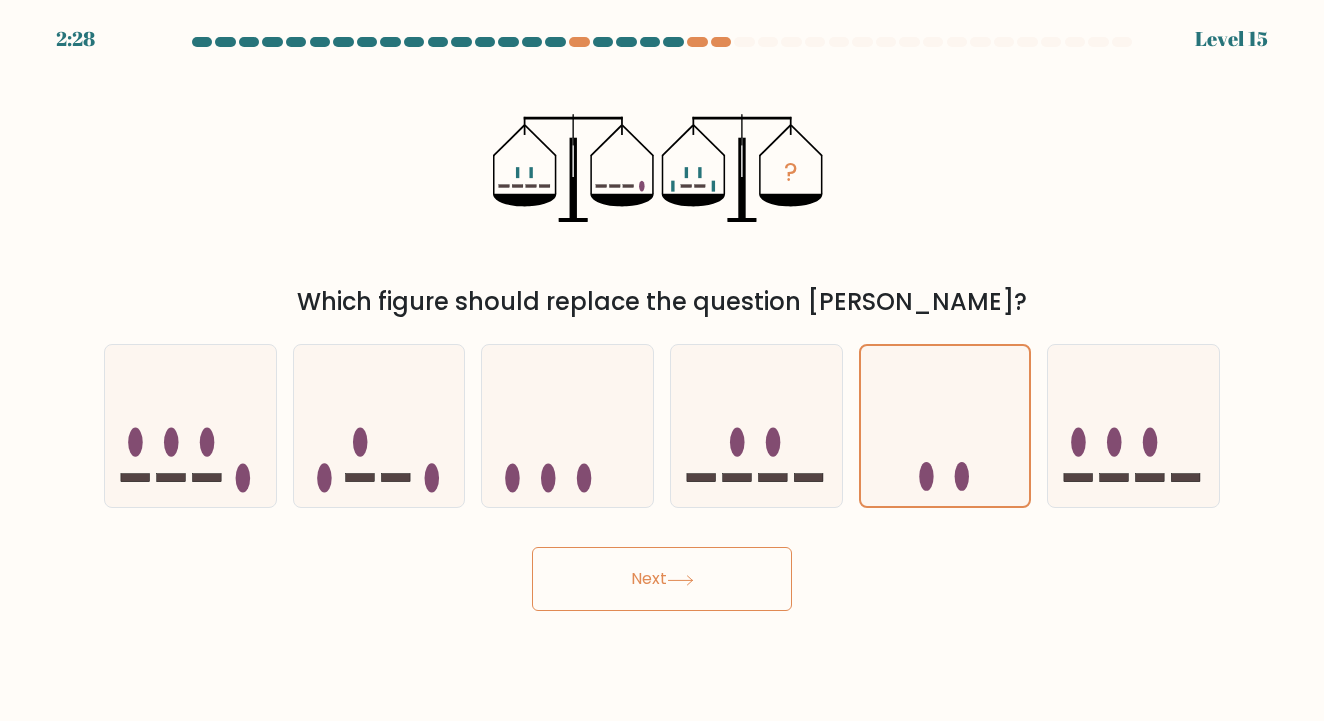 click on "Next" at bounding box center [662, 579] 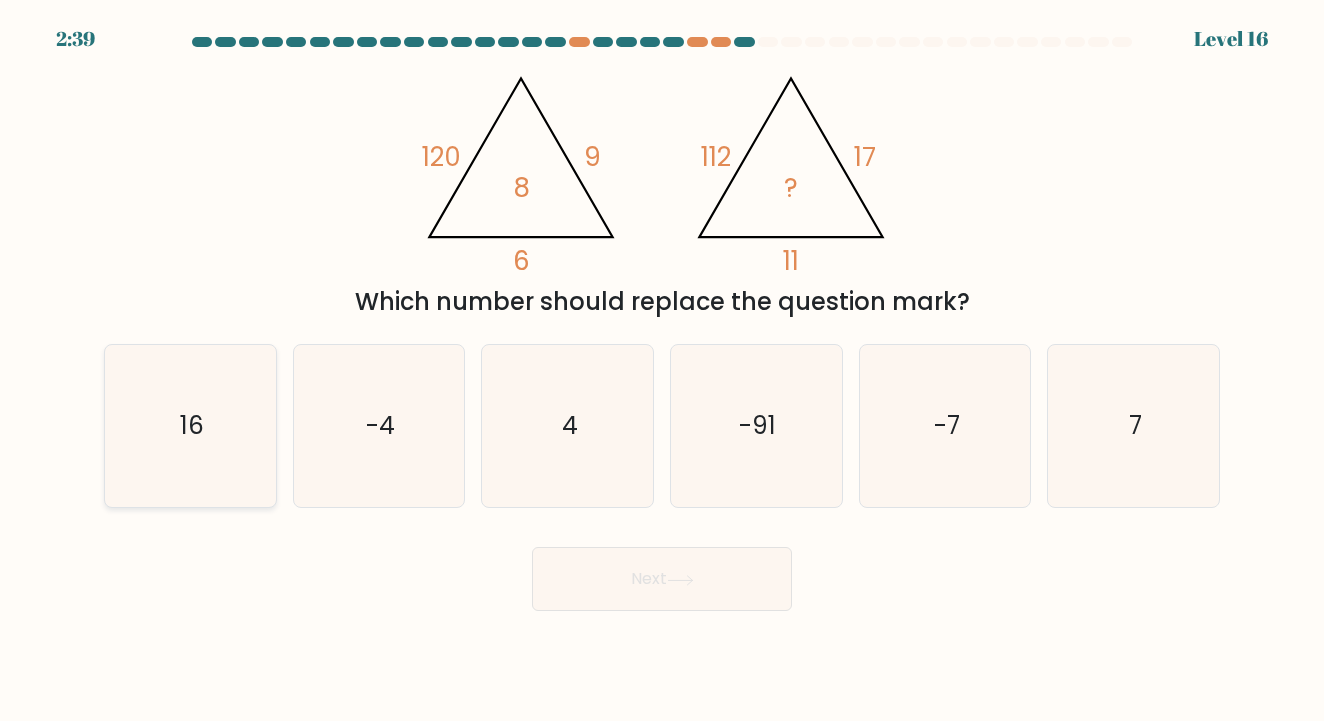 click on "16" 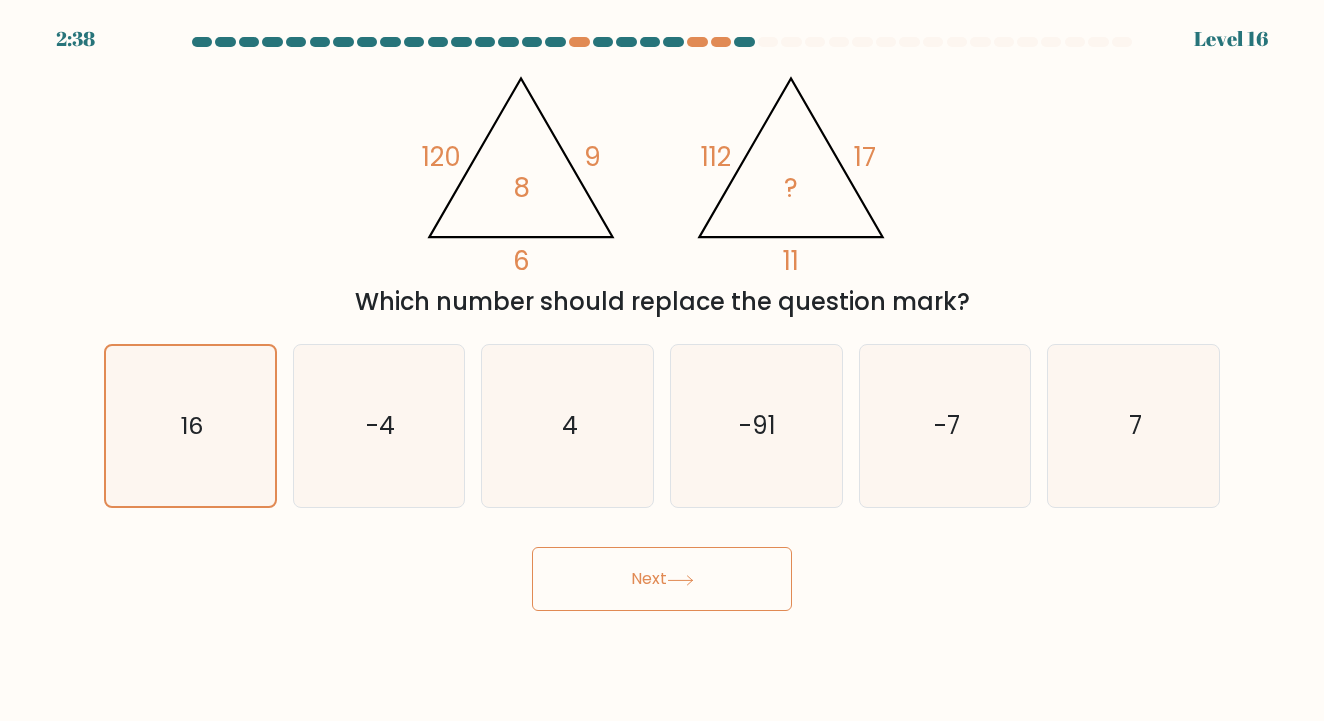 click on "Next" at bounding box center [662, 579] 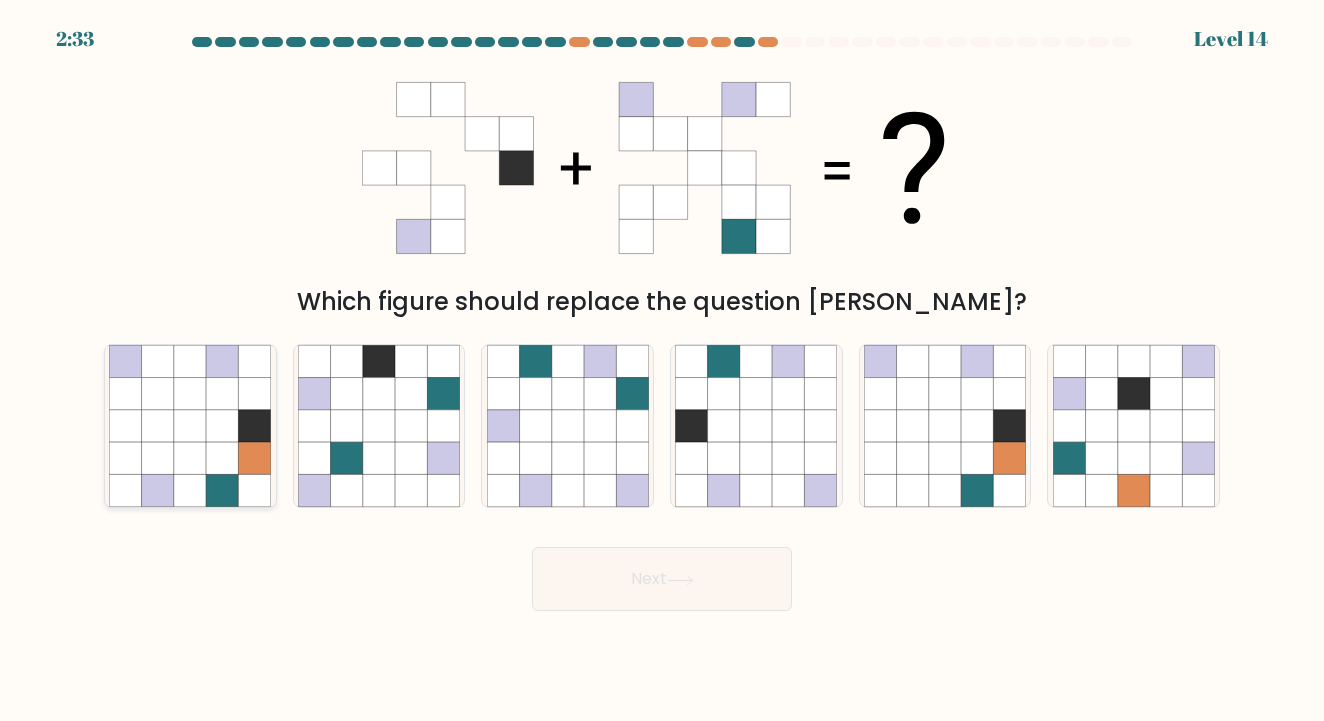 click 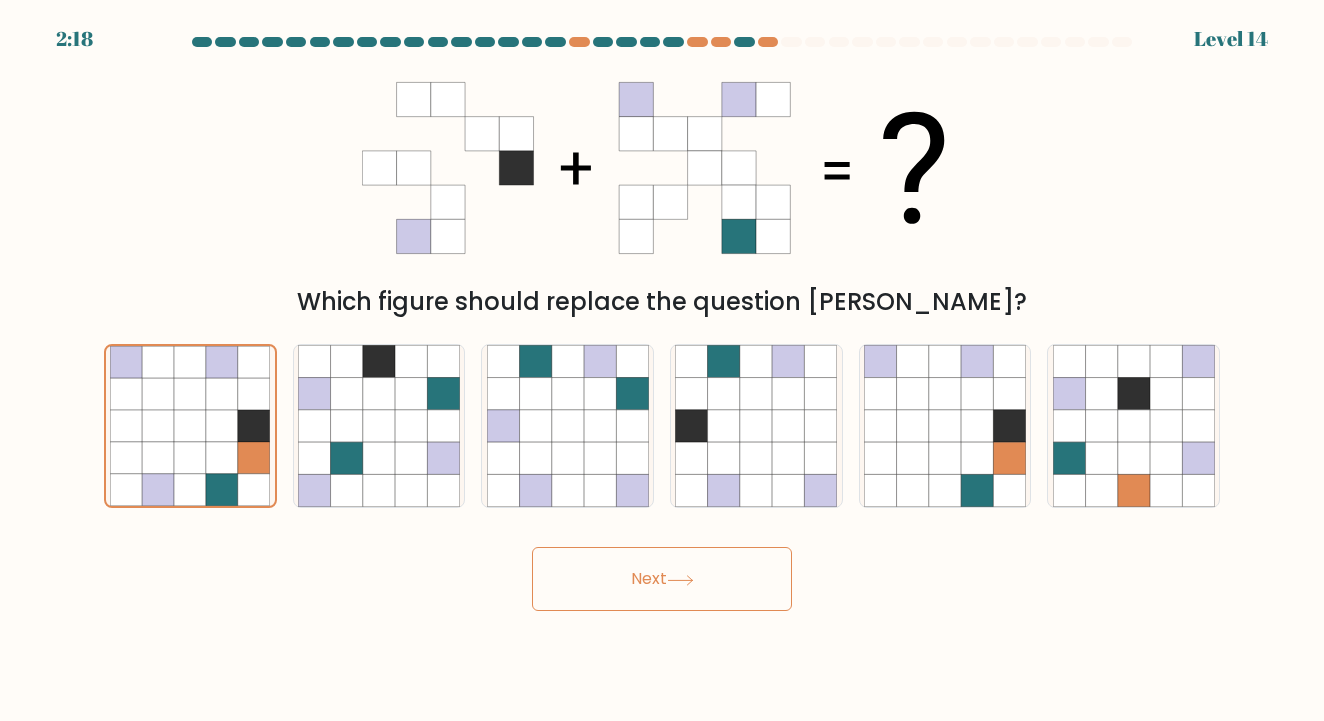 click on "Next" at bounding box center (662, 579) 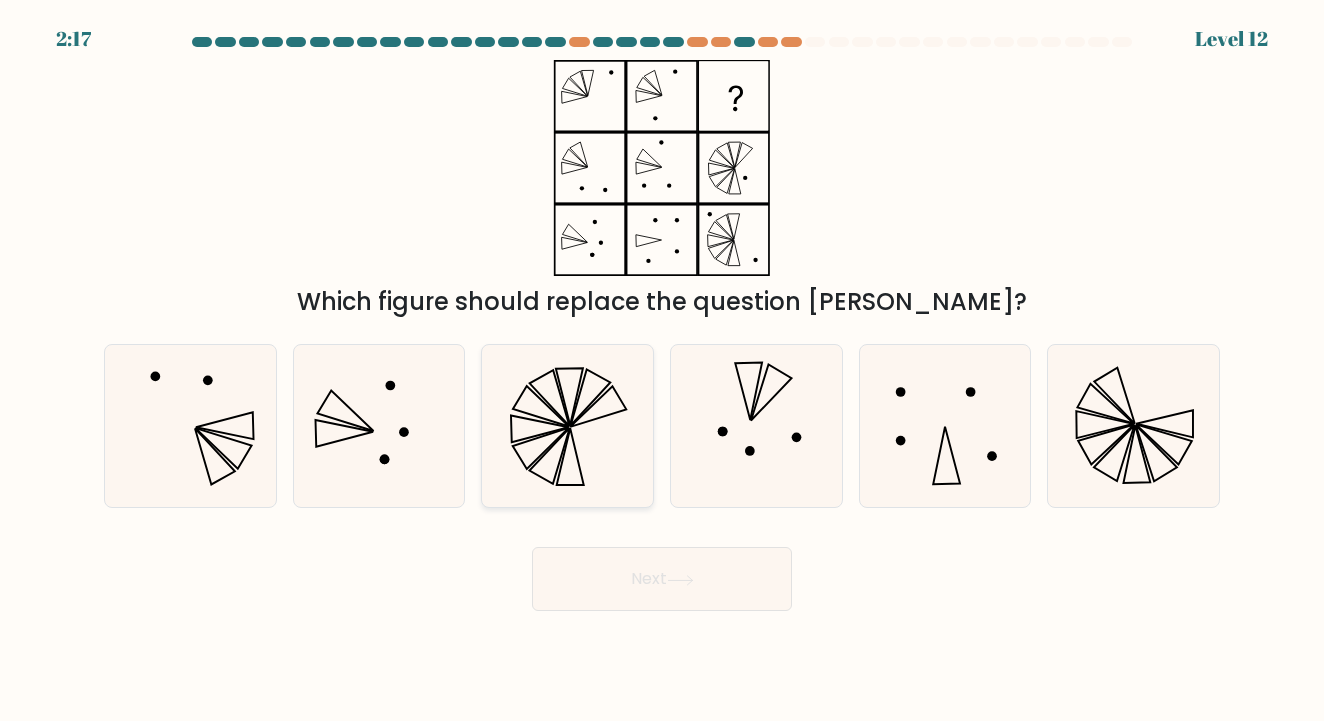click 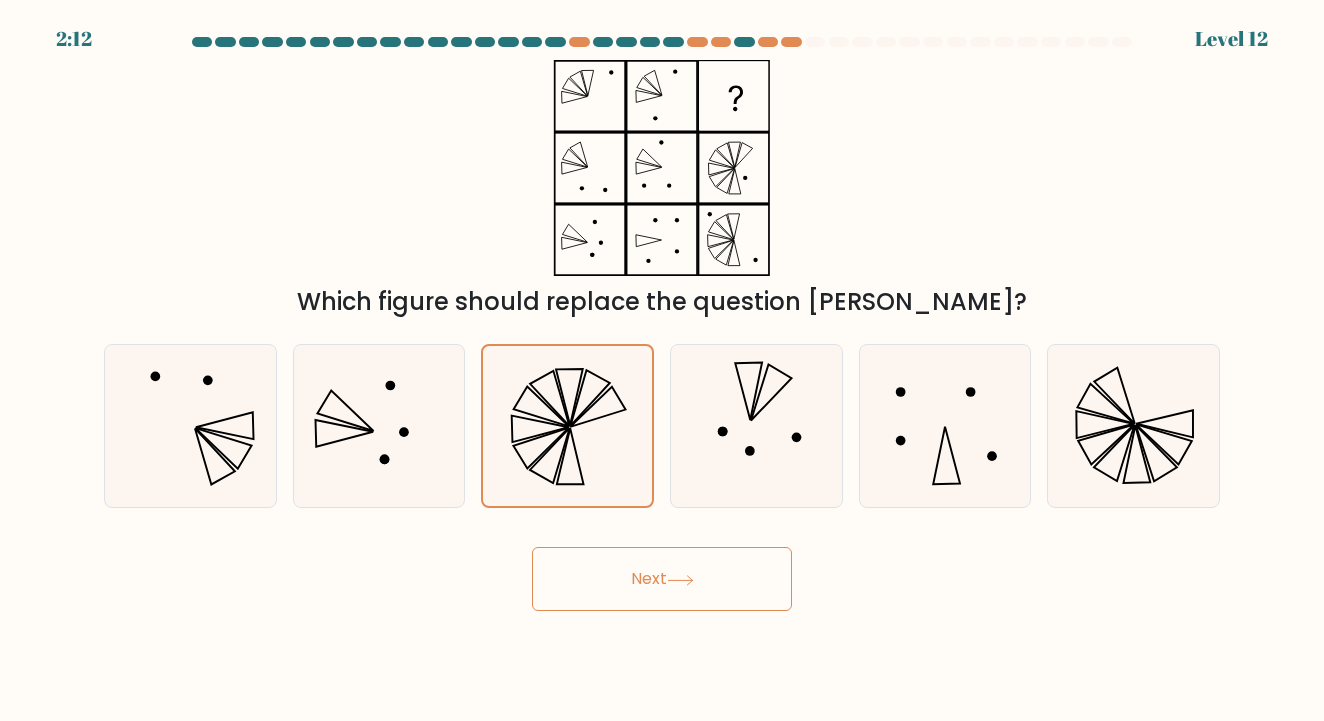 click on "Next" at bounding box center [662, 579] 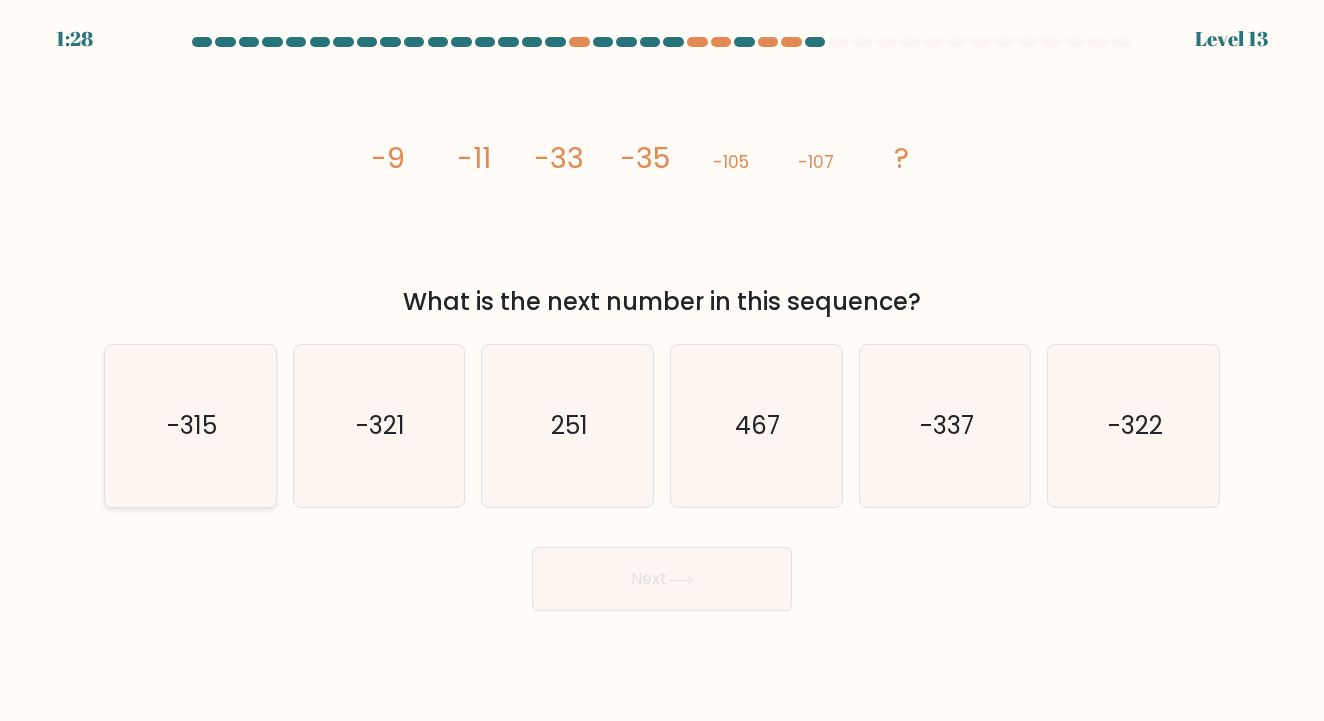 click on "-315" 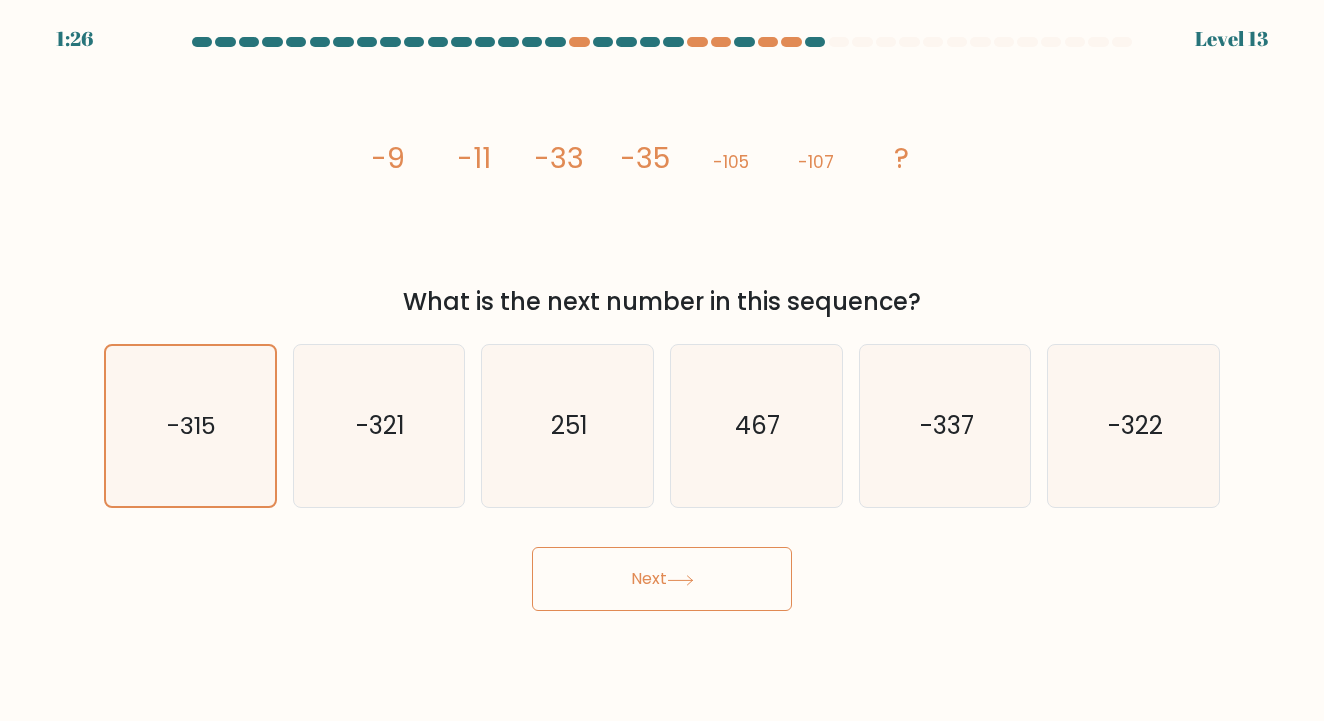 click on "Next" at bounding box center (662, 579) 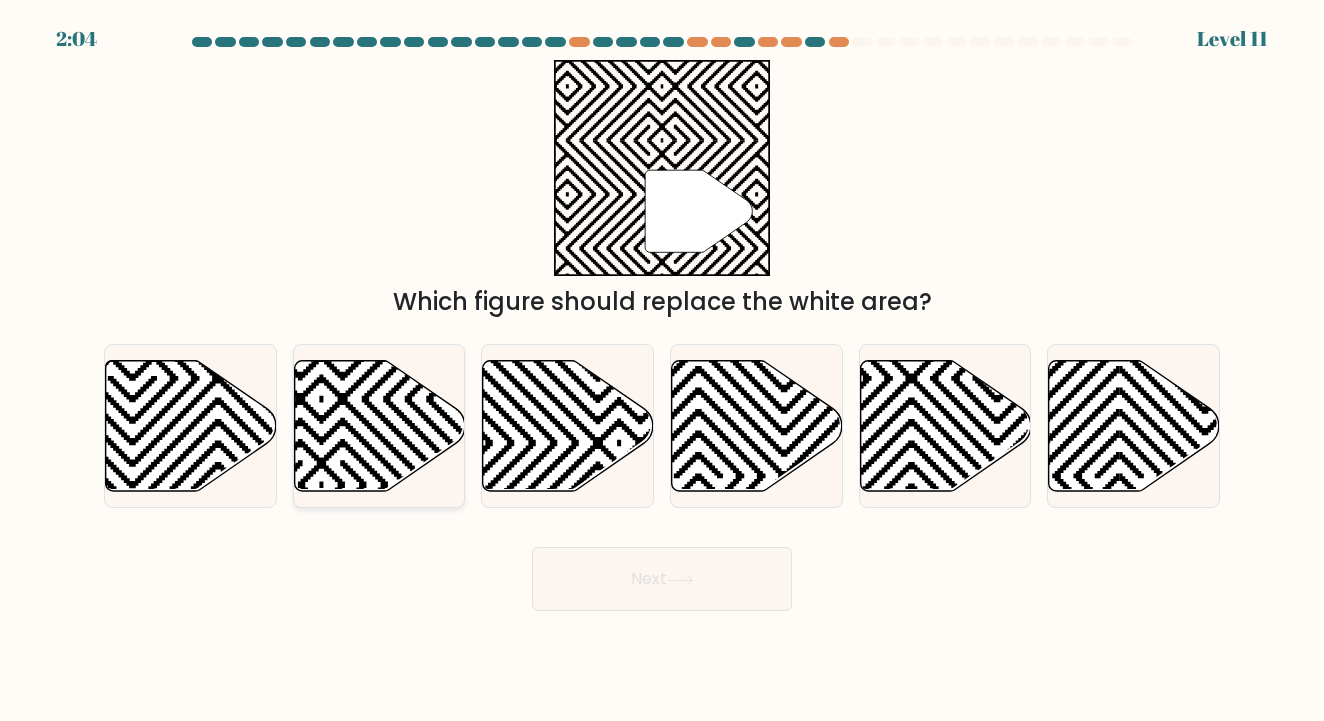 click 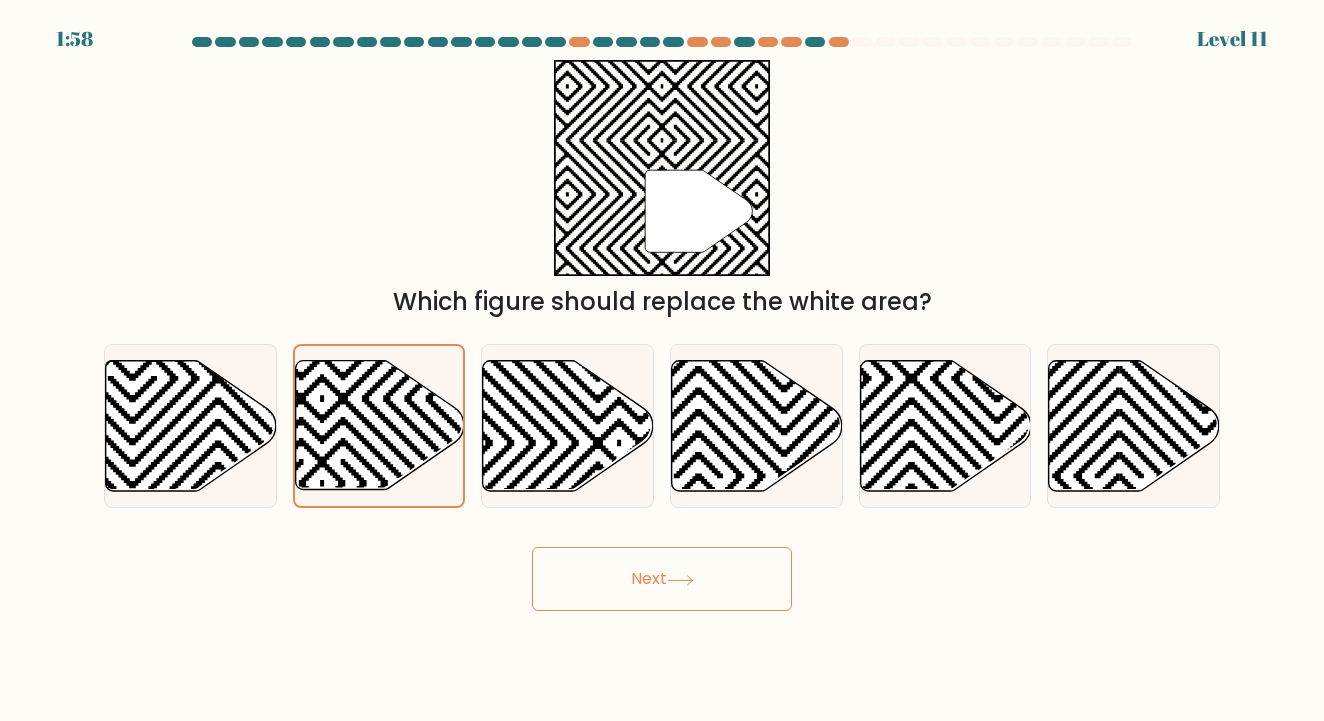 click on "Next" at bounding box center [662, 579] 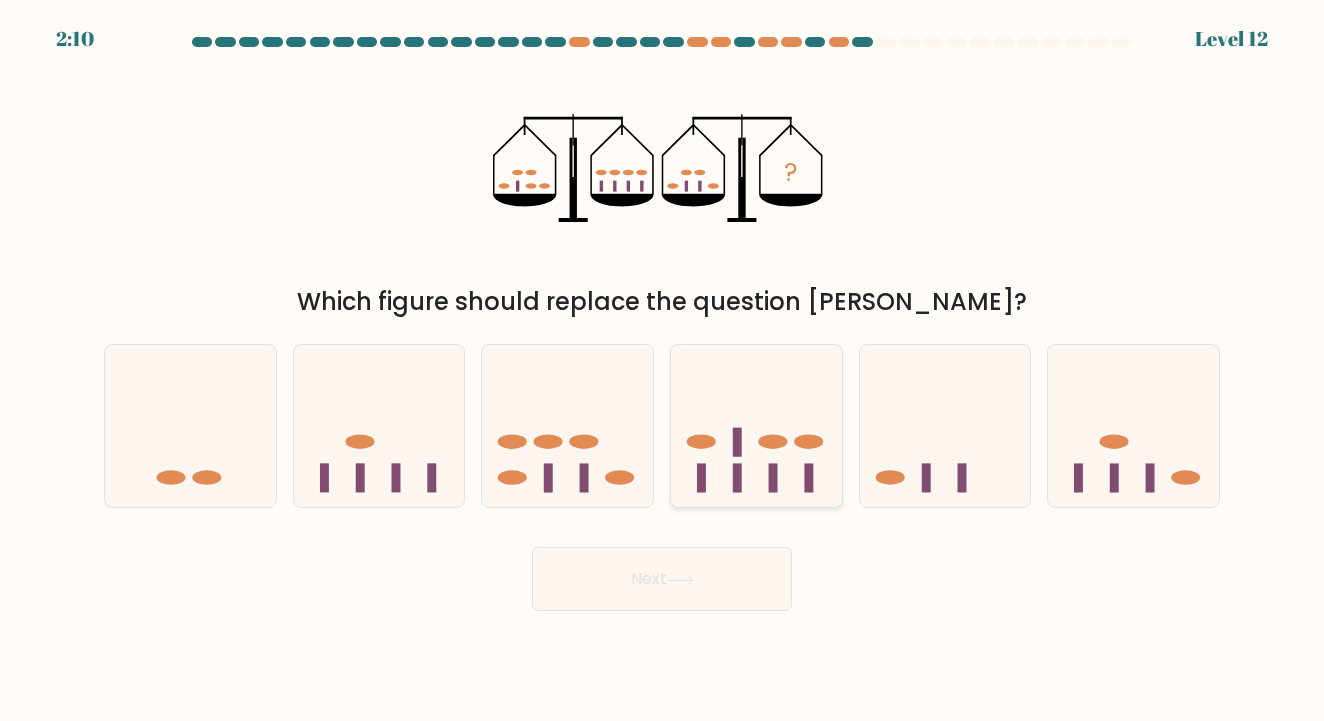 click 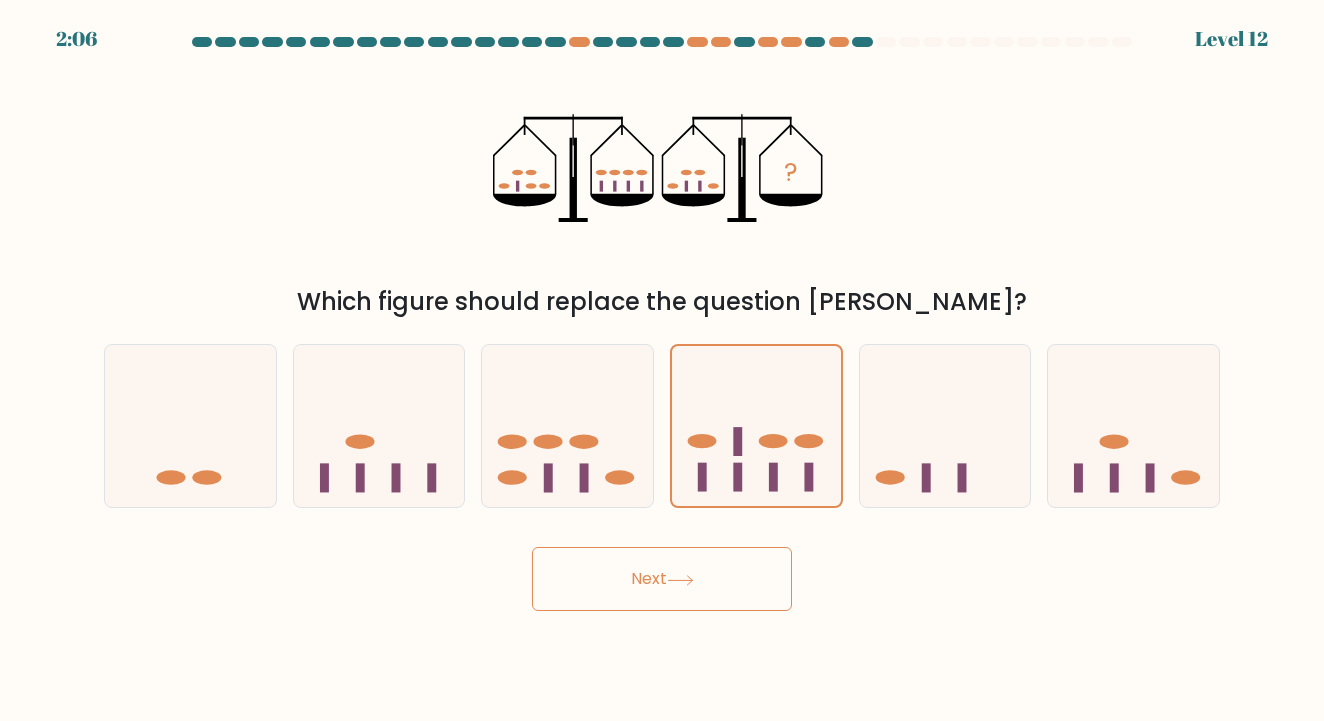 click on "Next" at bounding box center [662, 579] 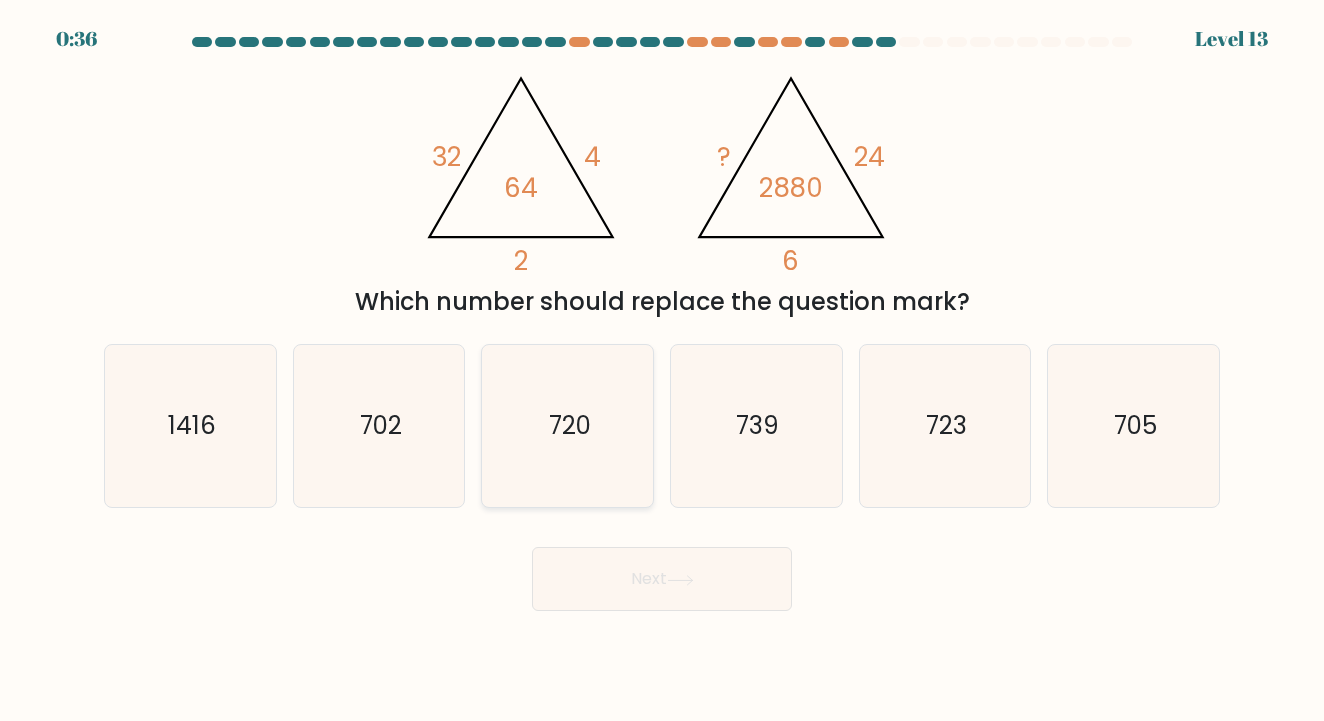 click on "720" 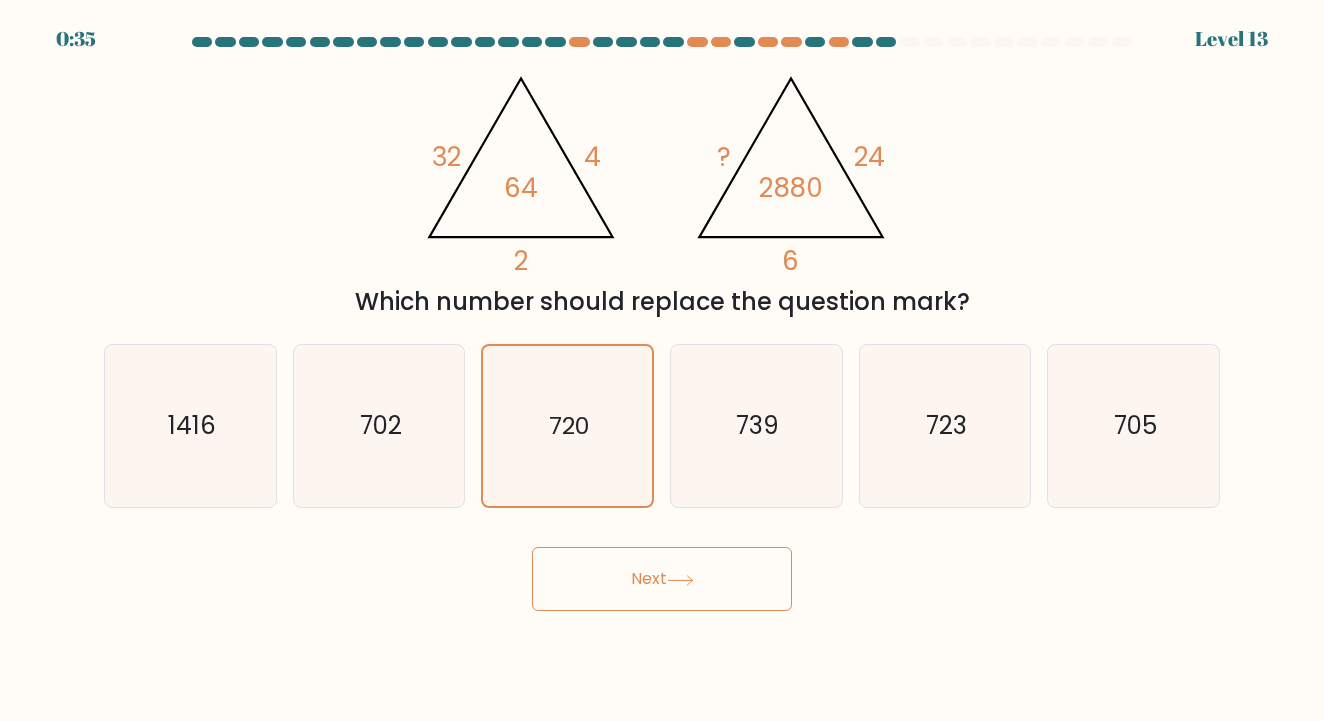 click on "Next" at bounding box center [662, 579] 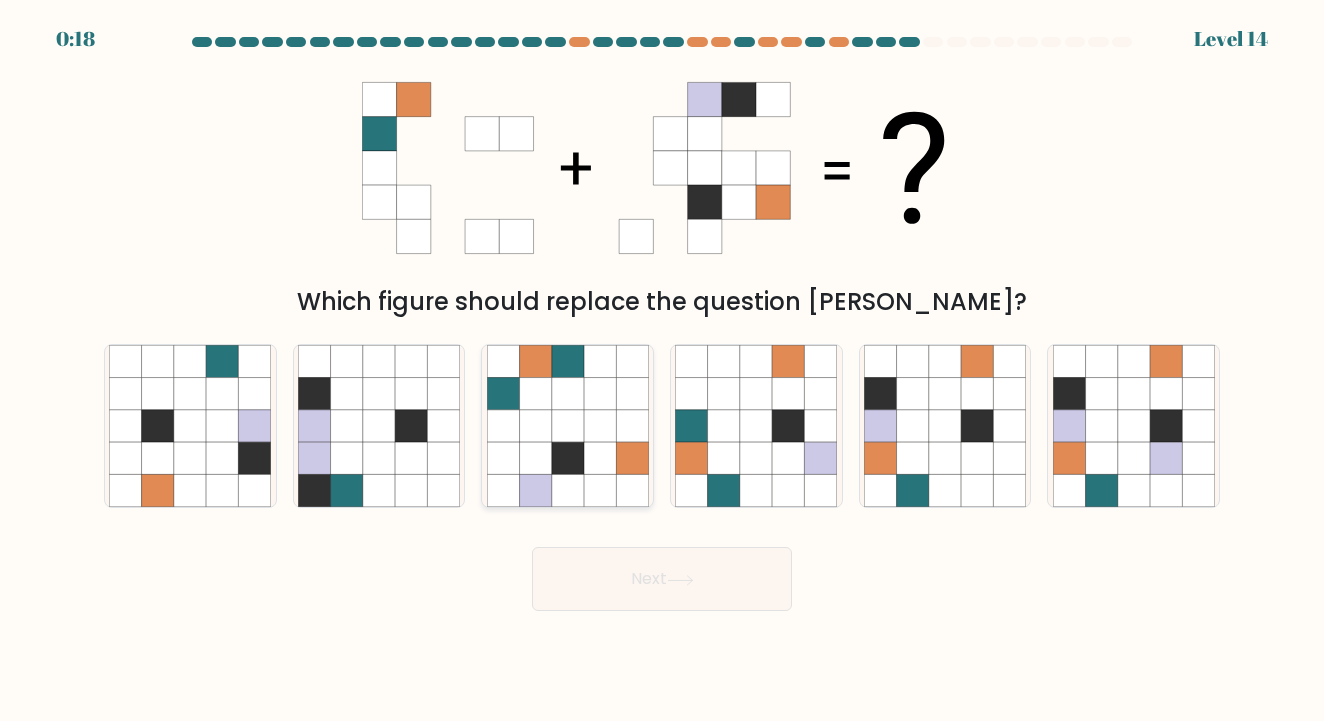 click 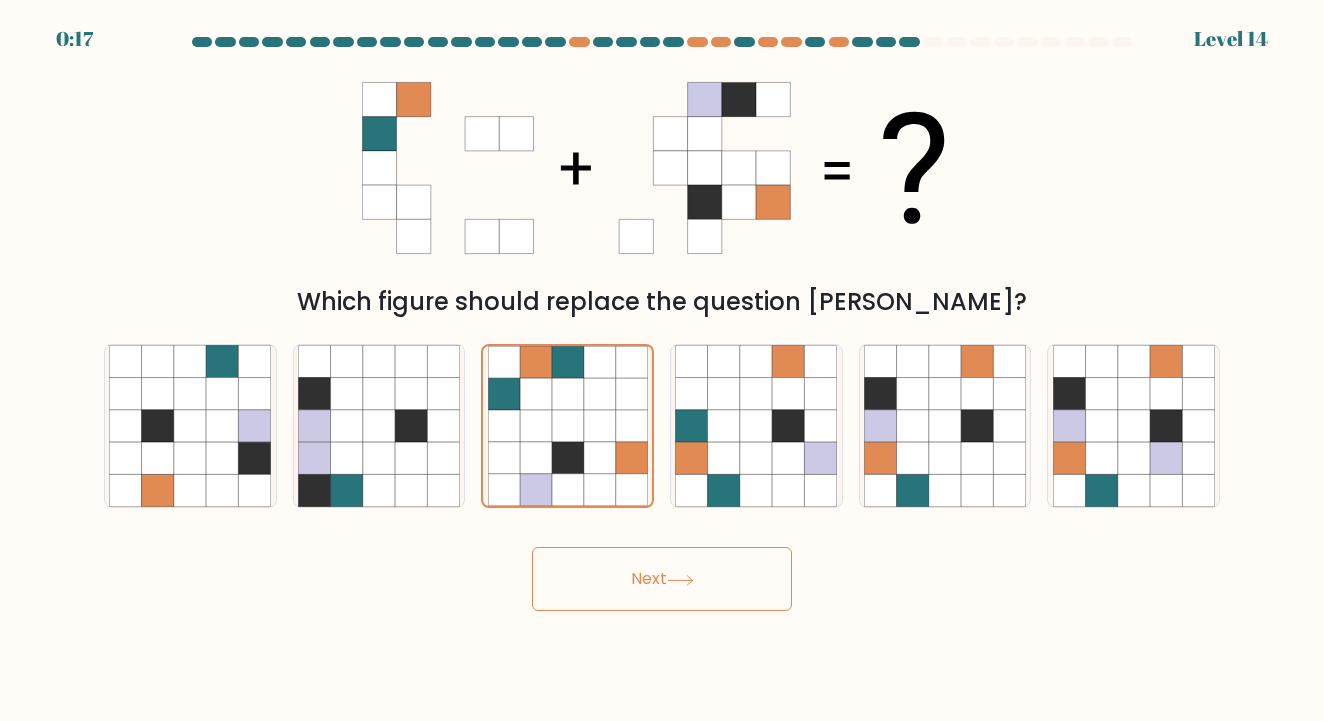 click on "Next" at bounding box center (662, 579) 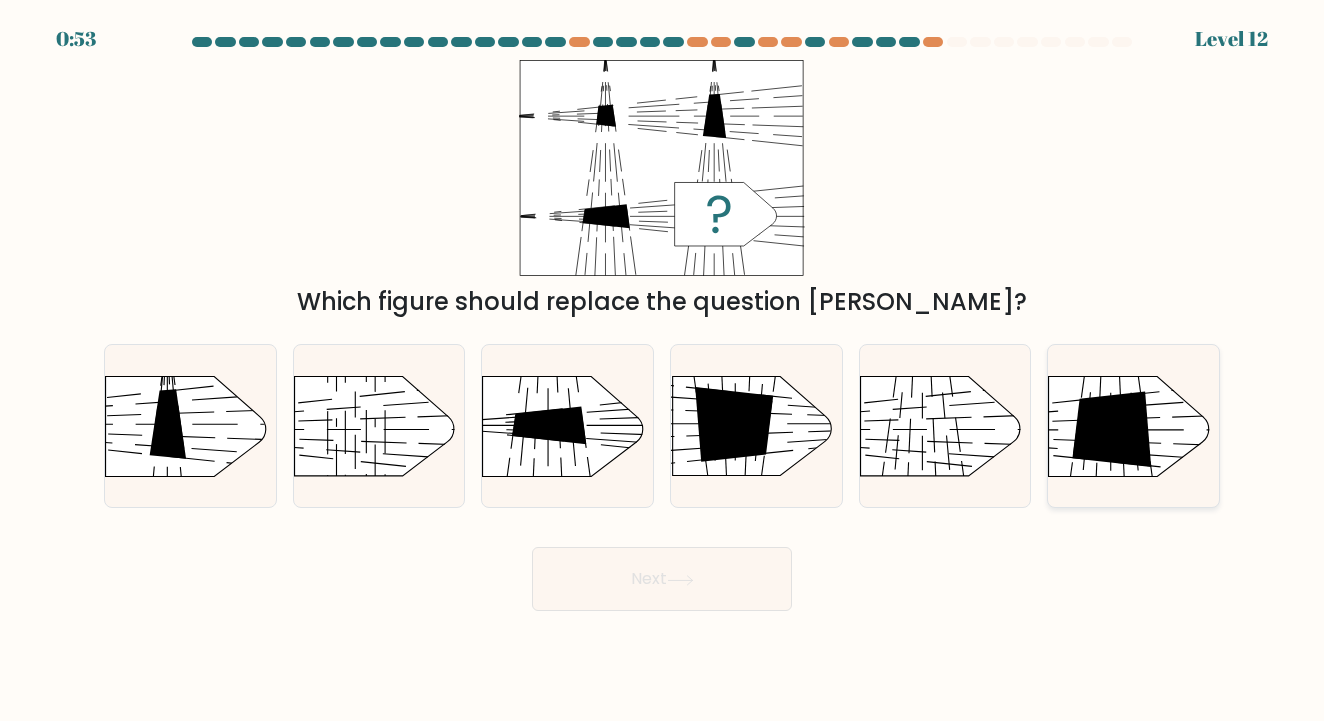 click 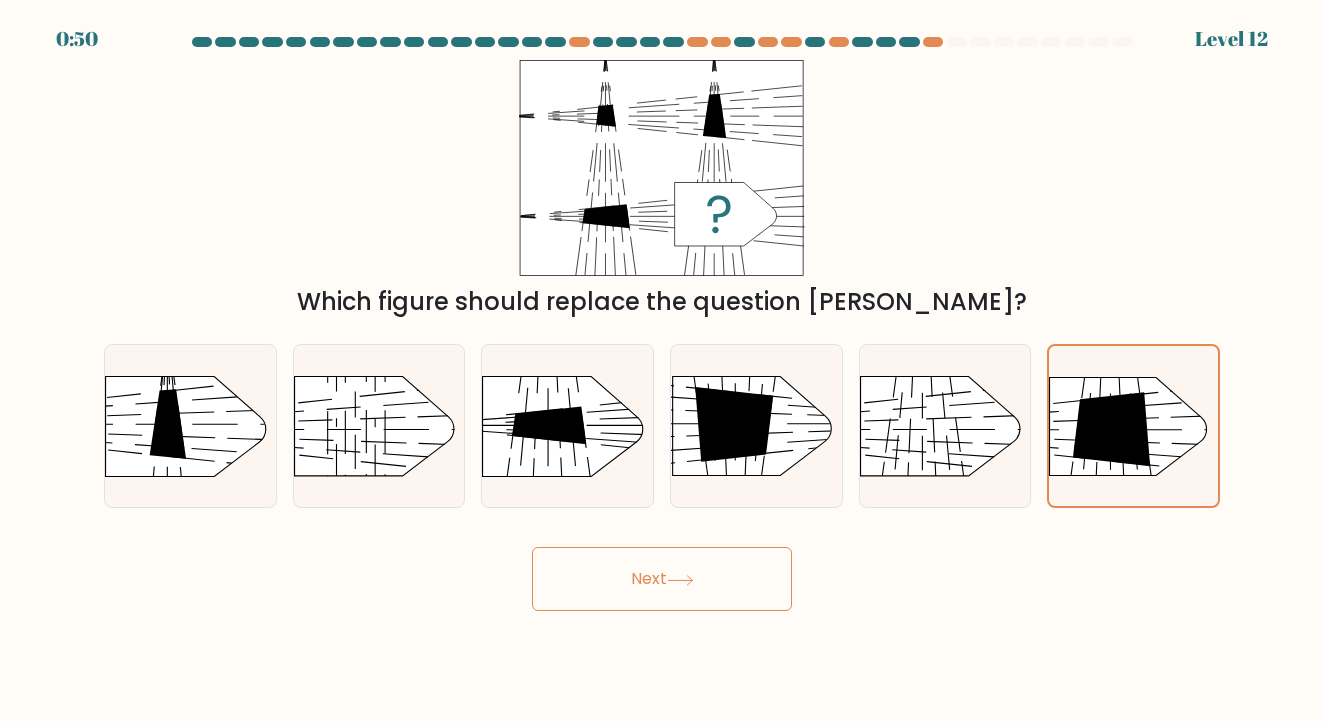 click on "Next" at bounding box center (662, 579) 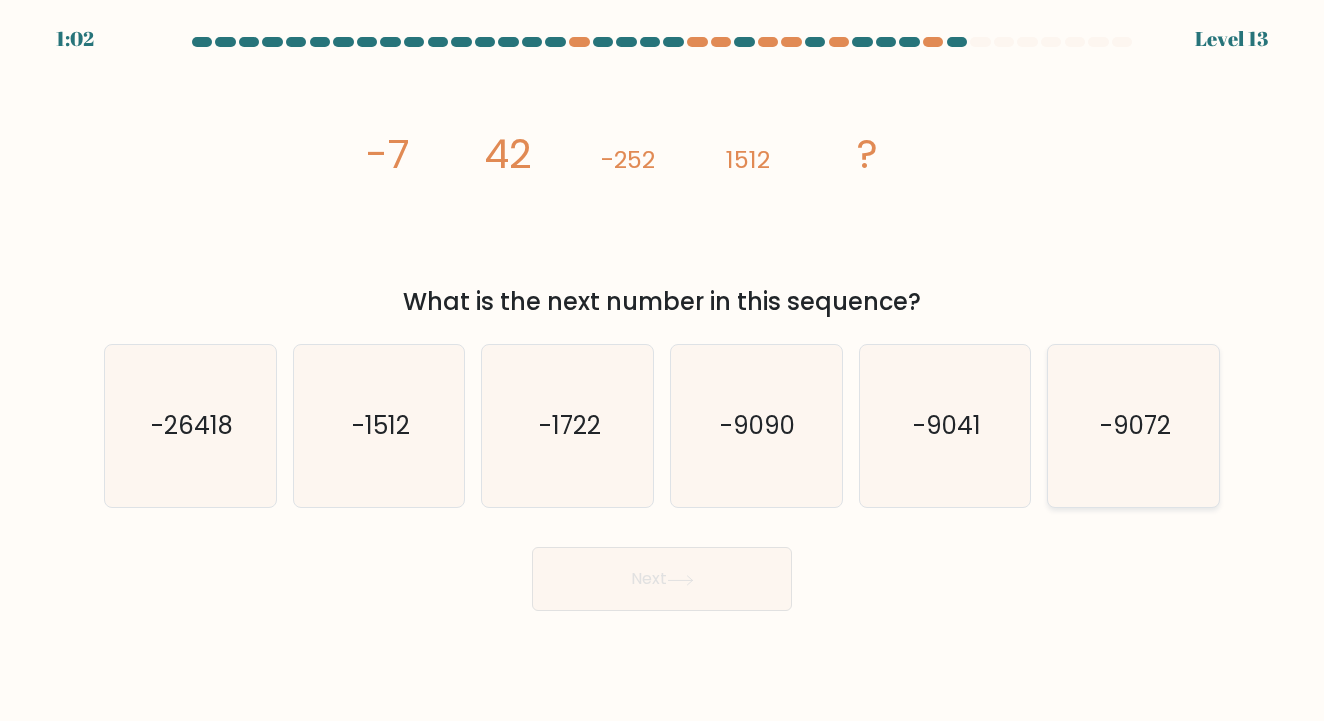 click on "-9072" 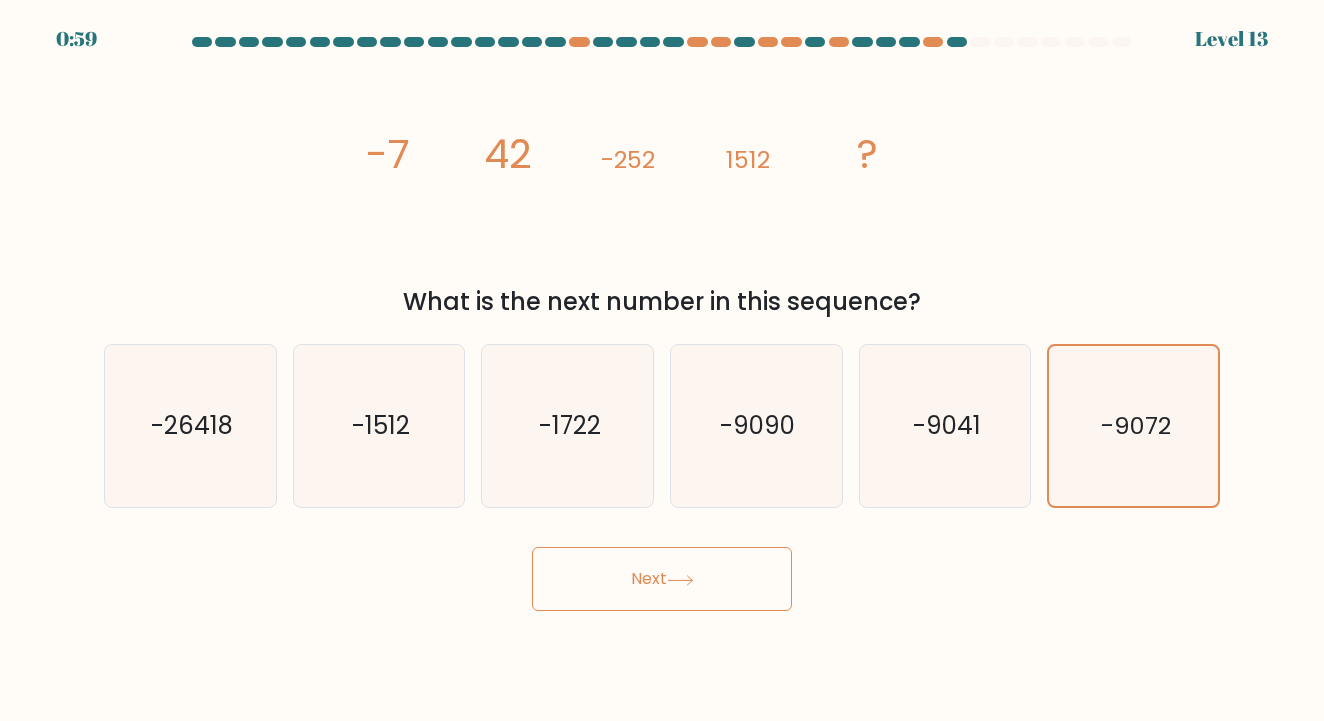 click on "Next" at bounding box center (662, 579) 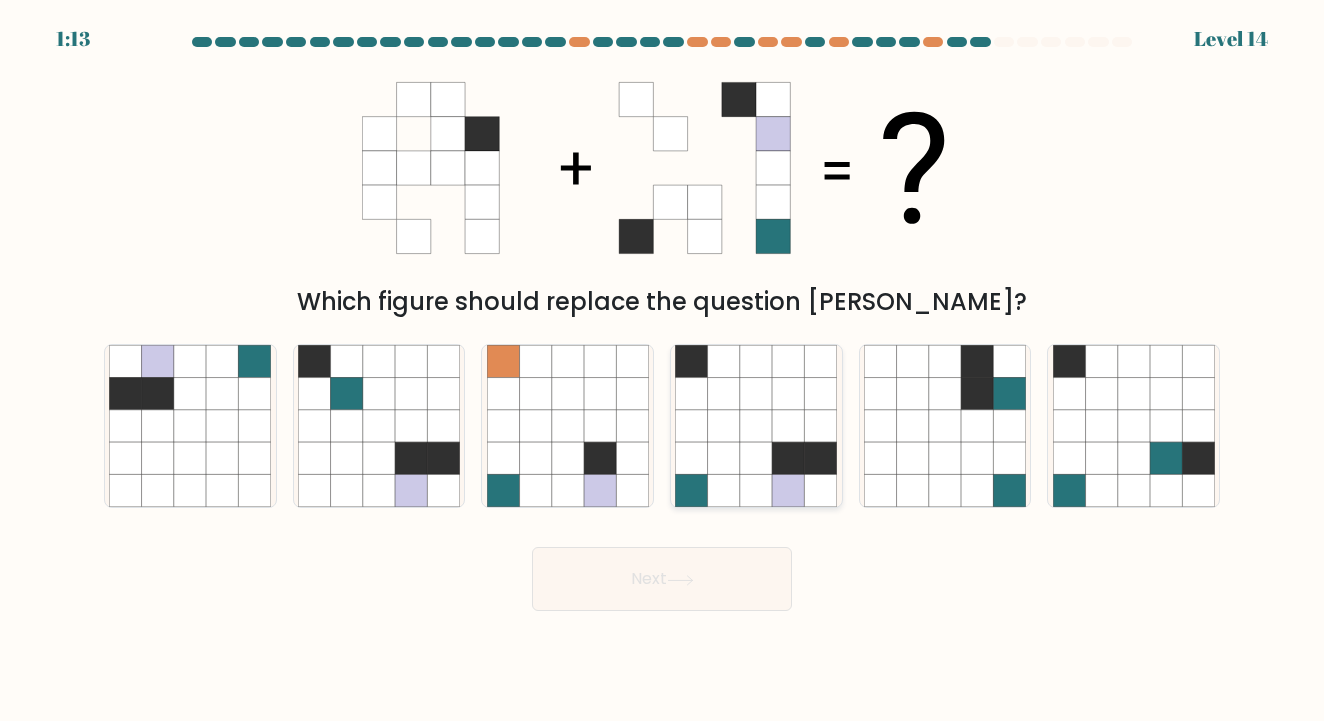 click 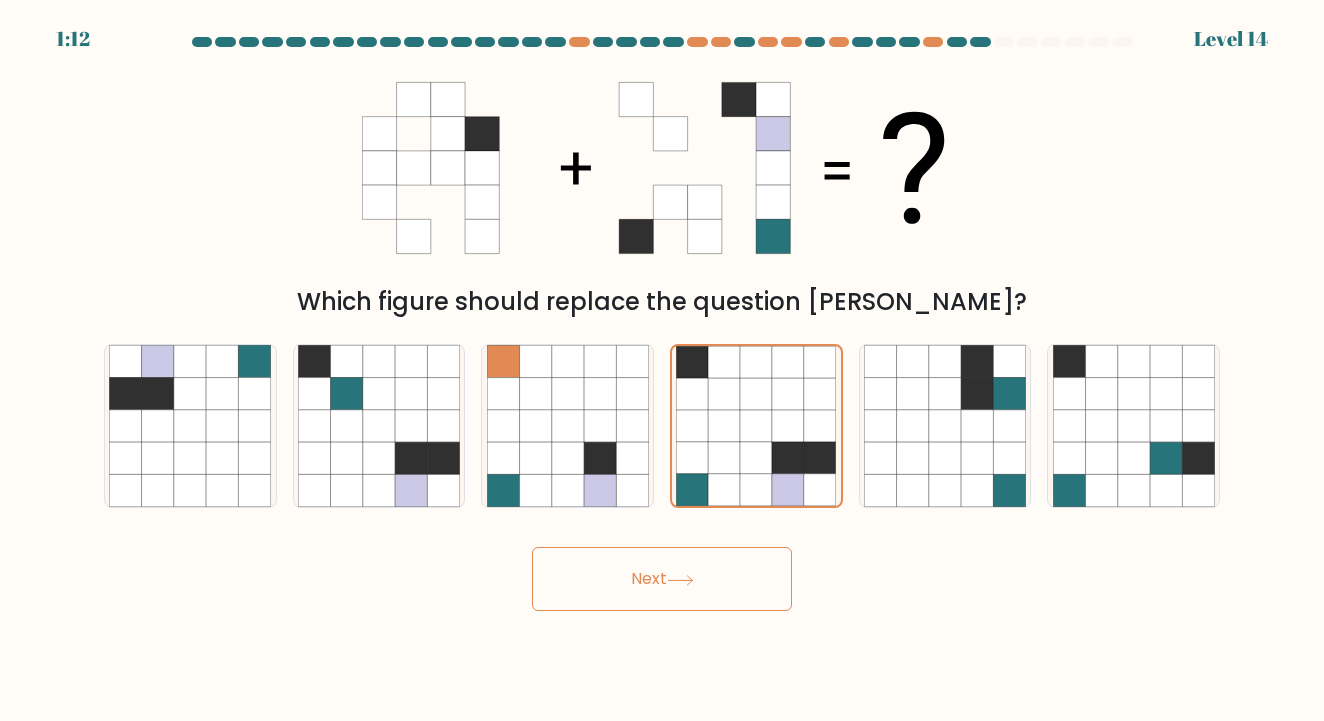click on "Next" at bounding box center (662, 579) 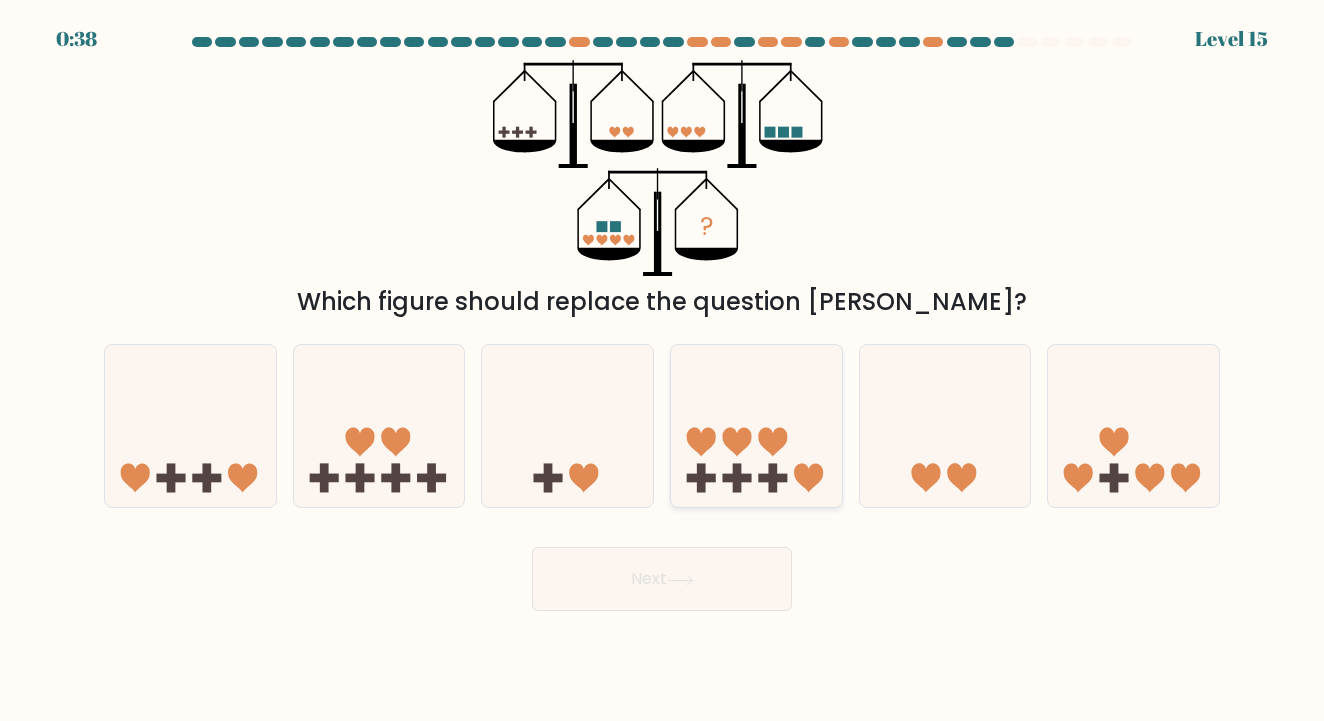 click 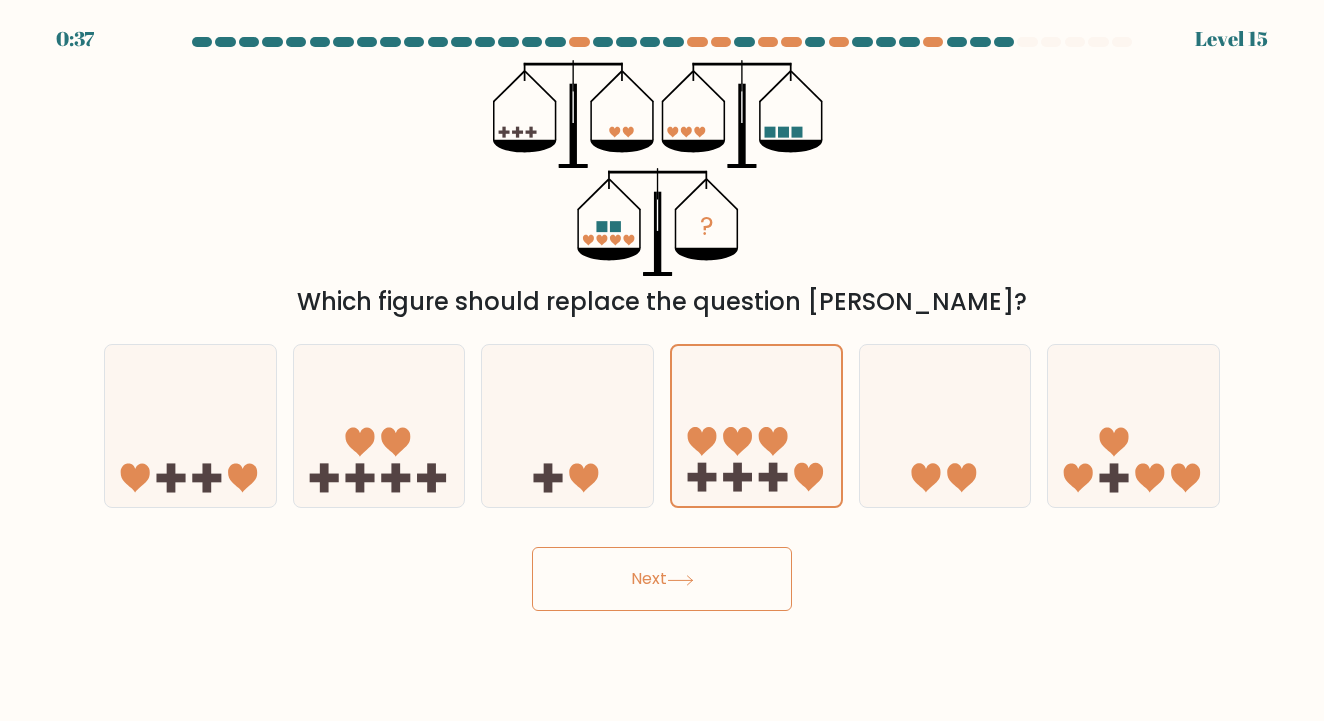 click on "Next" at bounding box center [662, 579] 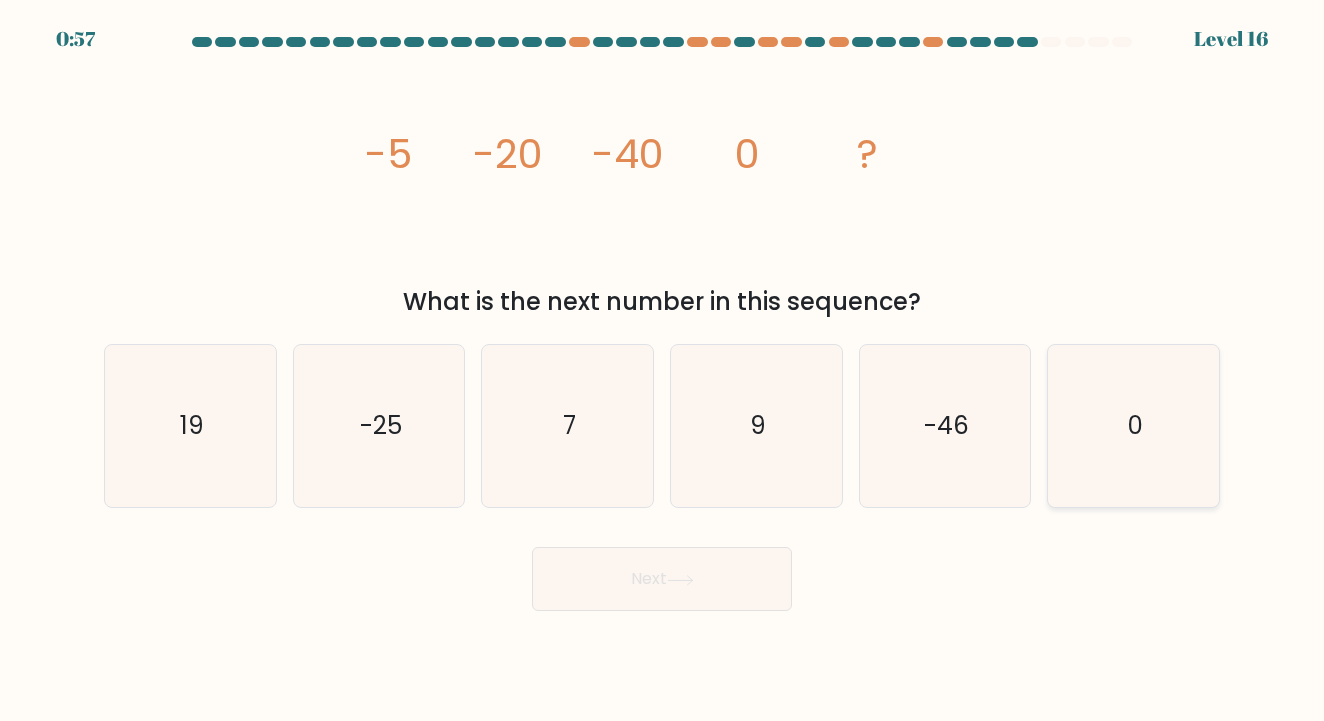 click on "0" 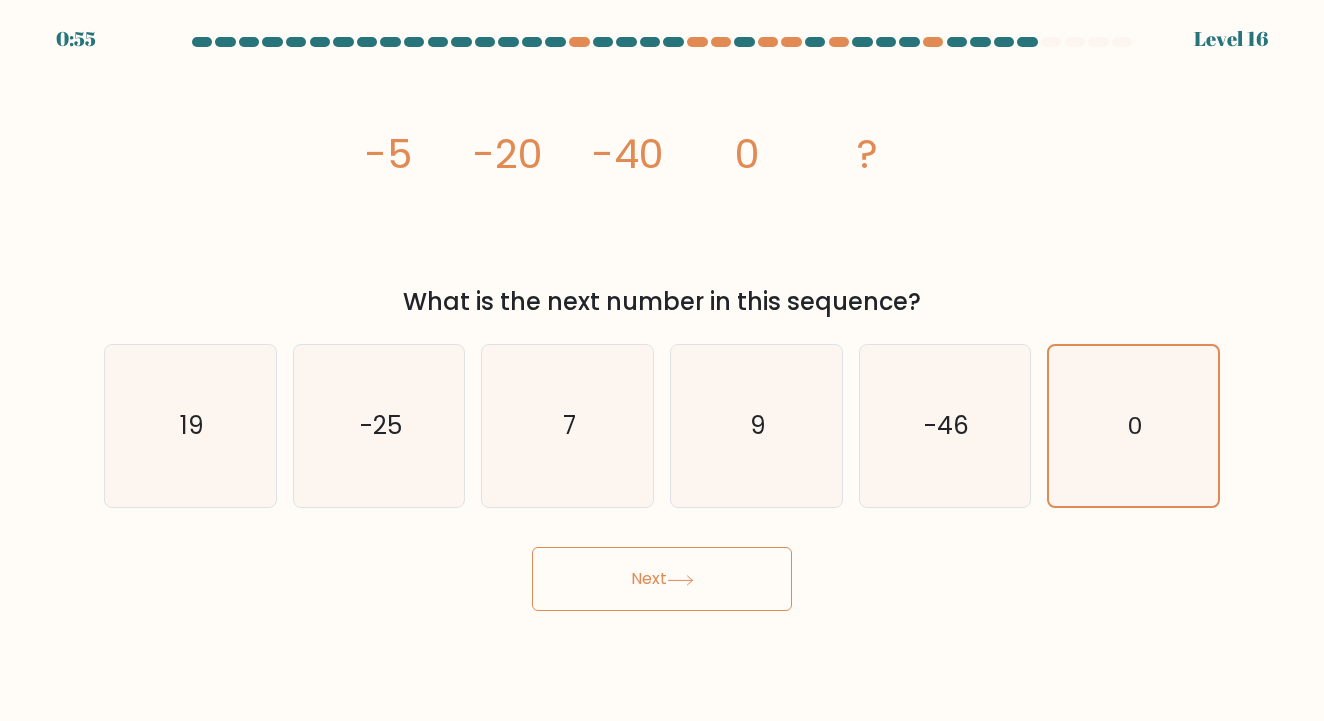 click on "Next" at bounding box center (662, 579) 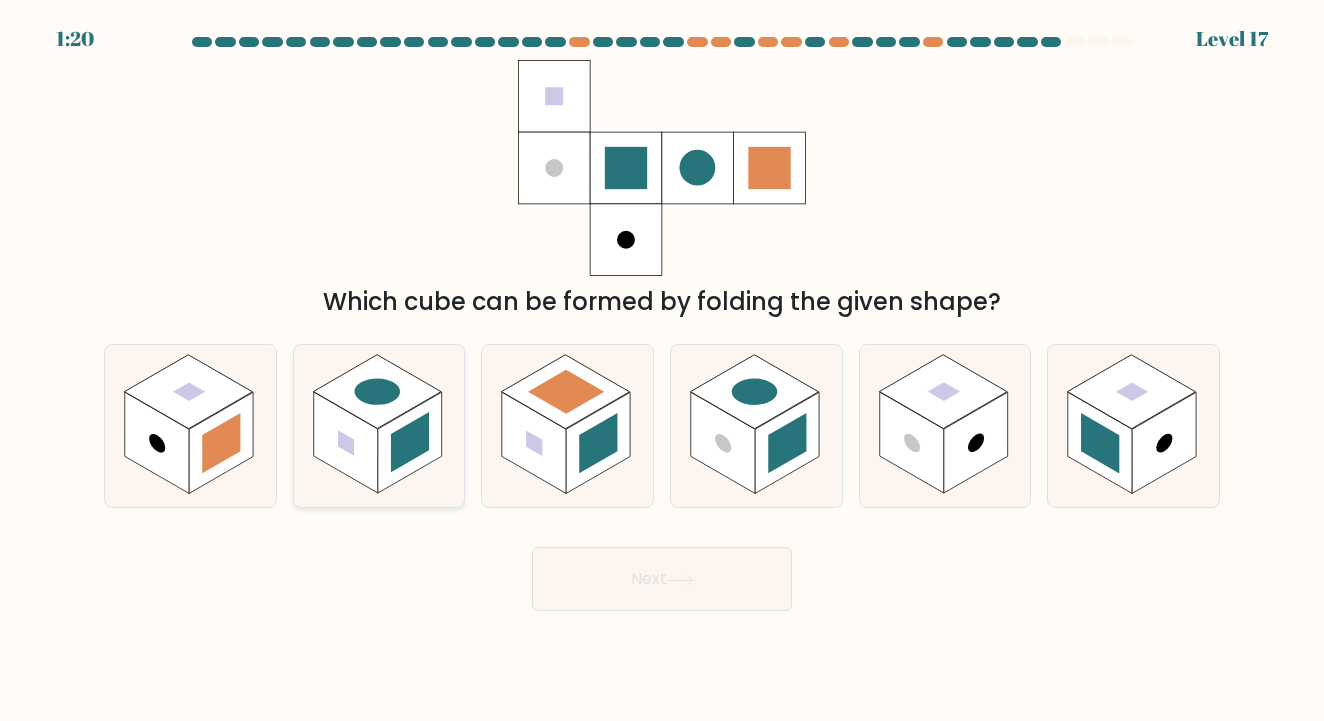 click 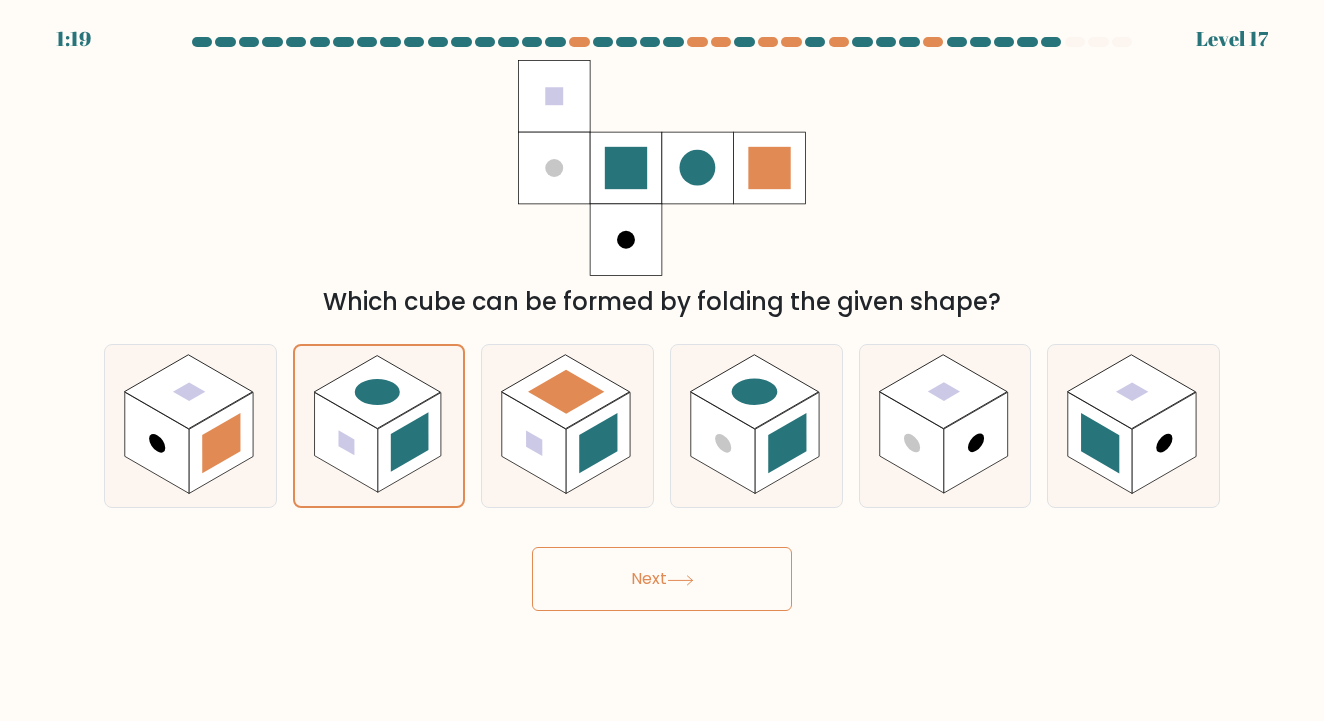 click on "Next" at bounding box center (662, 579) 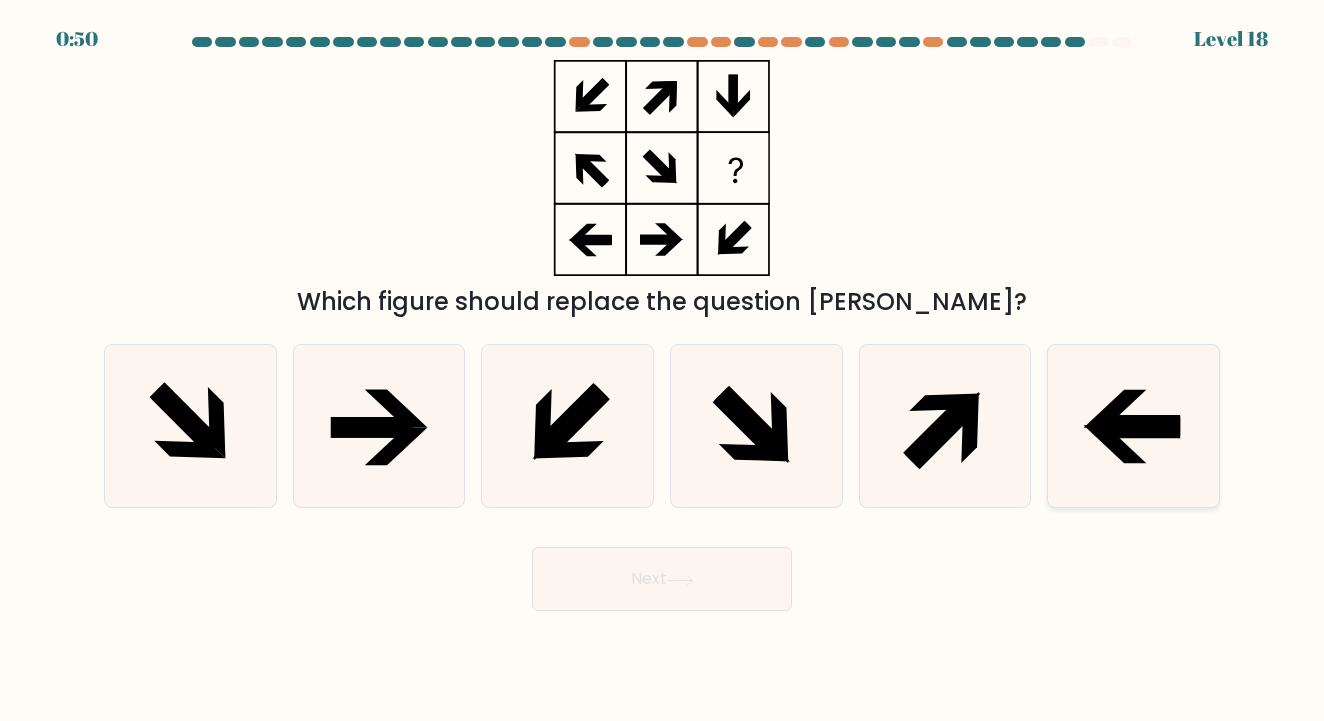 click 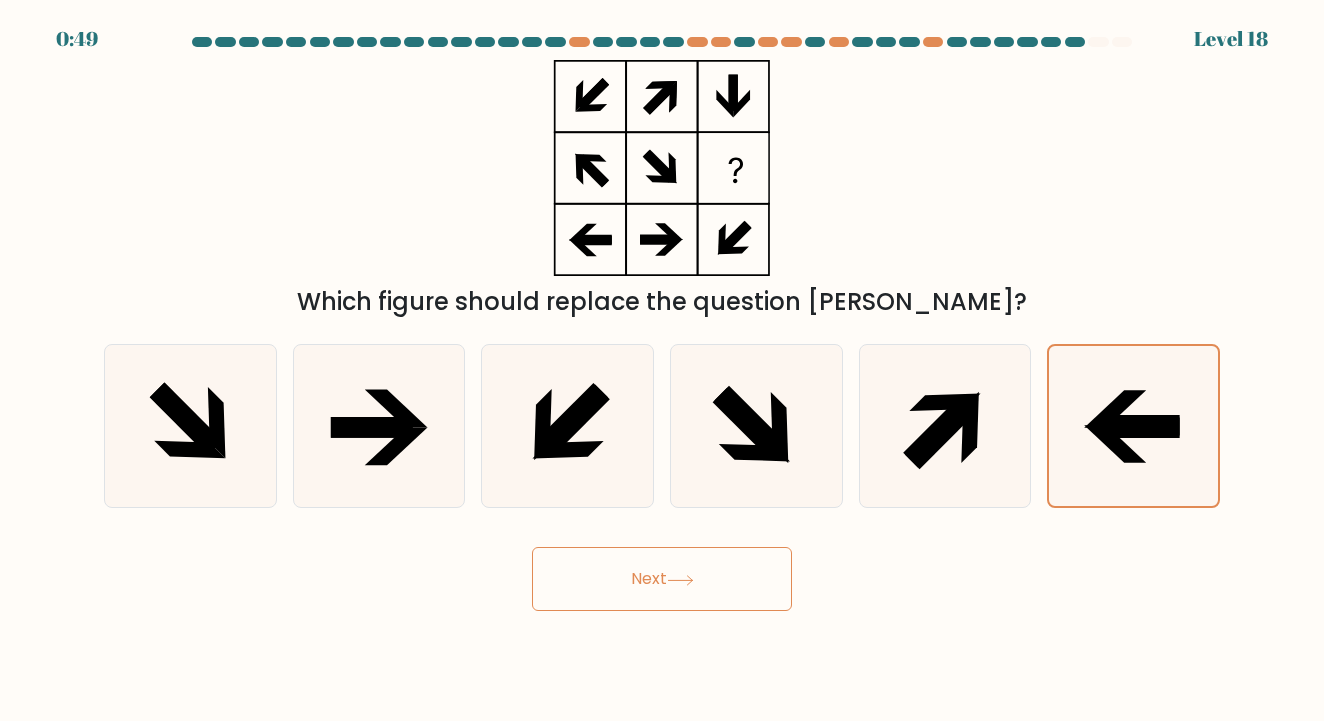 click 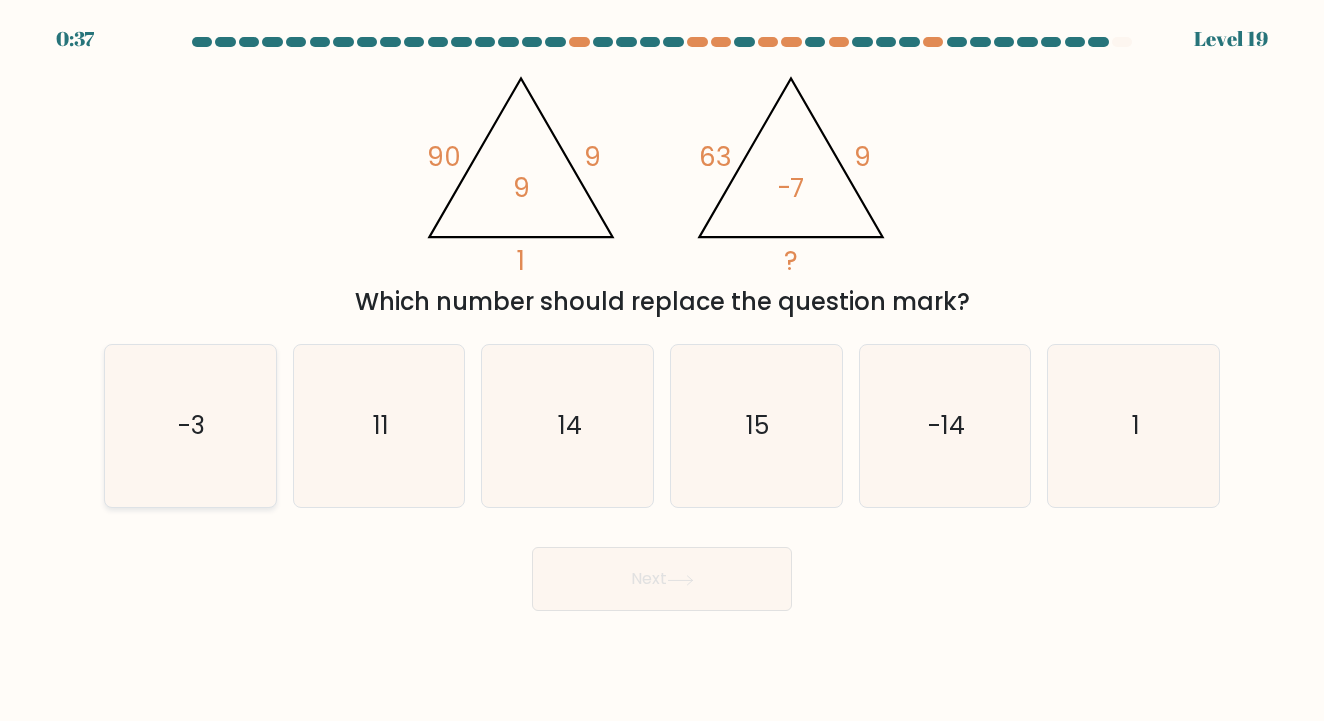 click on "-3" 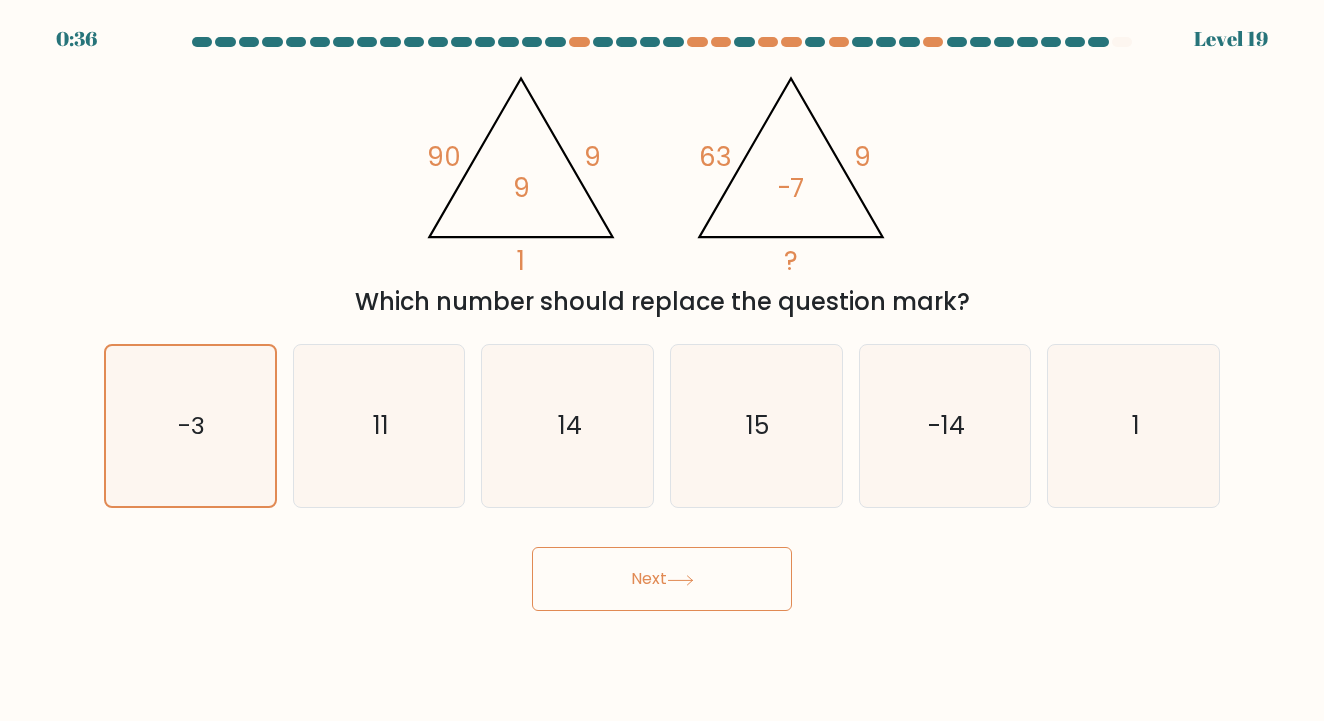 click on "Next" at bounding box center [662, 579] 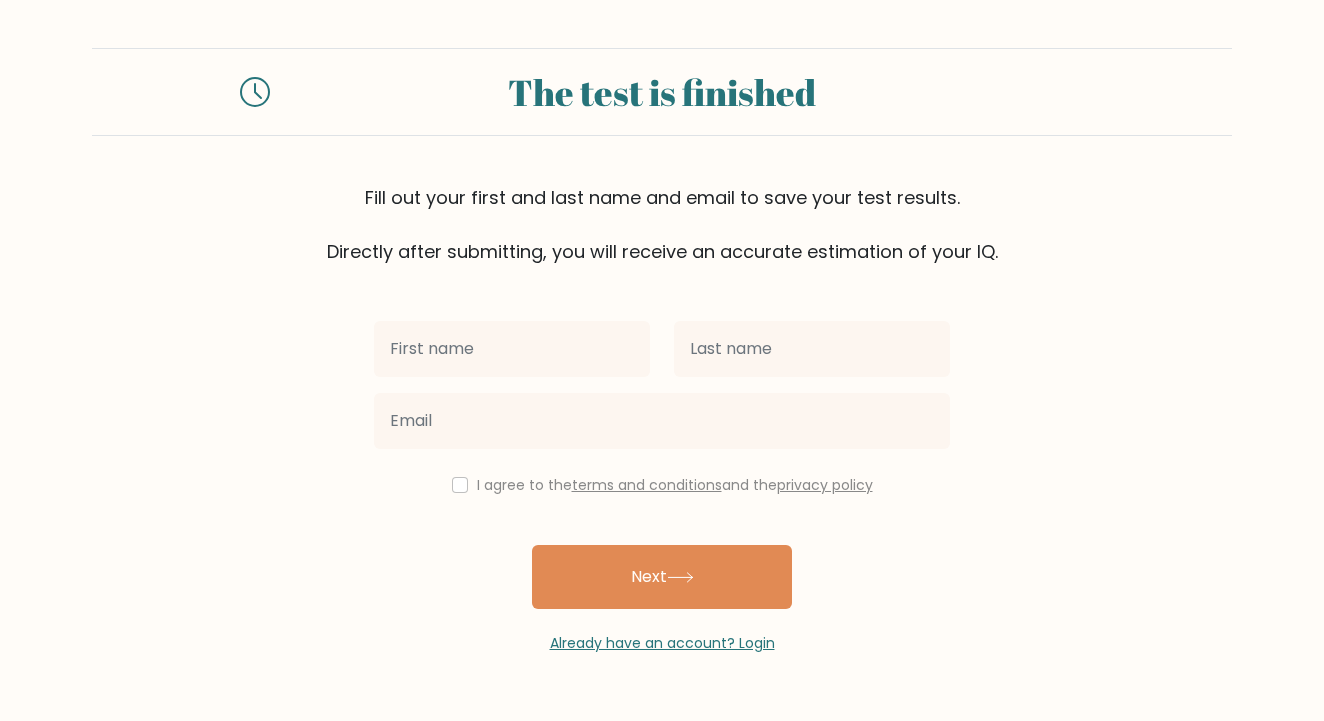 scroll, scrollTop: 0, scrollLeft: 0, axis: both 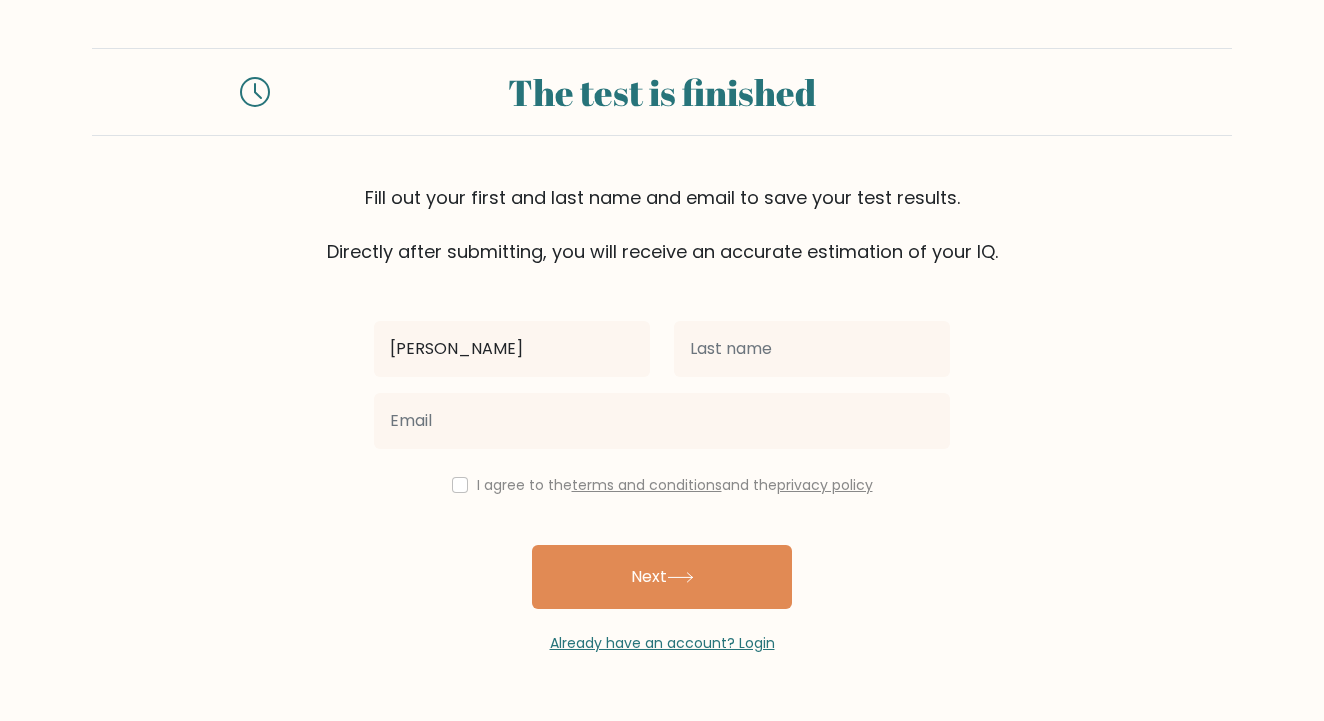 type on "tatiana" 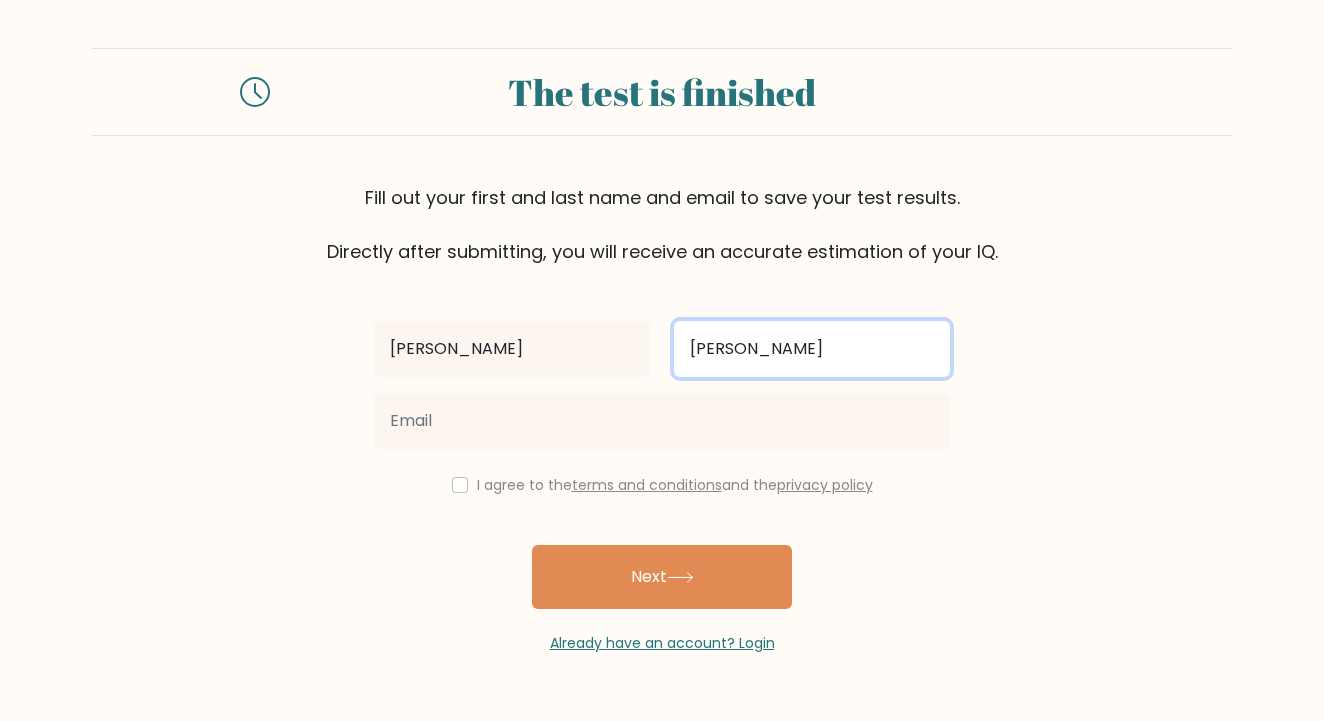 type on "vartanyan" 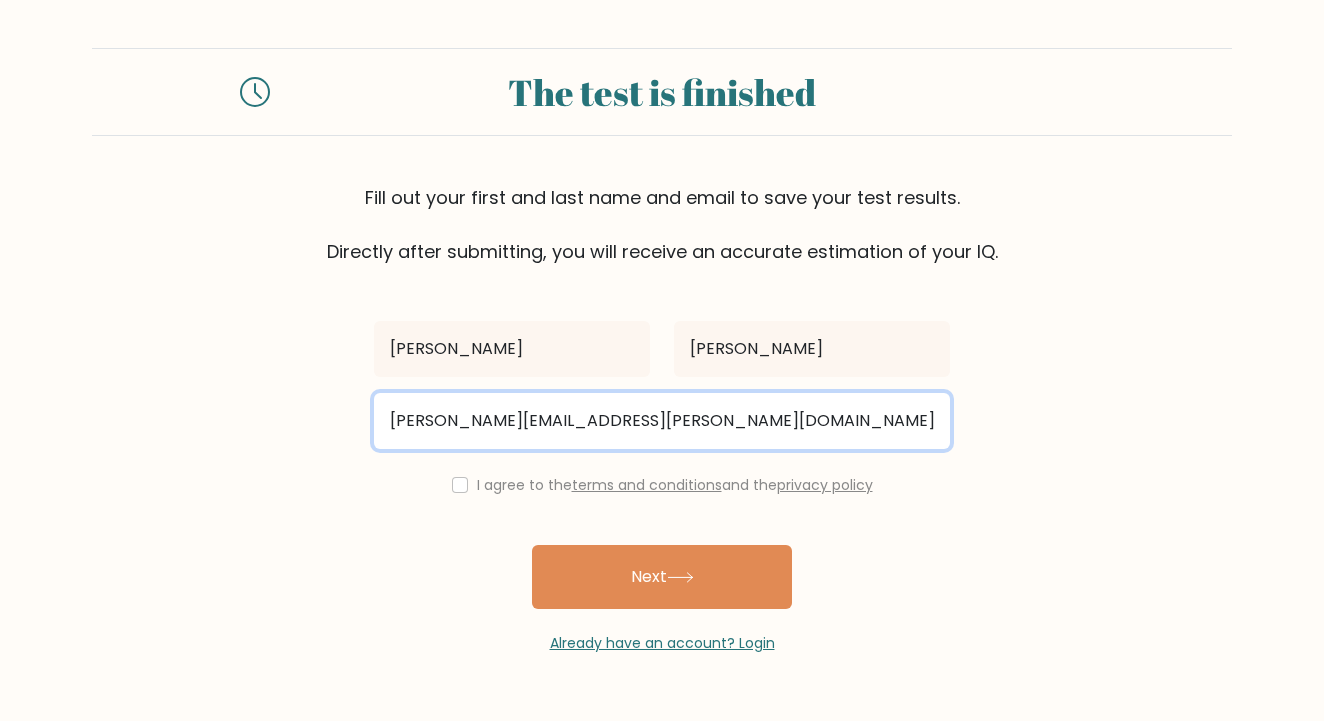 type on "tania.vartanyan@bk.ru" 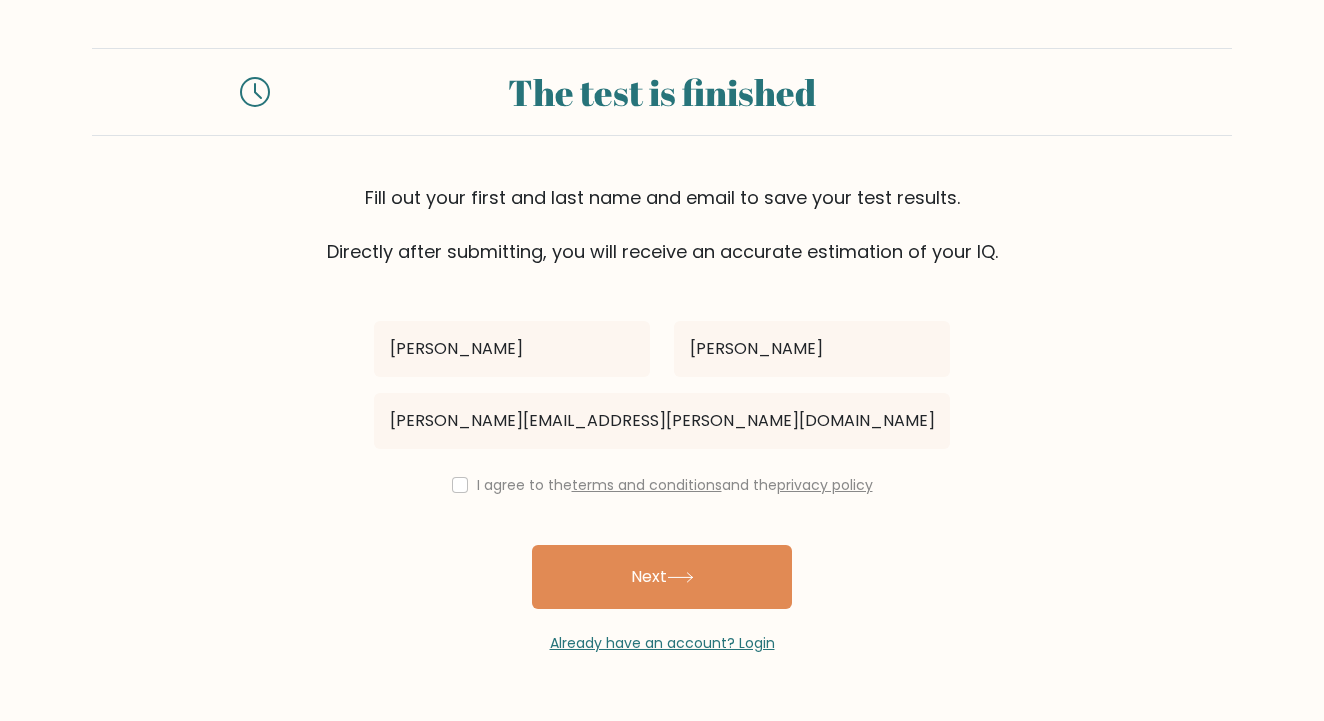click on "I agree to the  terms and conditions  and the  privacy policy" at bounding box center (662, 485) 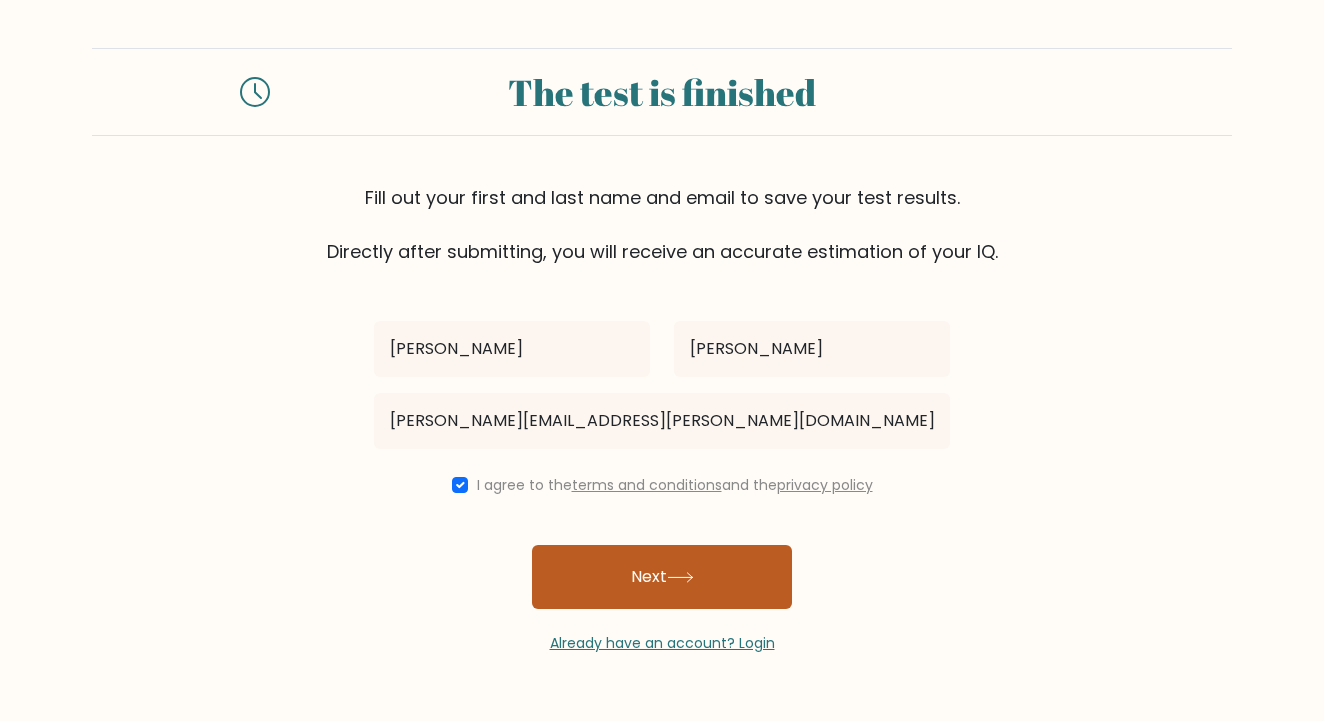 click on "Next" at bounding box center (662, 577) 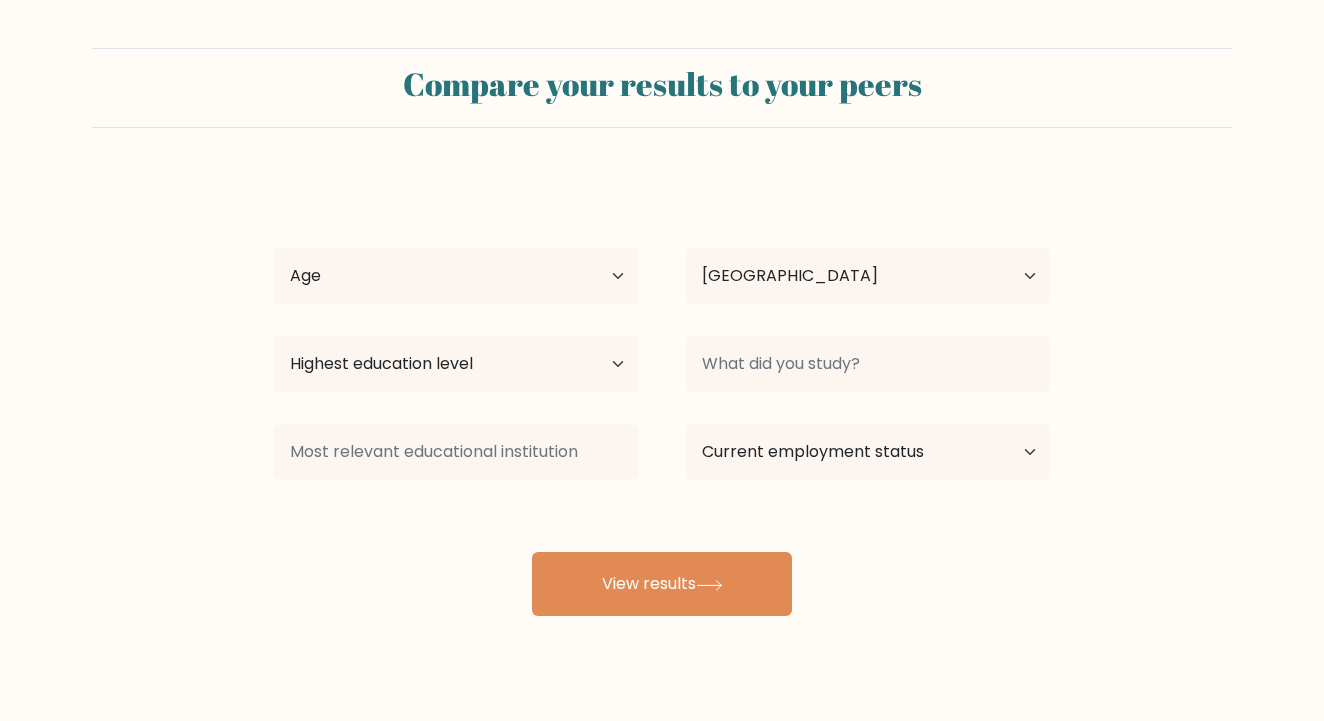 select on "ES" 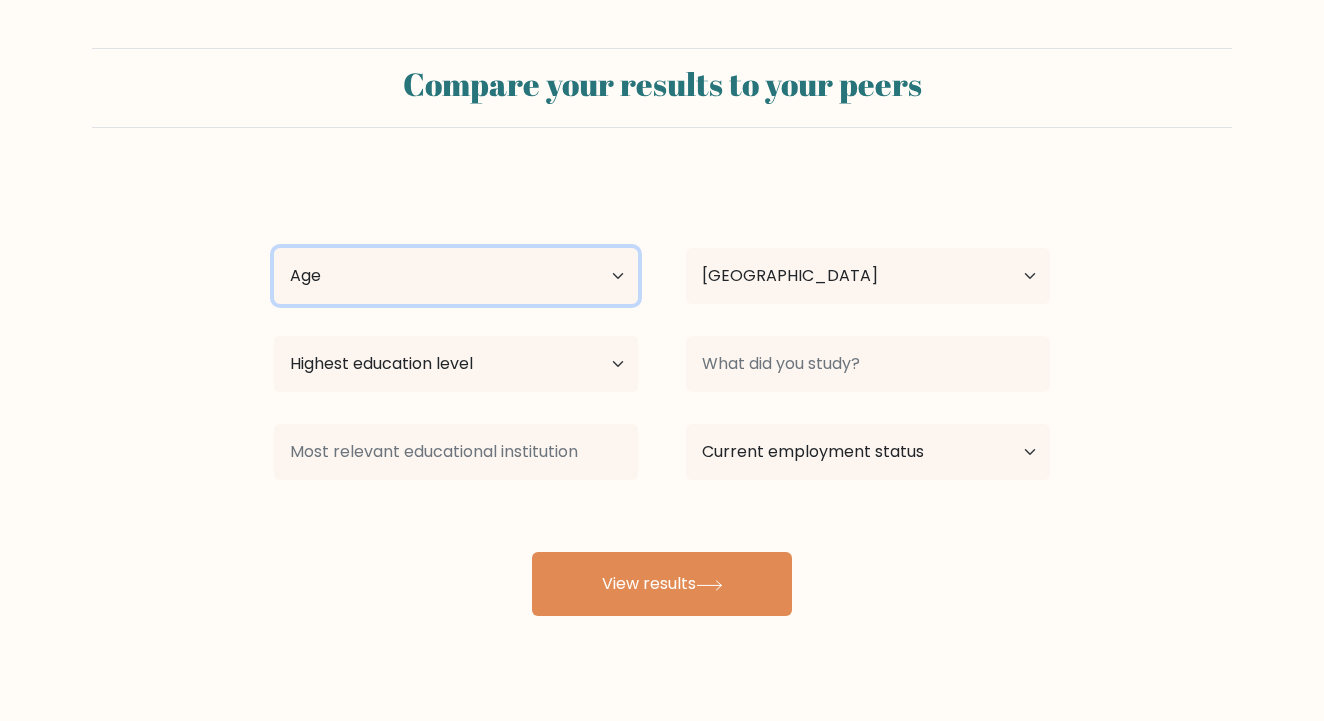 select on "18_24" 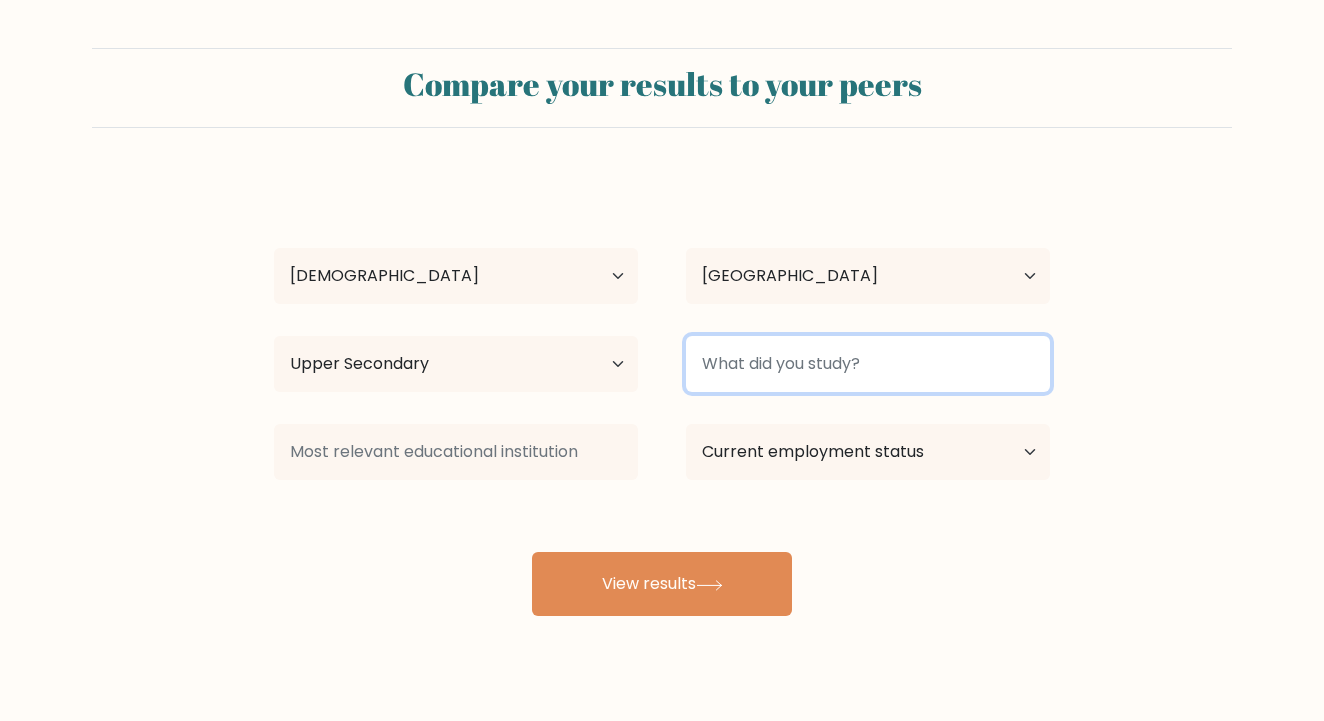 click at bounding box center [868, 364] 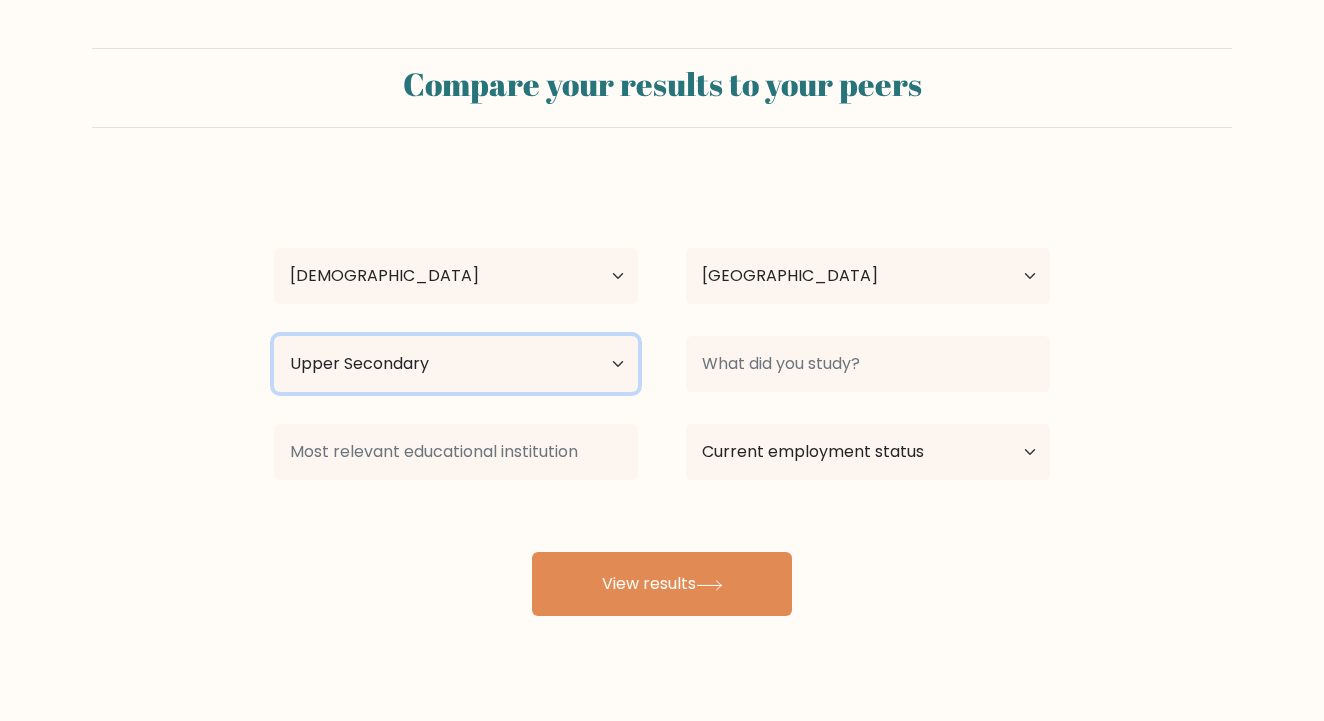 select on "bachelors_degree" 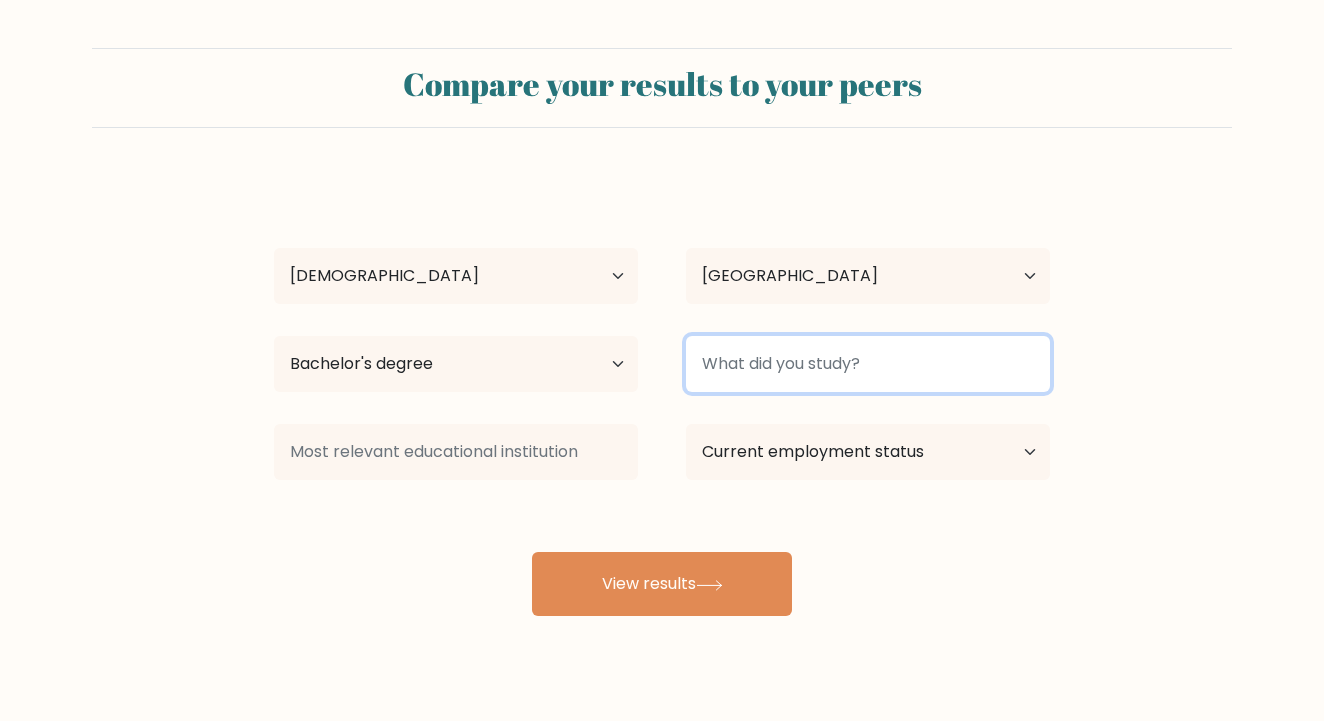 click at bounding box center (868, 364) 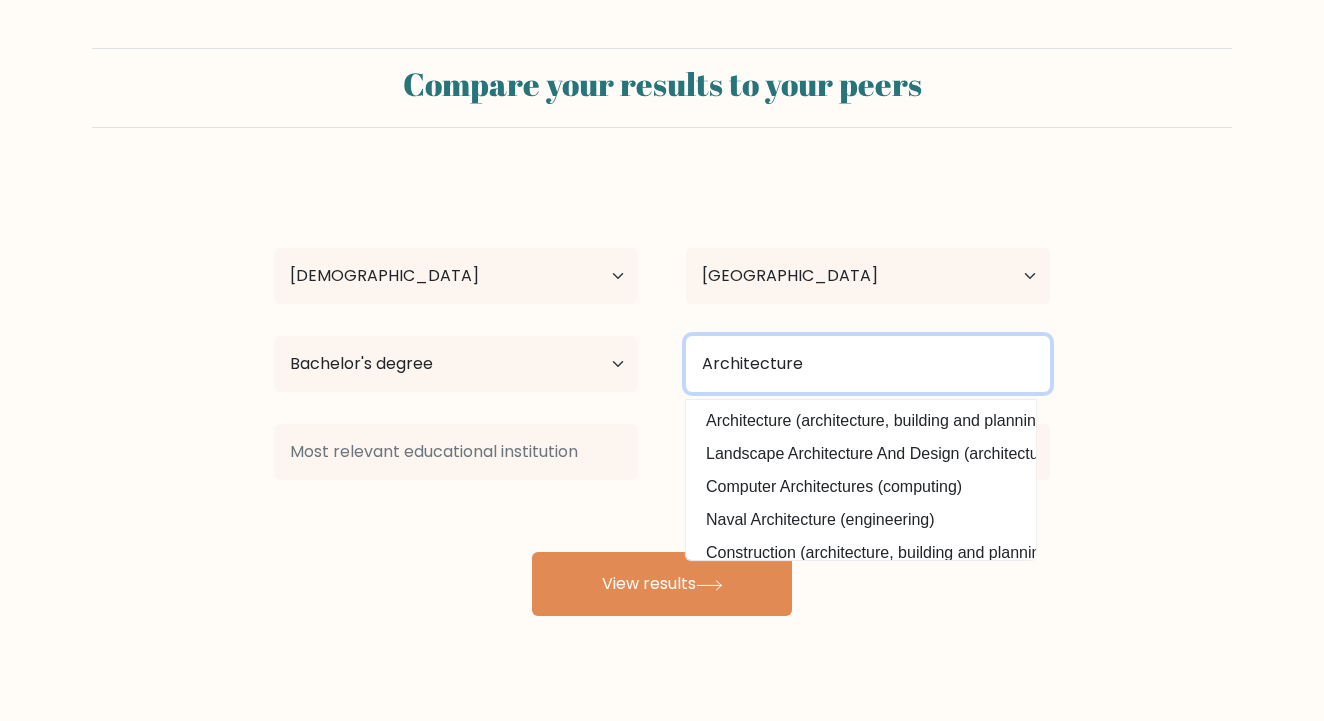 type on "Architecture" 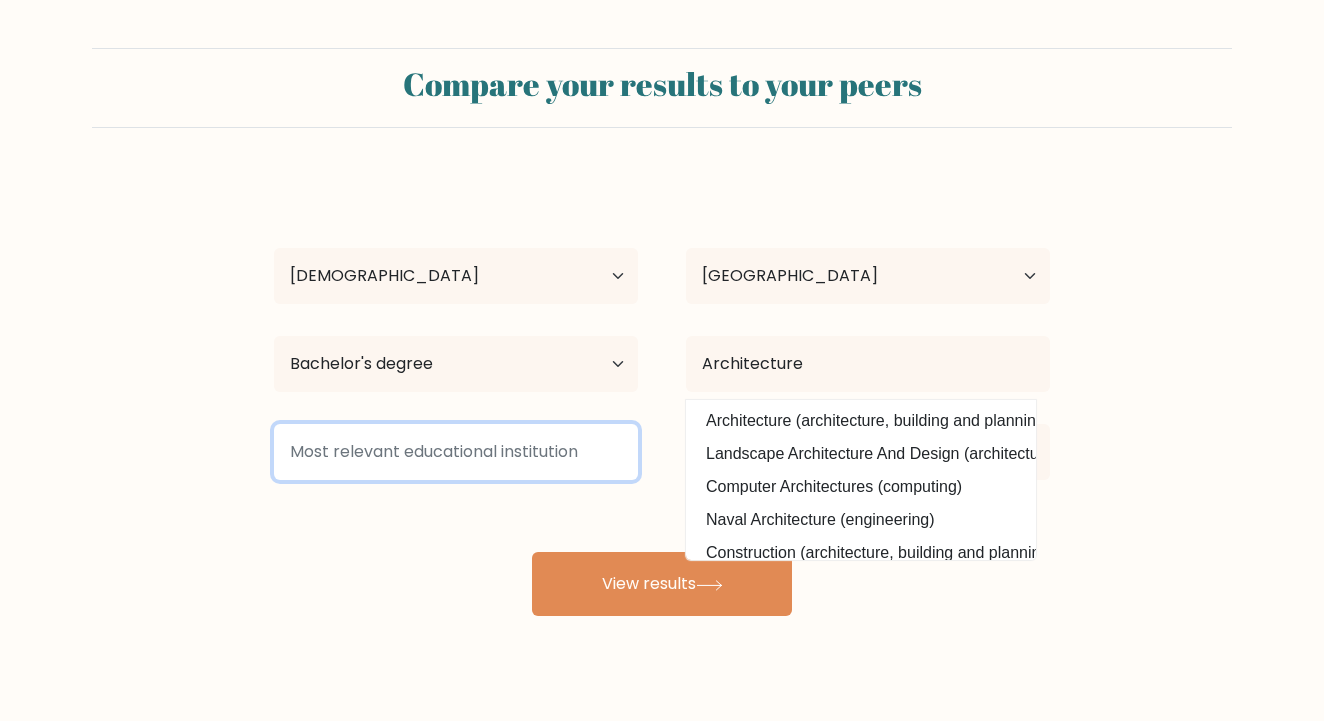 click at bounding box center [456, 452] 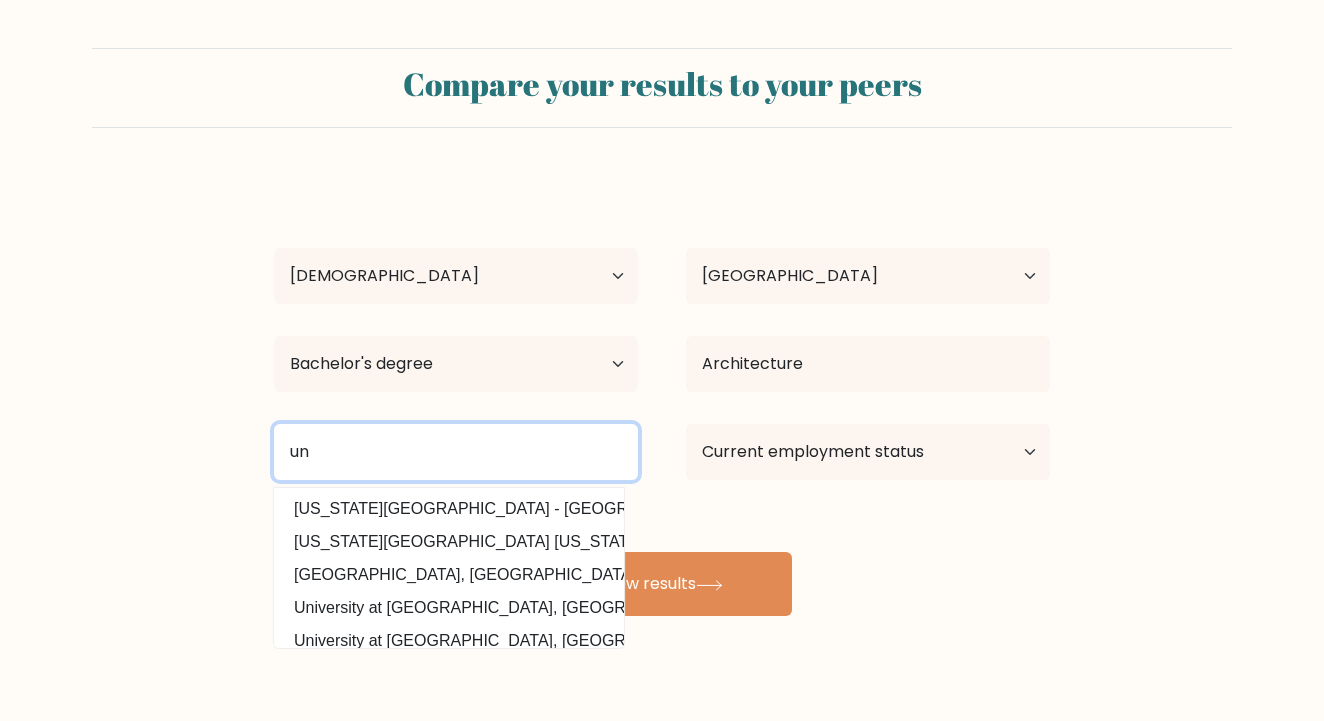 type on "u" 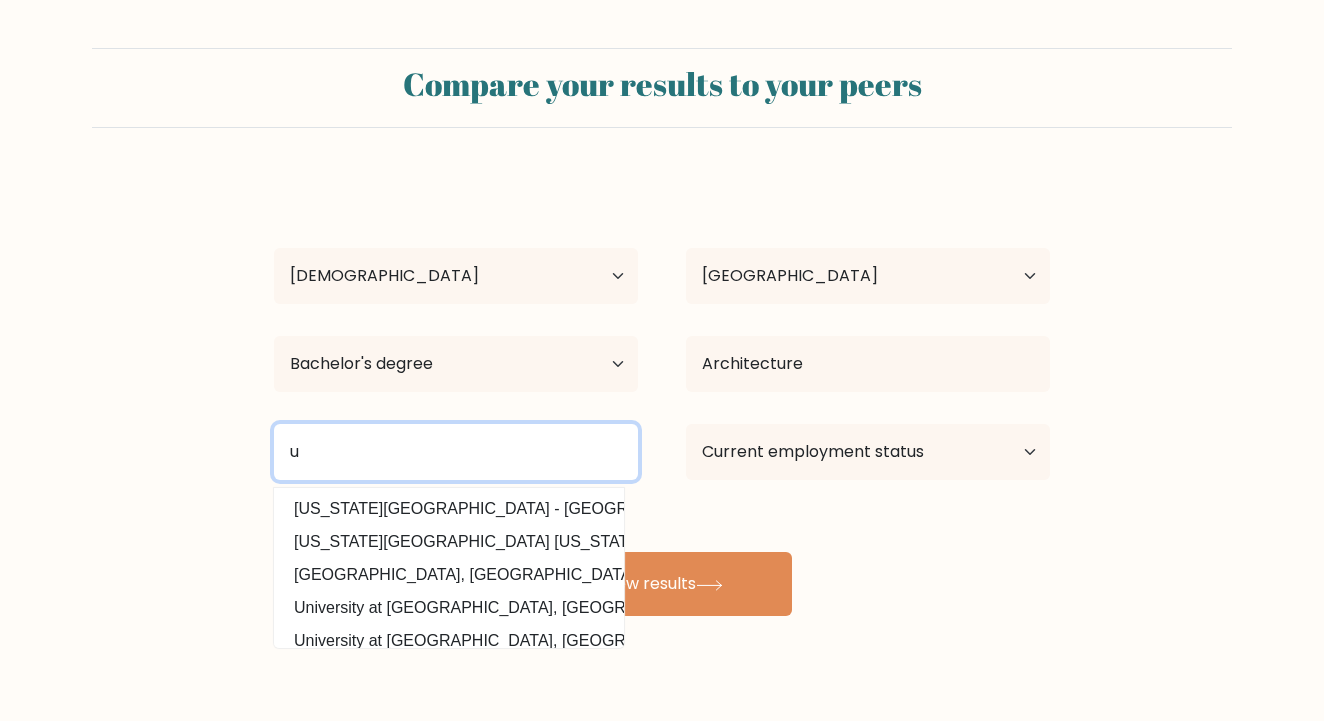 type 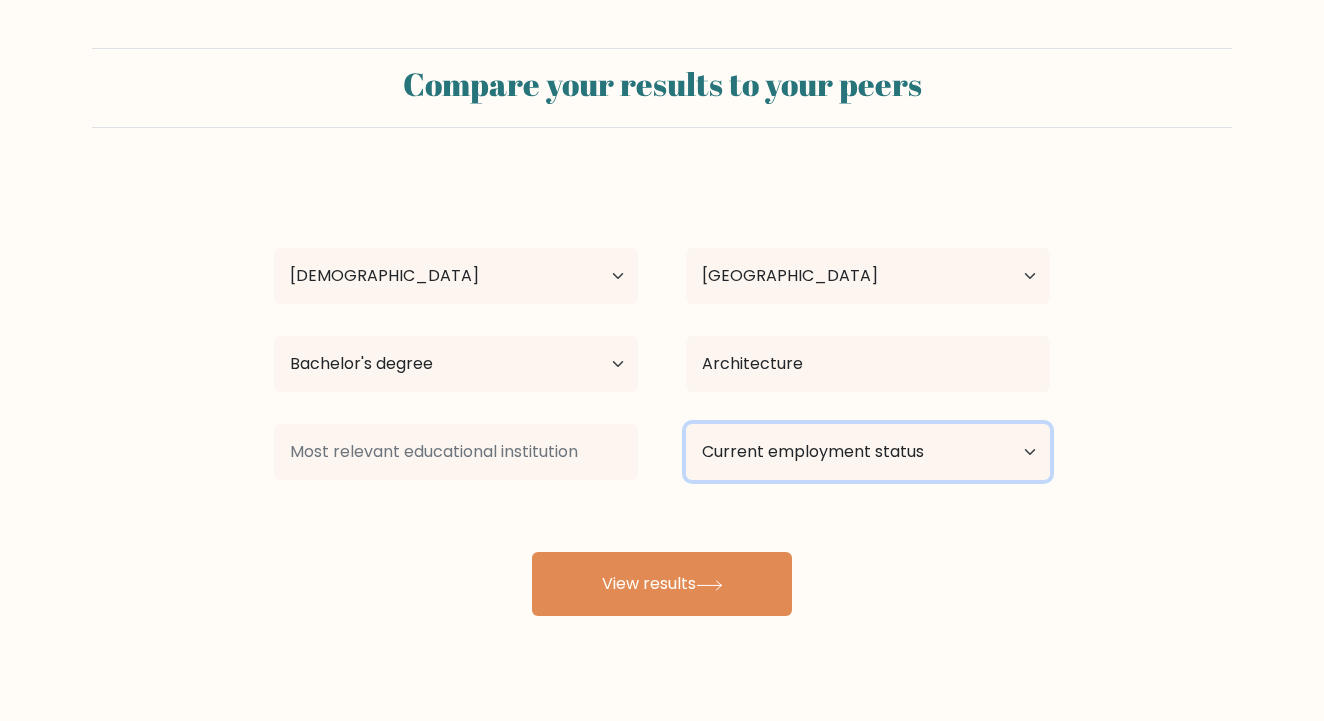 select on "student" 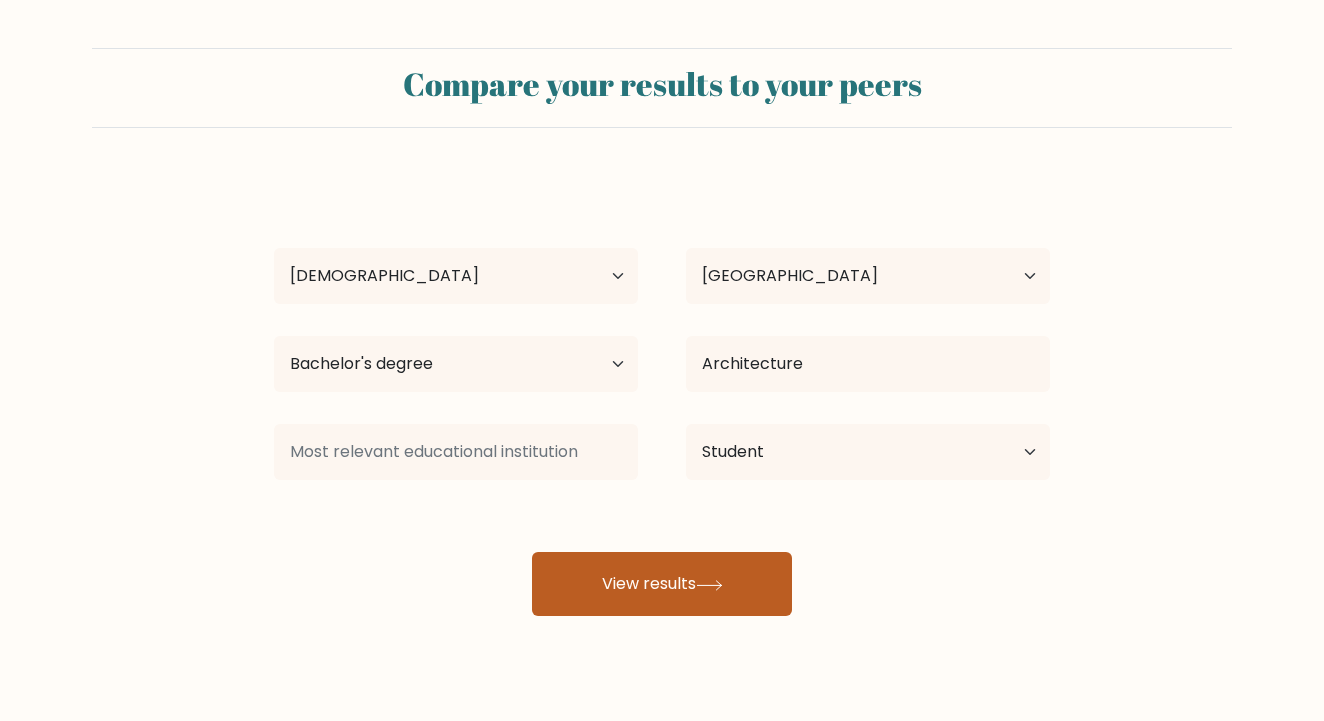 click on "View results" at bounding box center [662, 584] 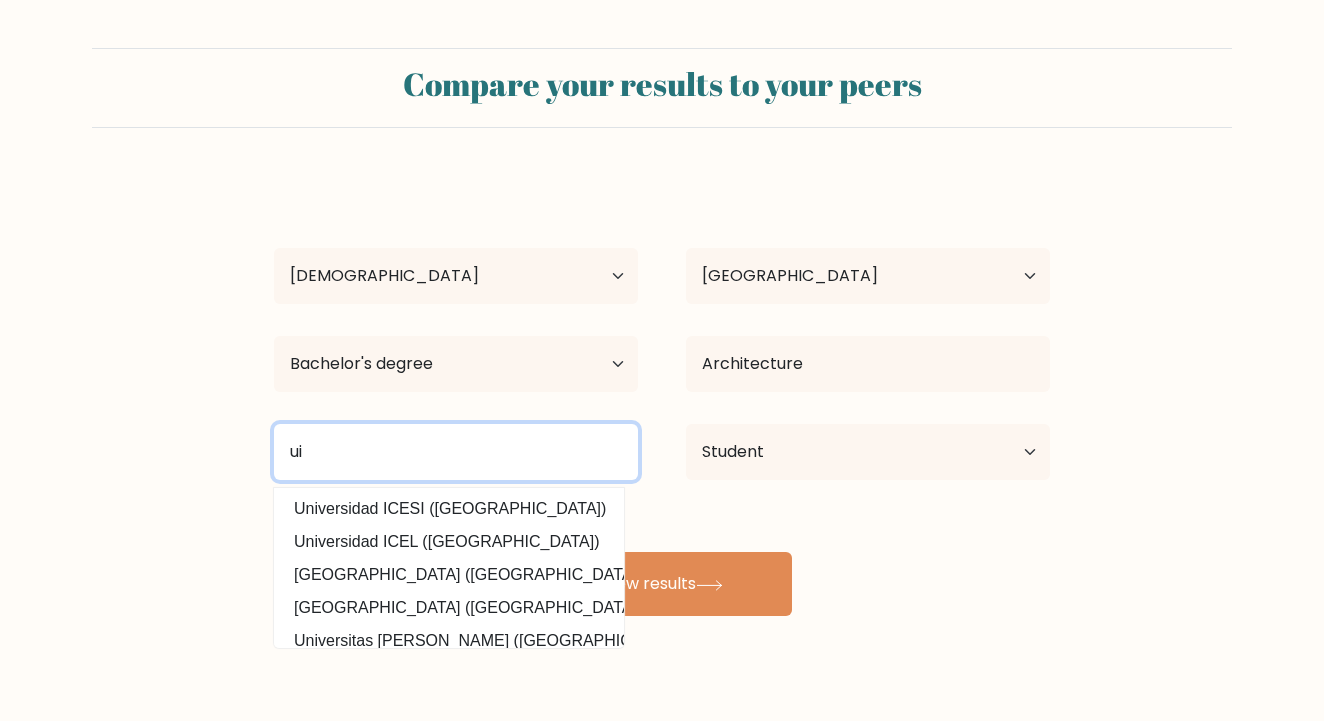 type on "u" 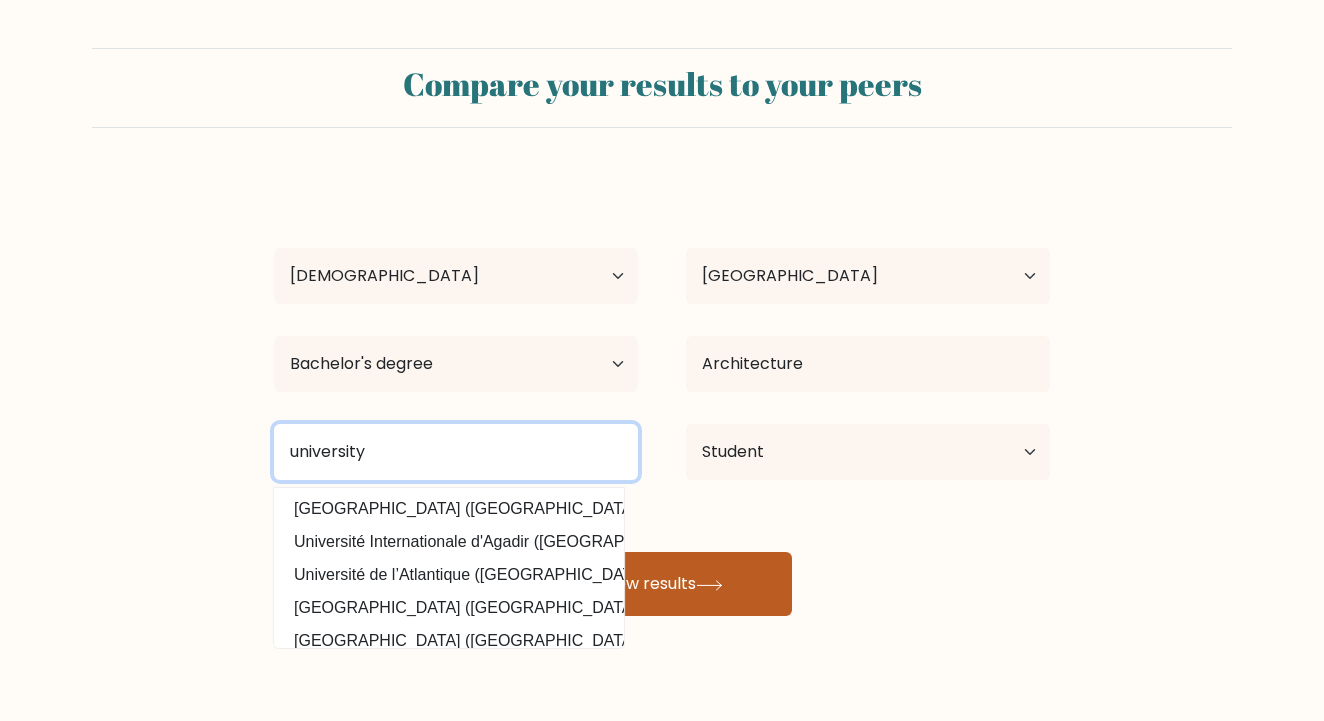 type on "university" 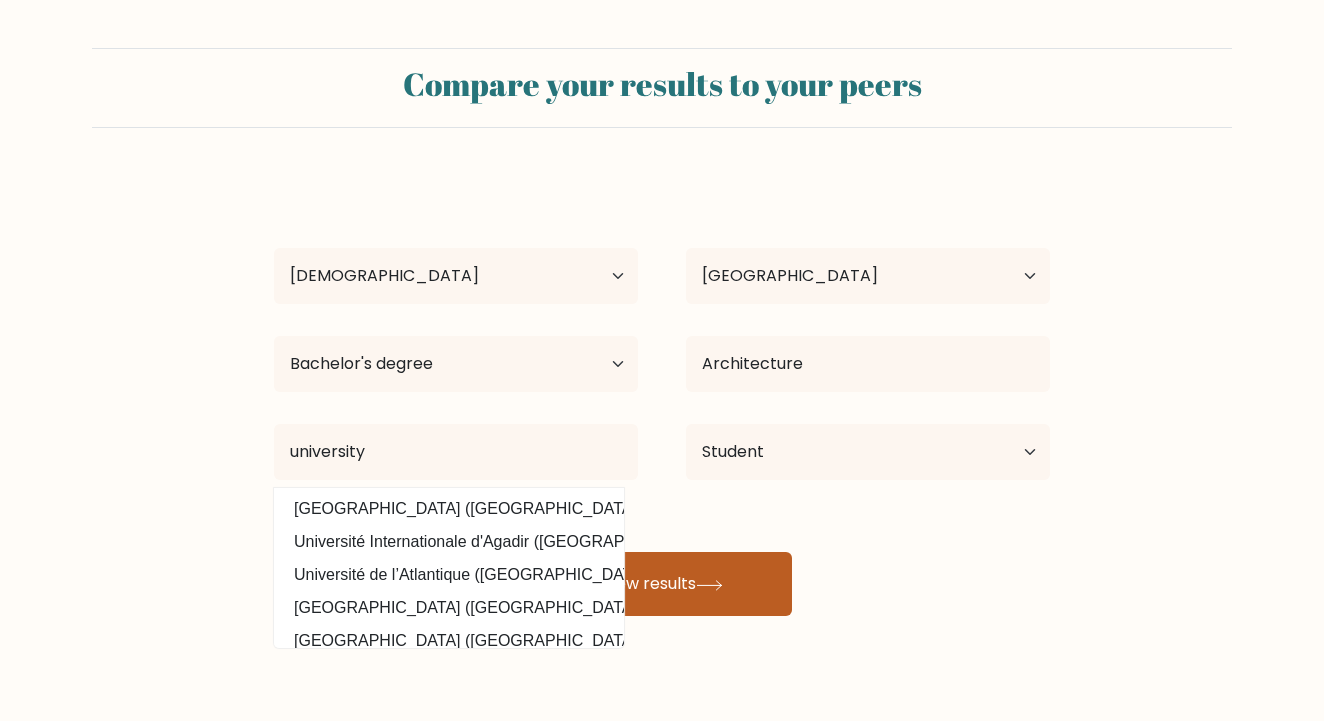 click on "View results" at bounding box center [662, 584] 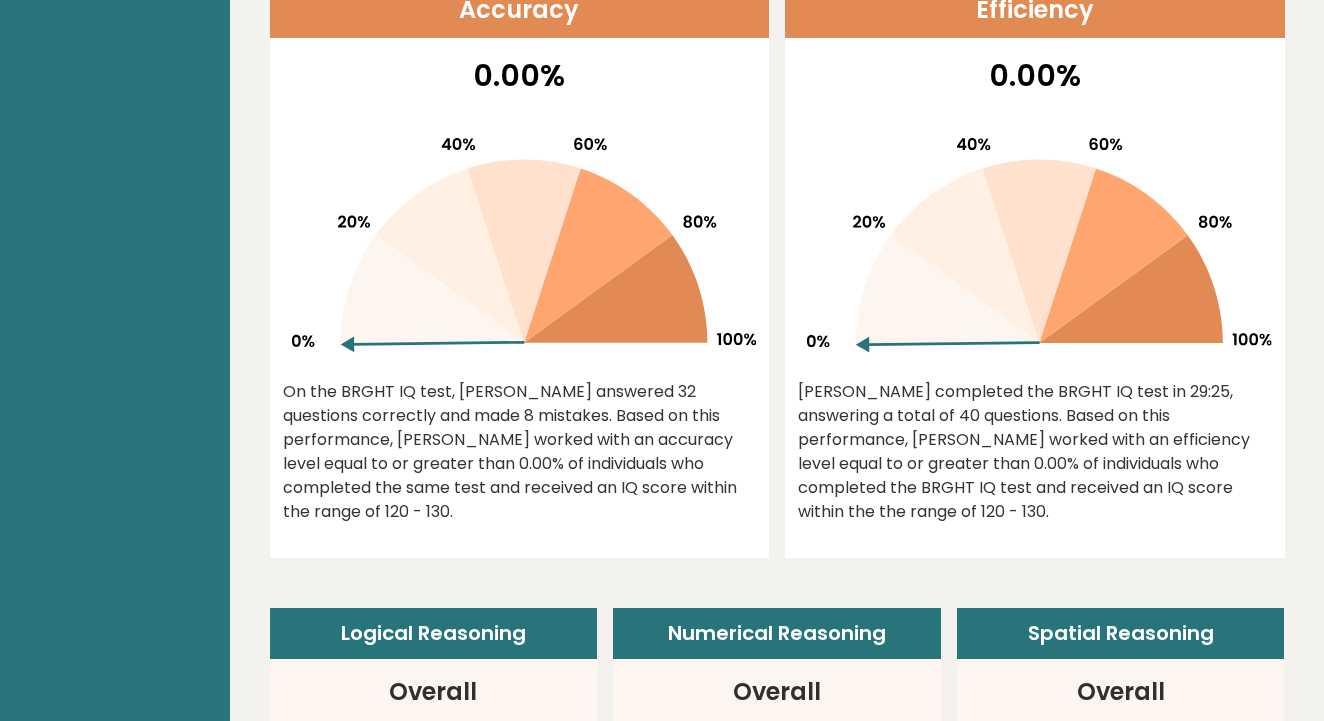 scroll, scrollTop: 894, scrollLeft: 0, axis: vertical 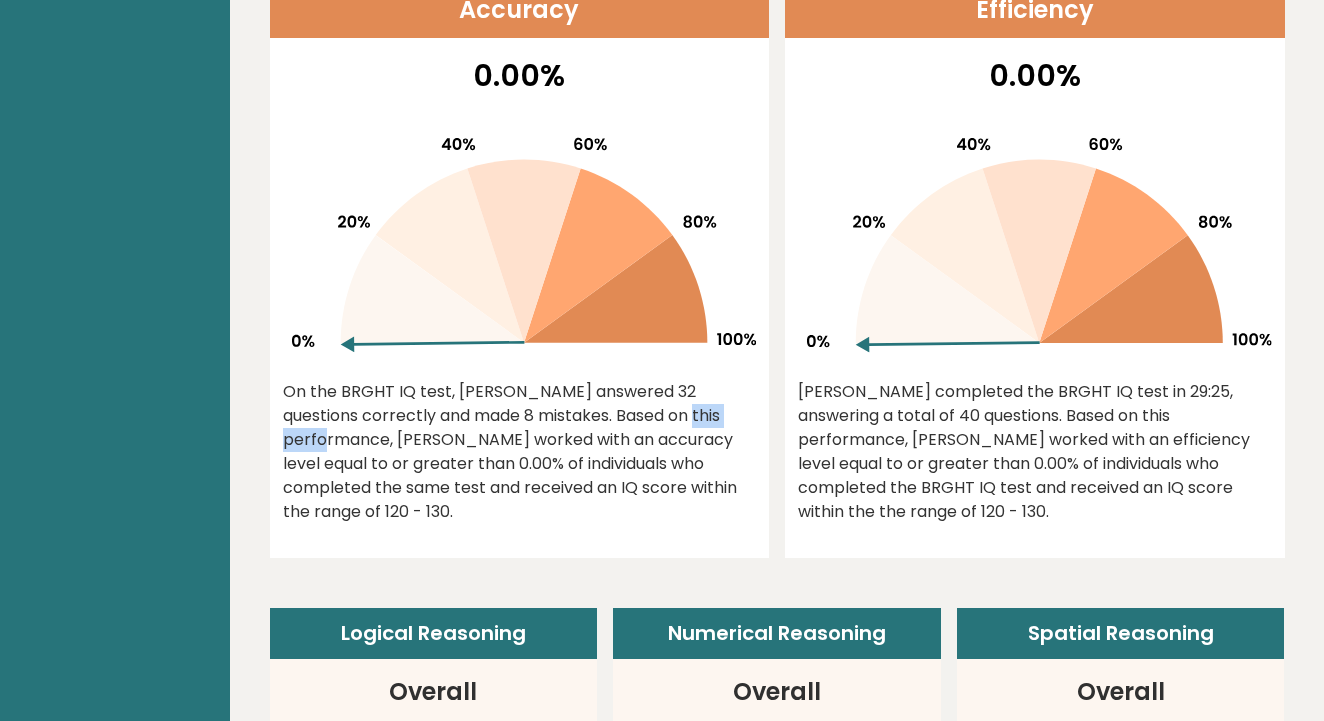 drag, startPoint x: 528, startPoint y: 415, endPoint x: 611, endPoint y: 413, distance: 83.02409 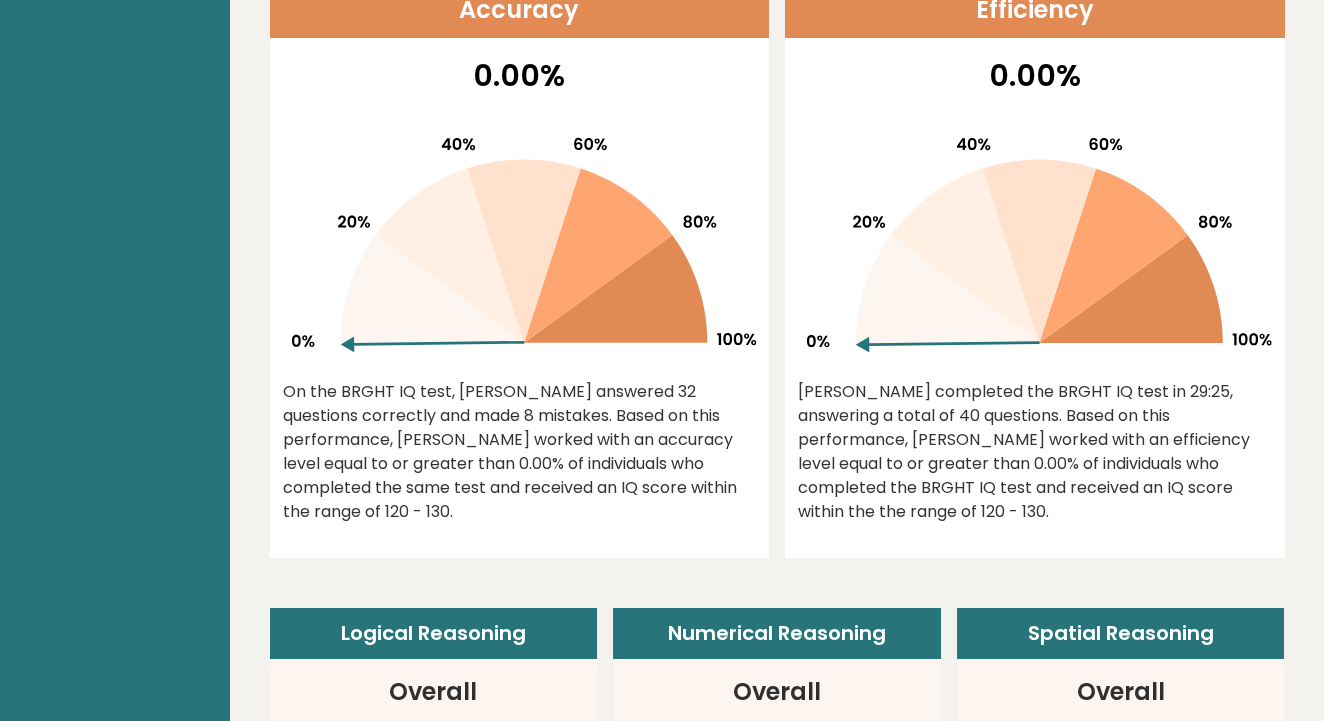 click on "On the BRGHT IQ test, [PERSON_NAME] answered 32 questions correctly and made 8 mistakes. Based on this performance,
[PERSON_NAME] worked with an accuracy level equal to or greater than 0.00% of individuals who completed the same test and received an IQ score within the range of 120 - 130." at bounding box center (520, 452) 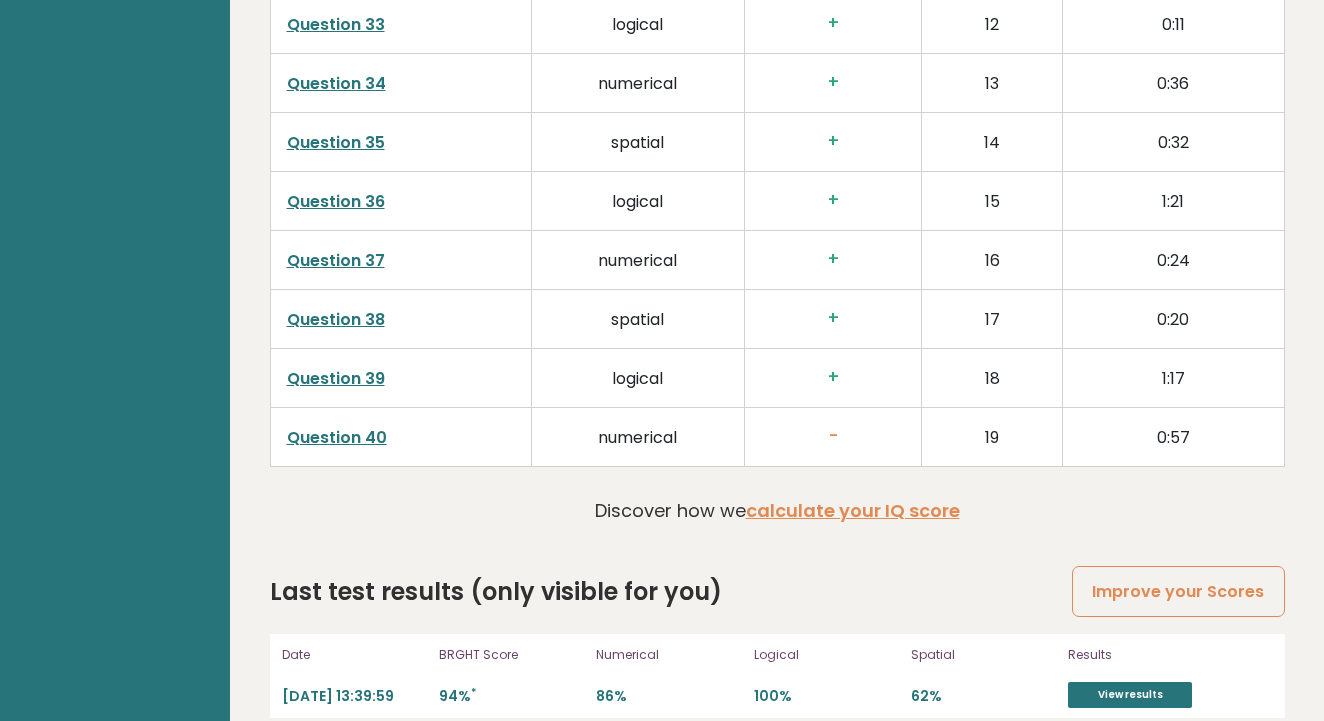 scroll, scrollTop: 5109, scrollLeft: 0, axis: vertical 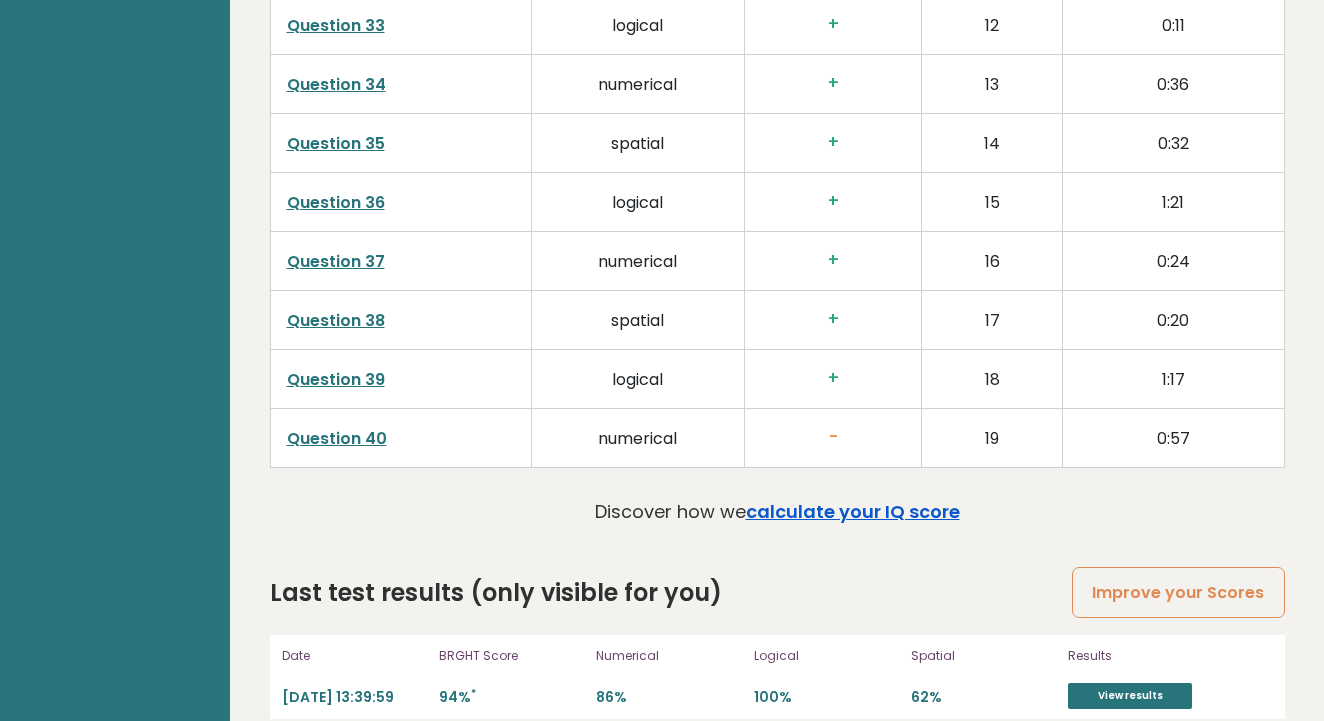 click on "calculate your IQ score" at bounding box center [853, 511] 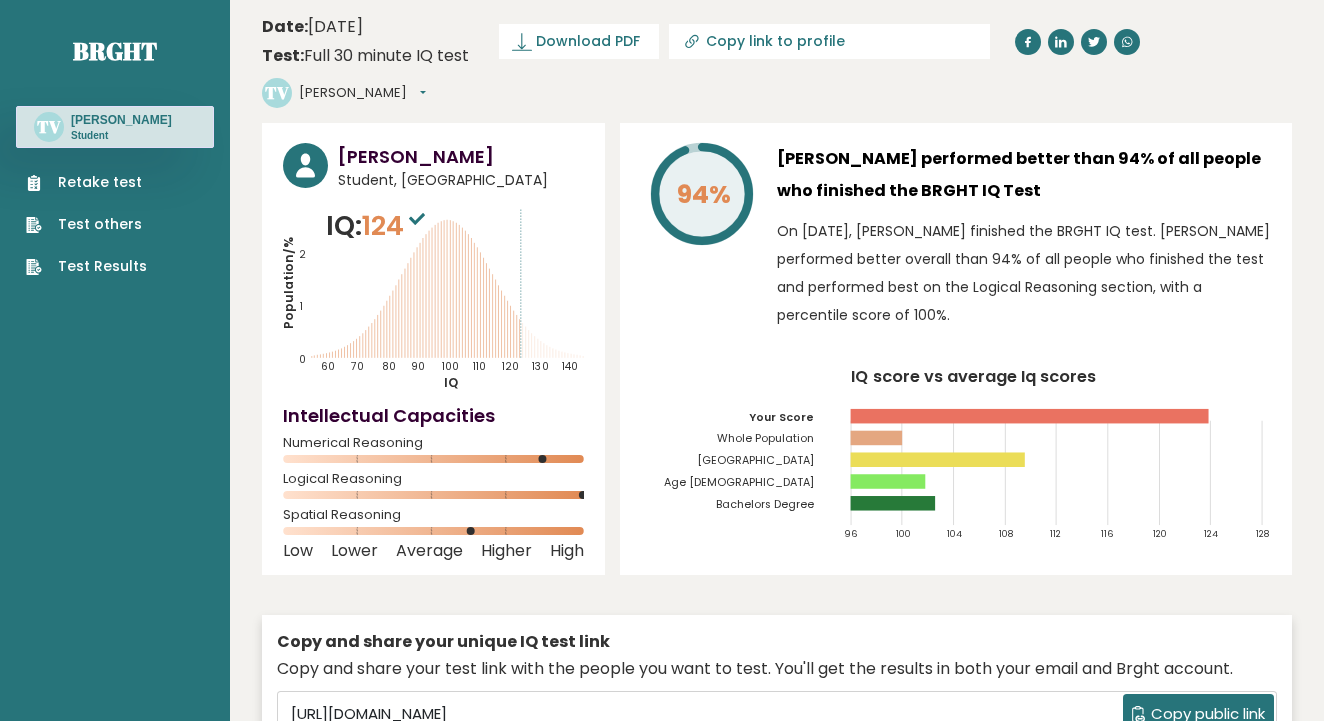 scroll, scrollTop: 0, scrollLeft: 0, axis: both 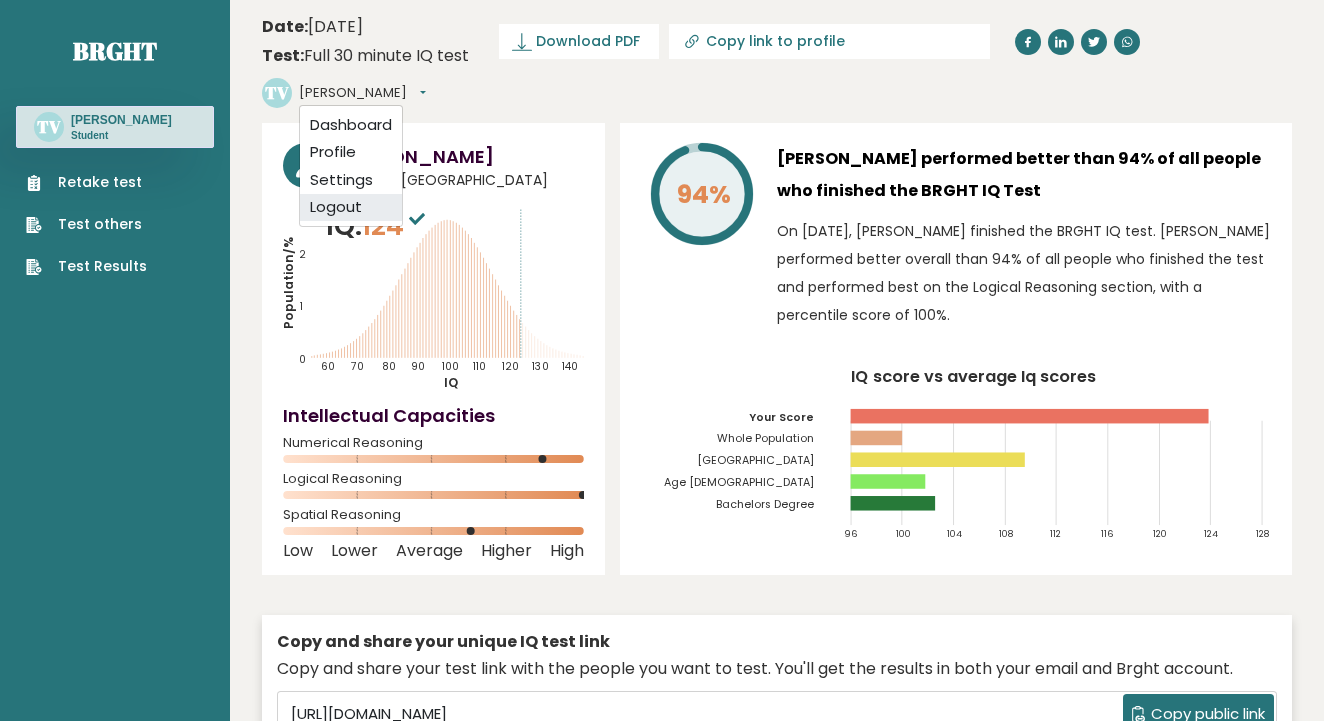 click on "Logout" at bounding box center [351, 208] 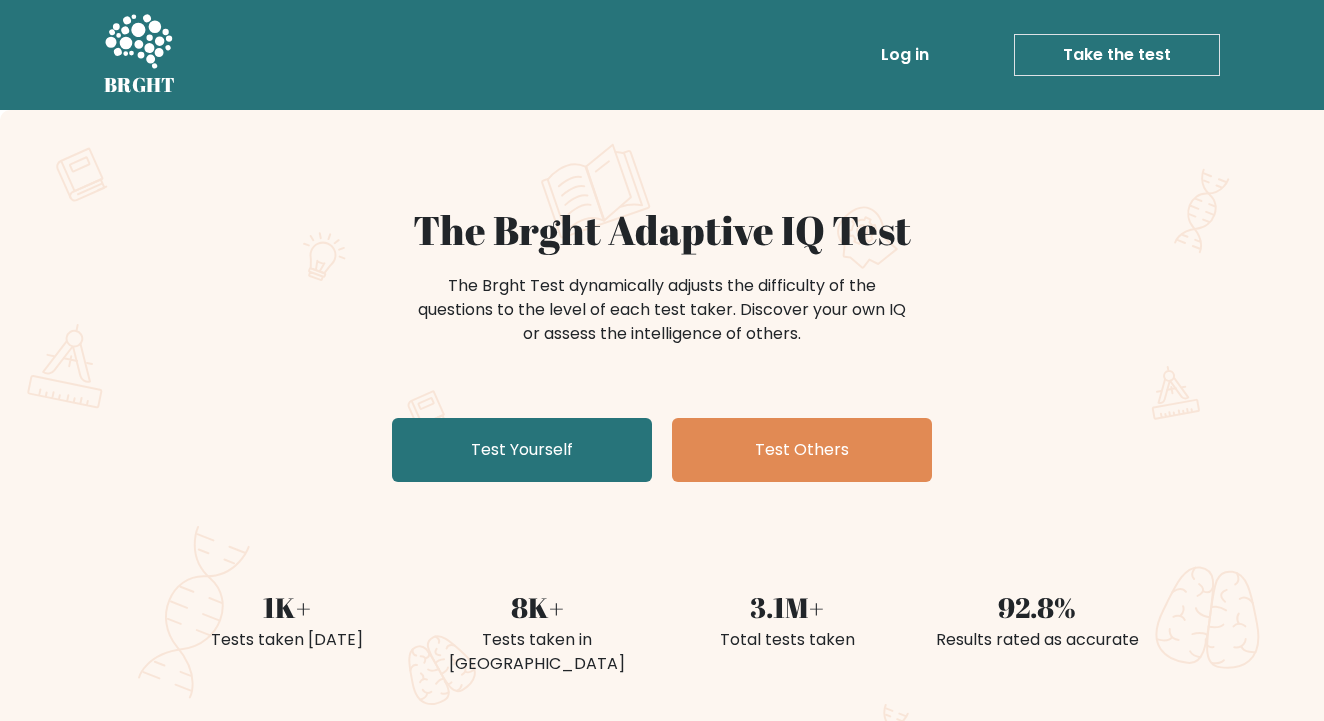 scroll, scrollTop: 0, scrollLeft: 0, axis: both 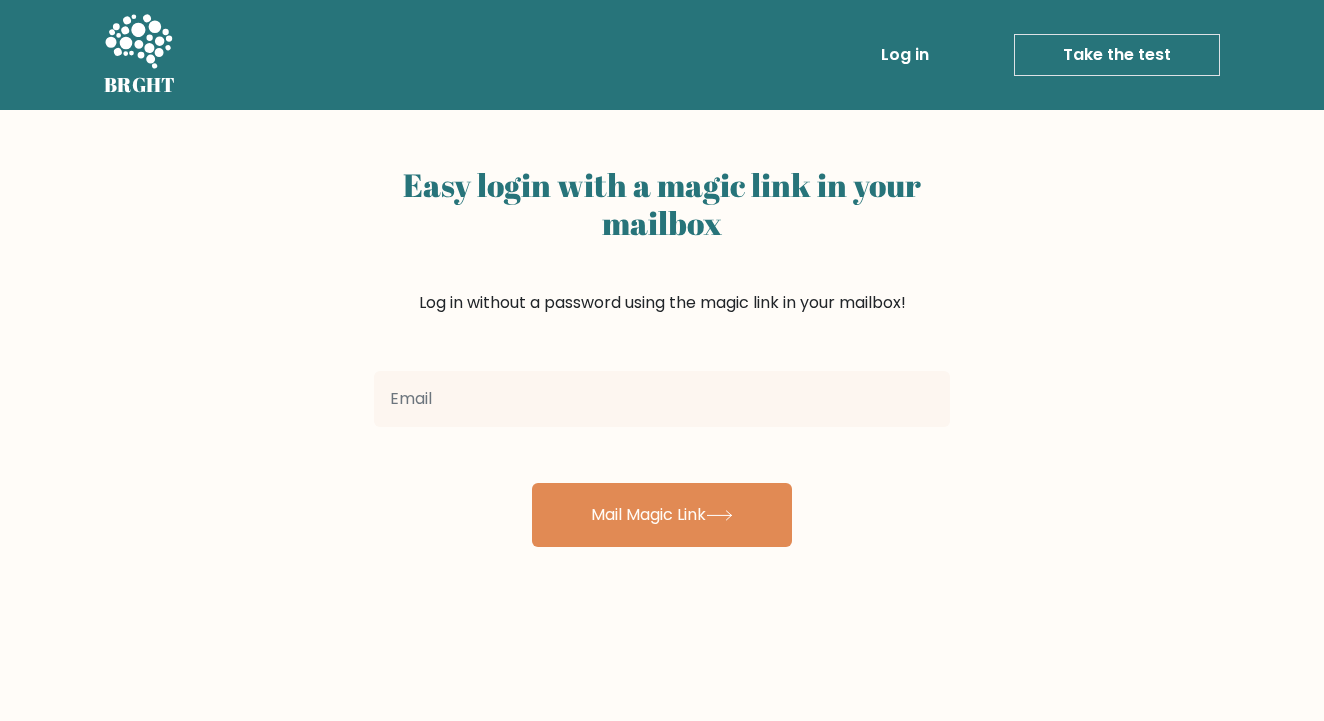 click on "Take the test" at bounding box center (1117, 55) 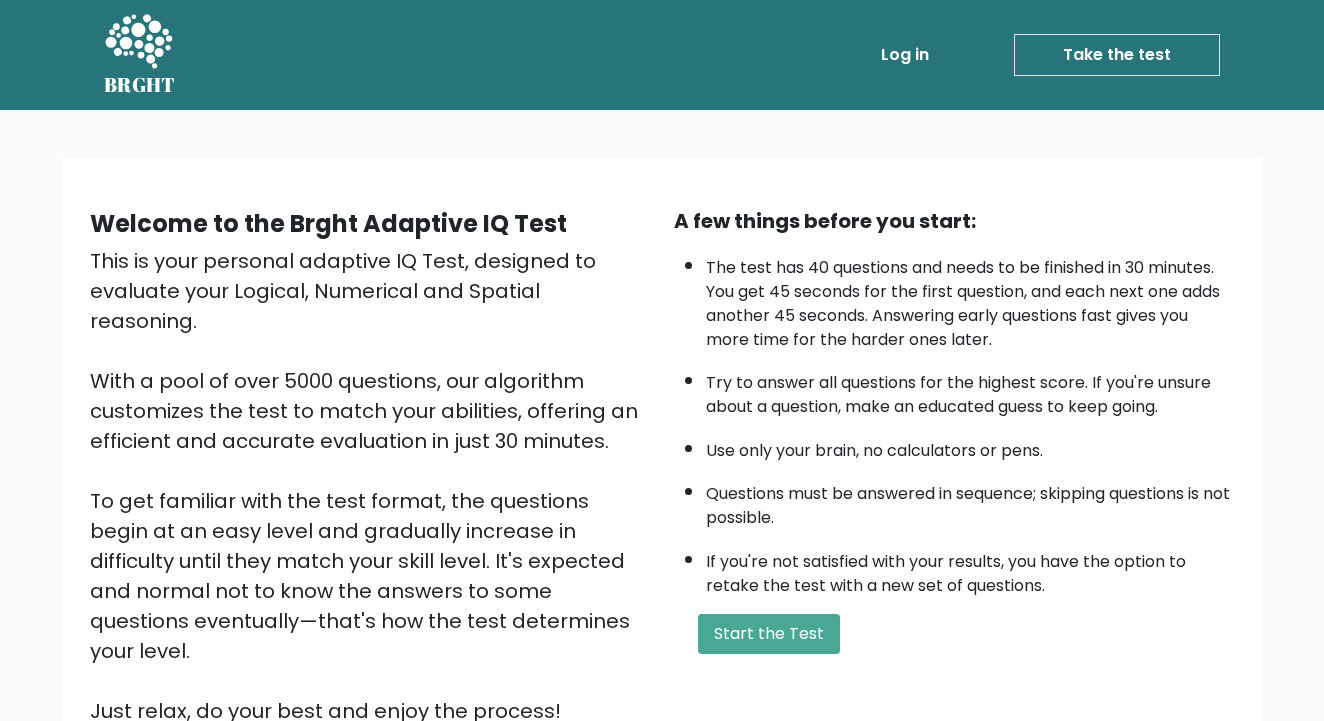 scroll, scrollTop: 0, scrollLeft: 0, axis: both 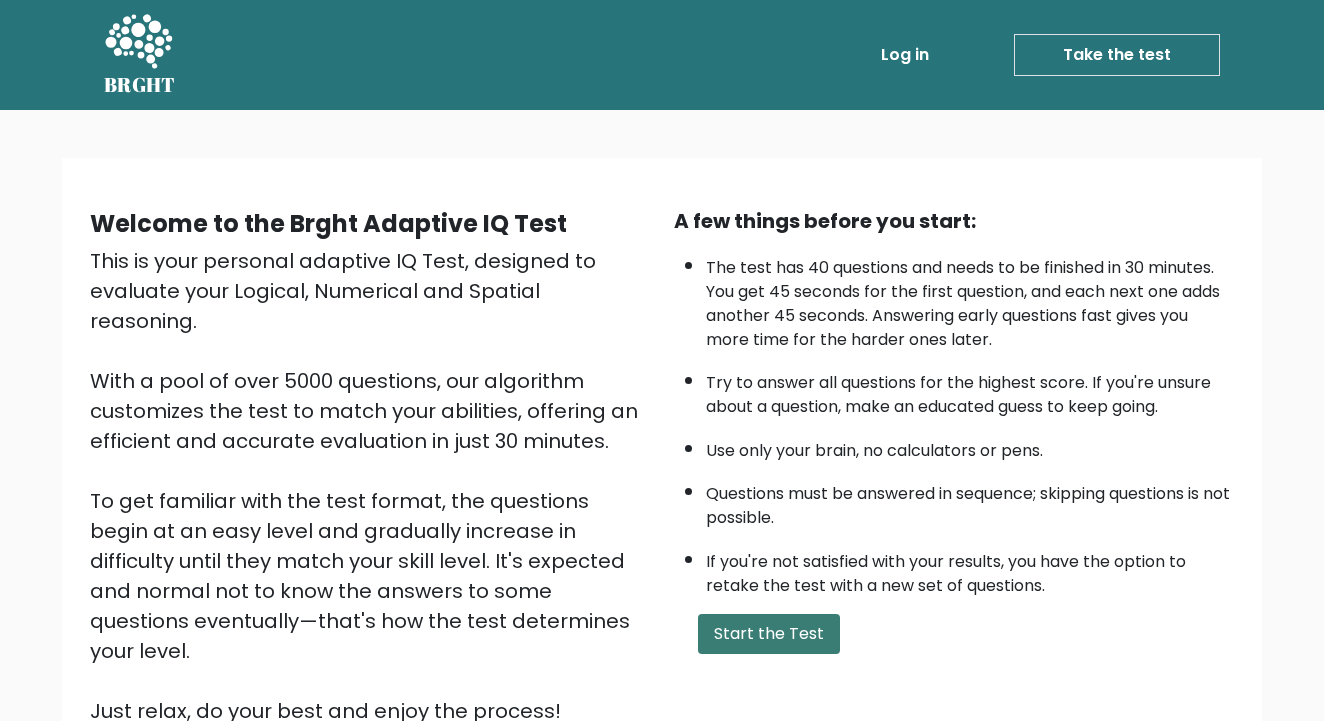 click on "Start the Test" at bounding box center [769, 634] 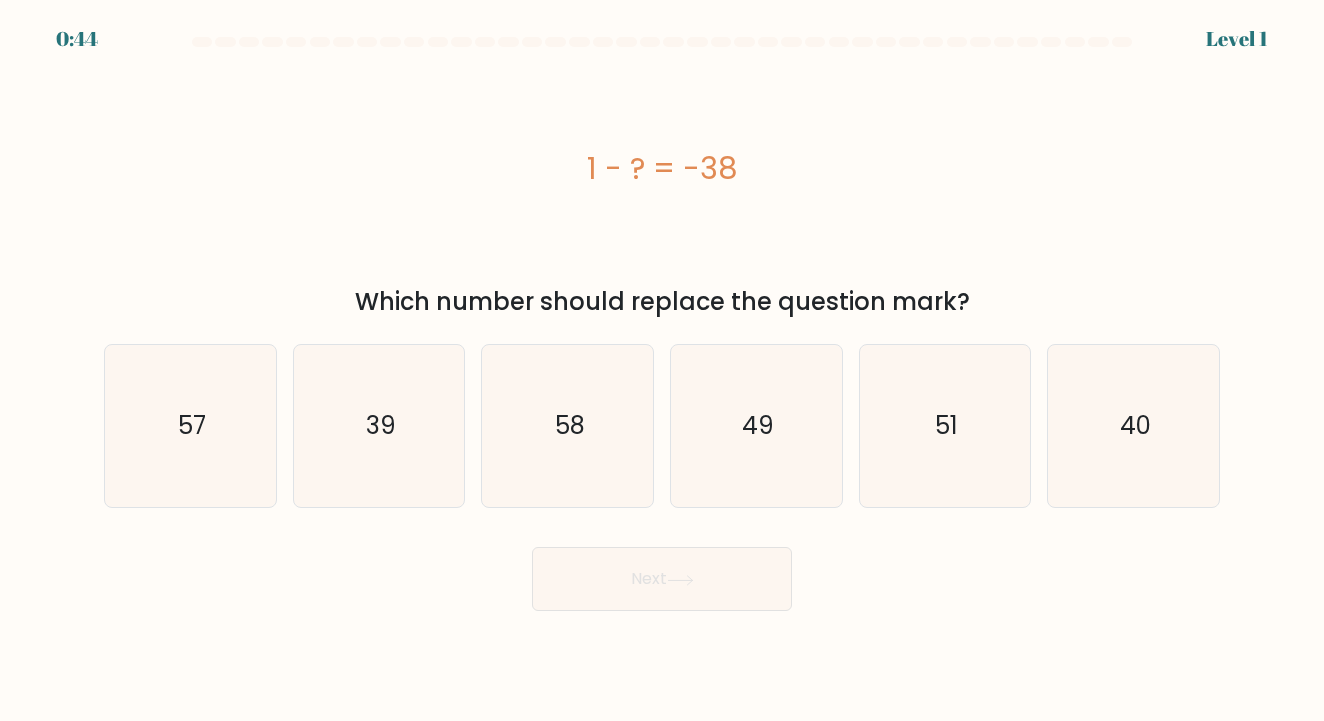 scroll, scrollTop: 0, scrollLeft: 0, axis: both 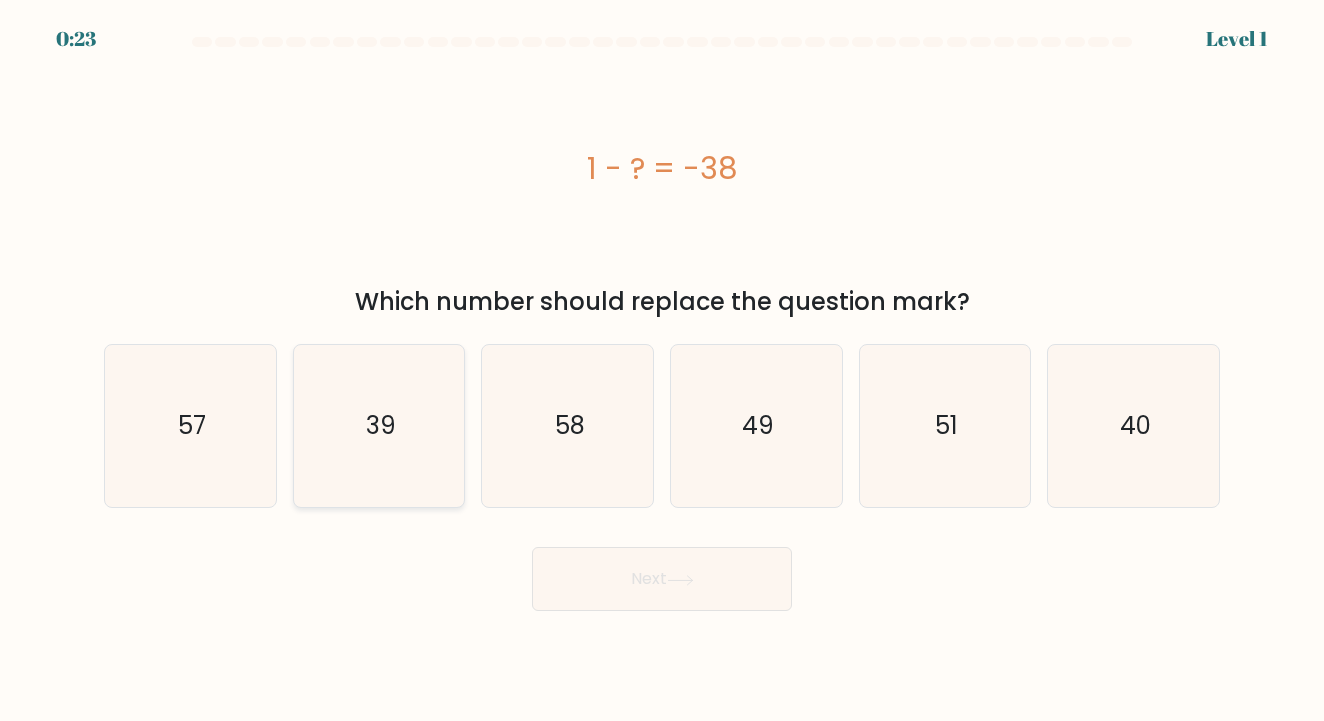 click on "39" 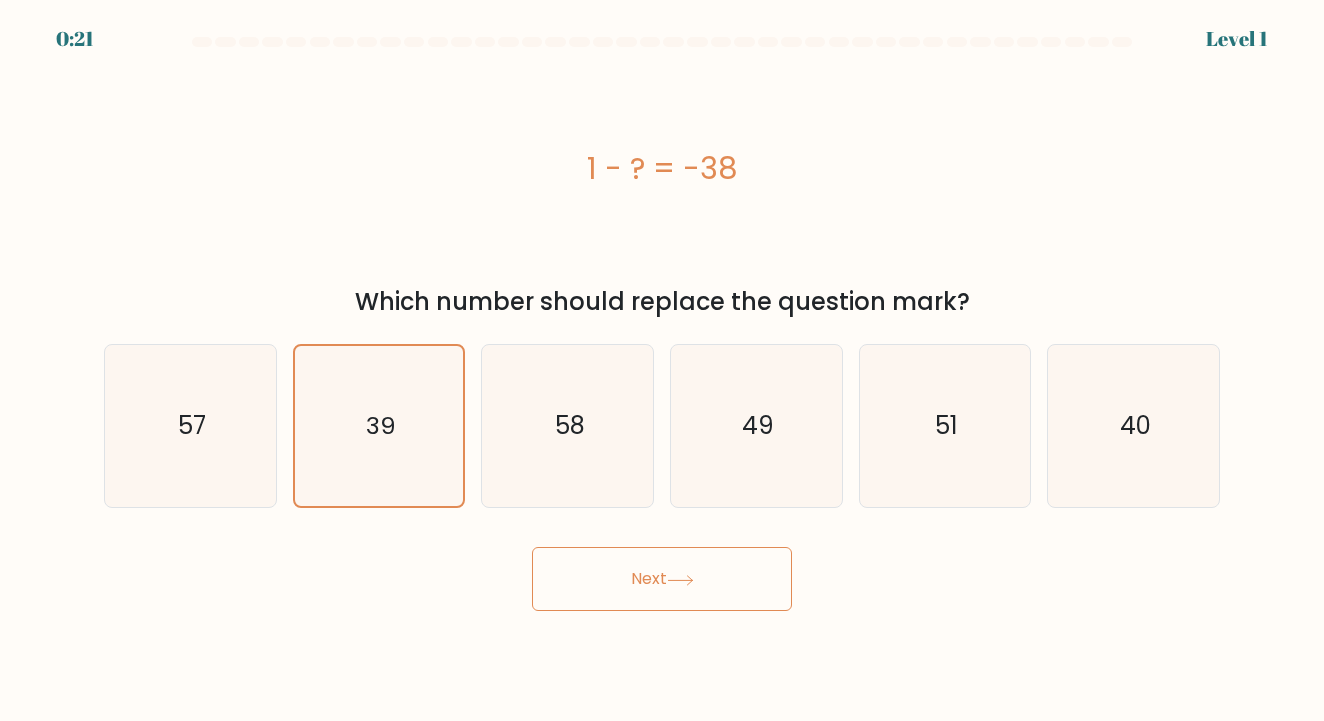 click on "Next" at bounding box center [662, 579] 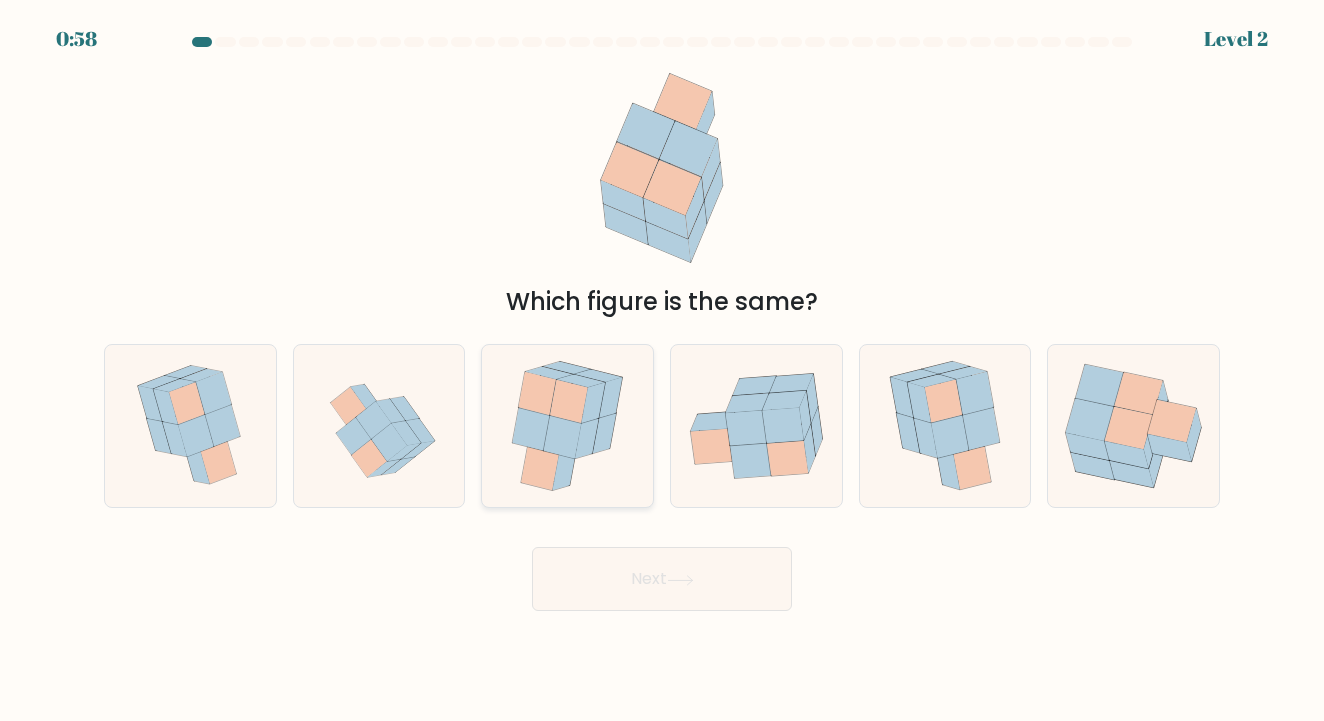 click 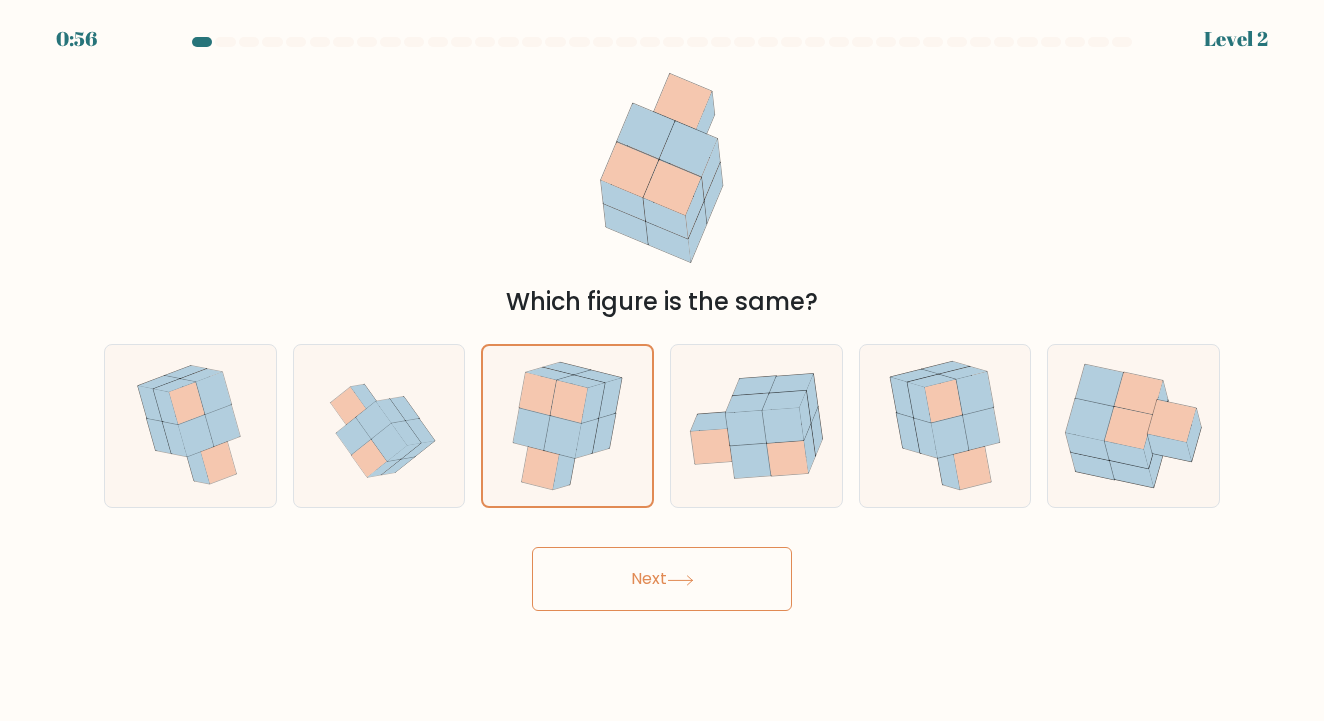 click on "Next" at bounding box center (662, 579) 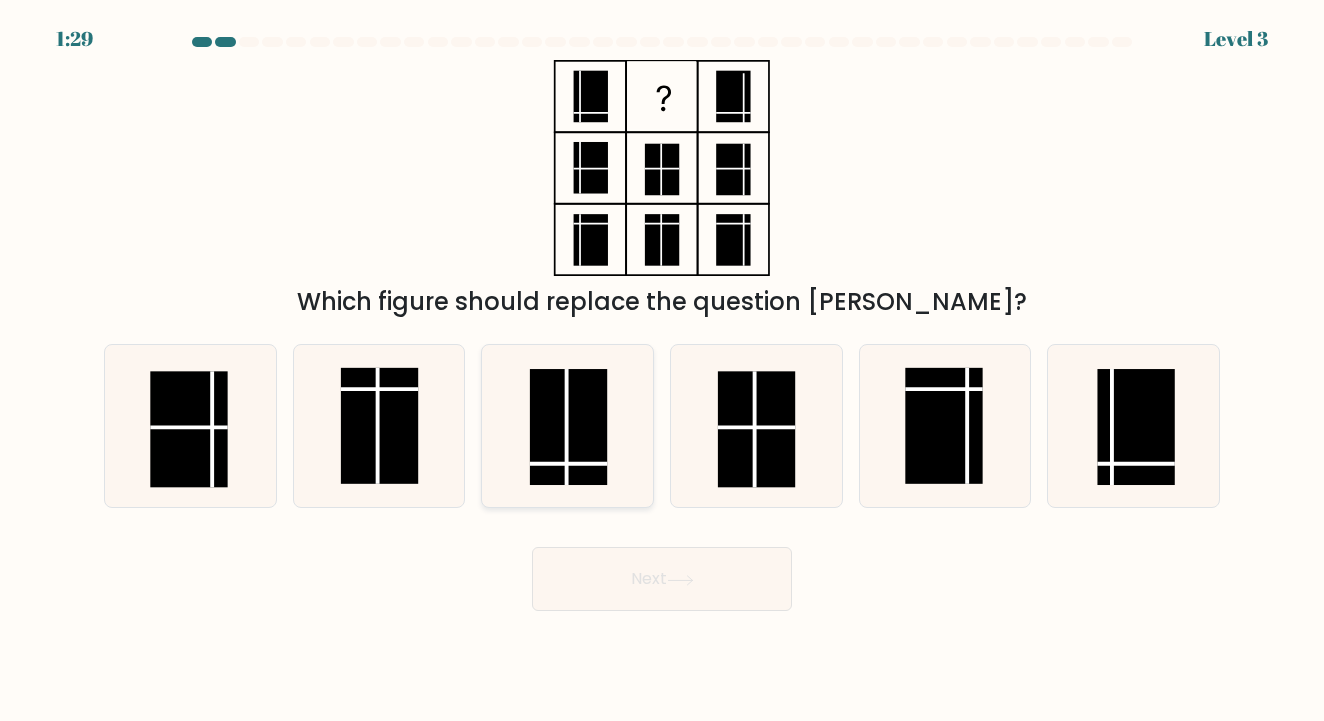 click 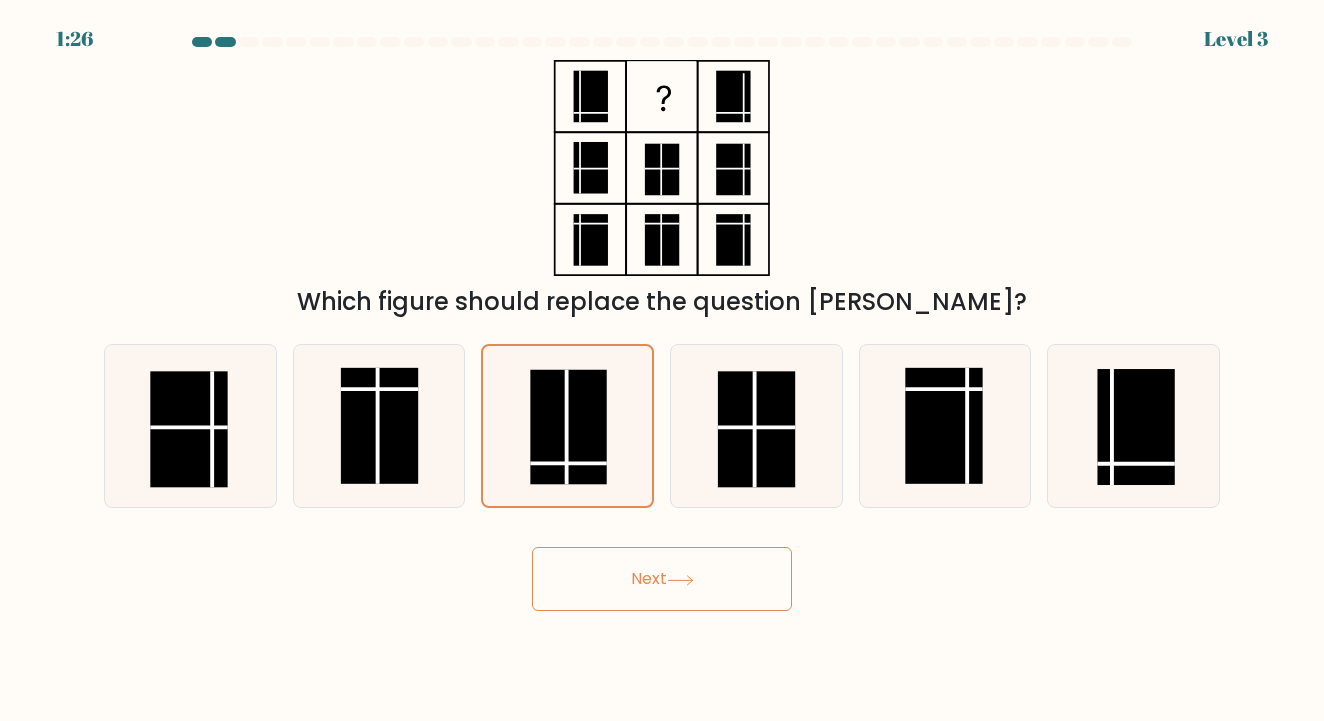 click on "Next" at bounding box center [662, 579] 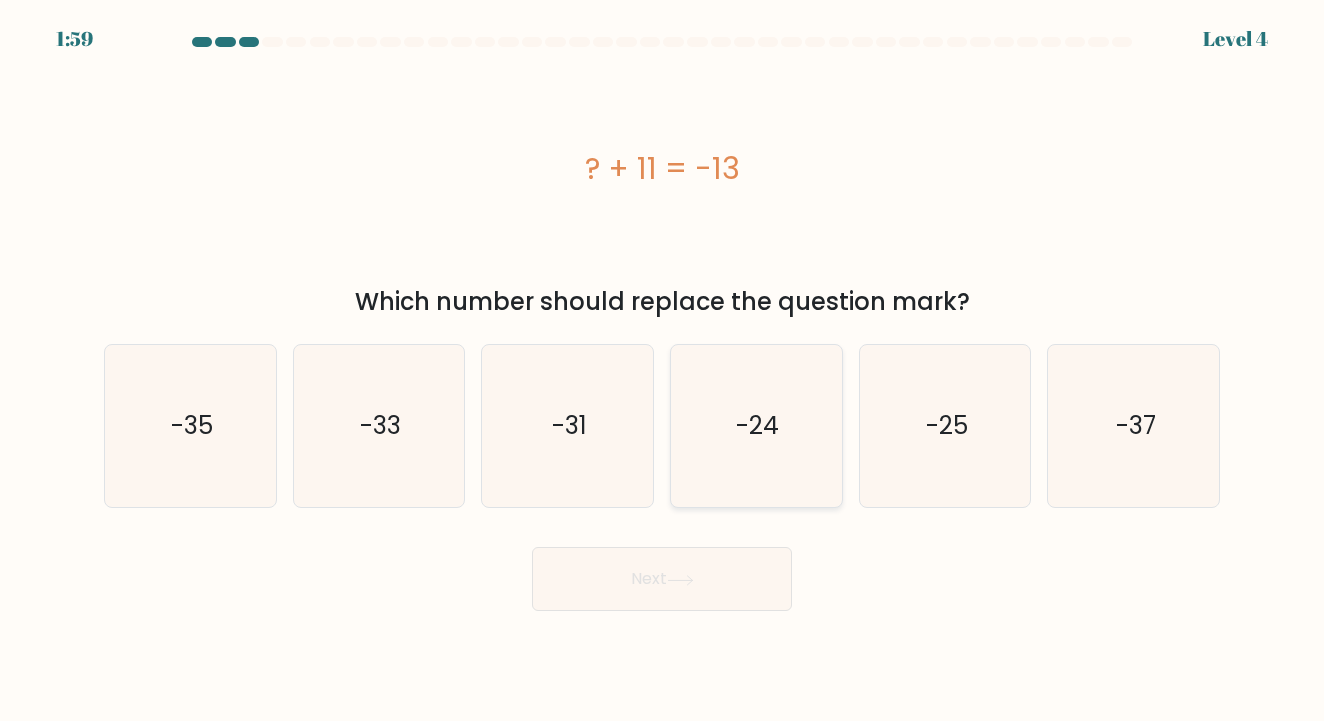 click on "-24" 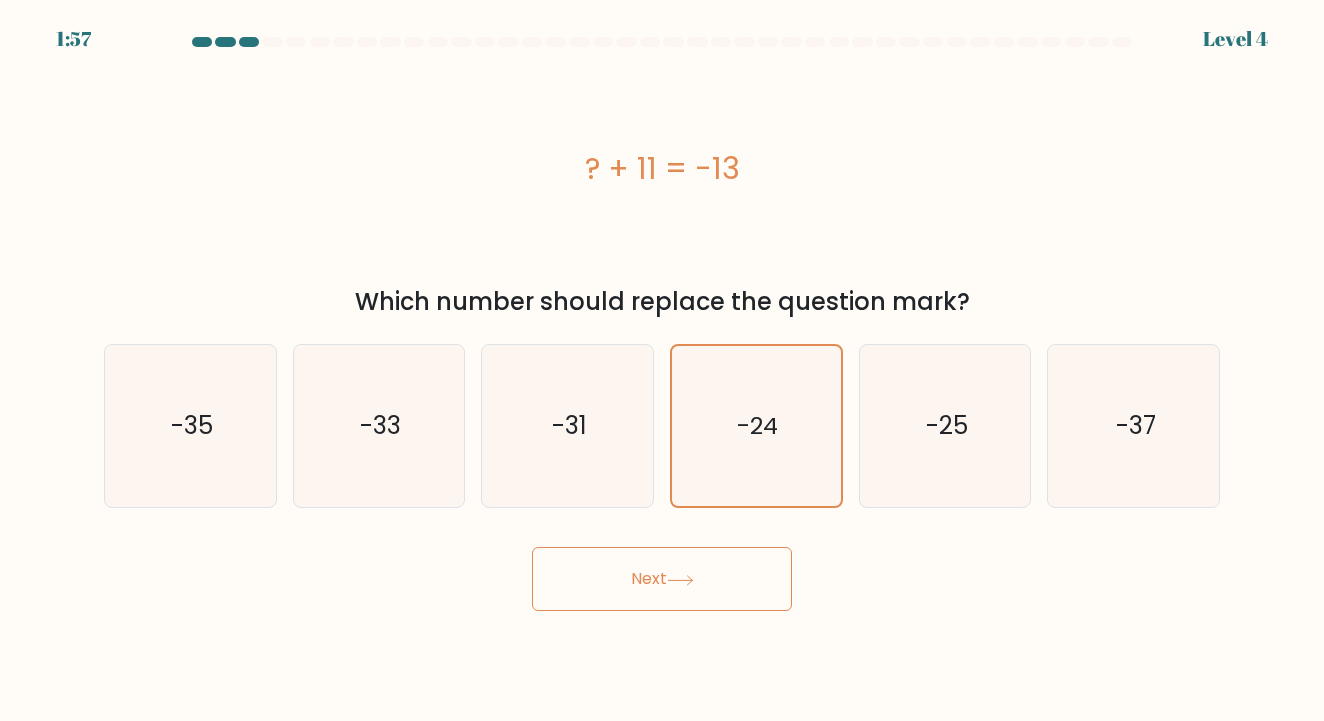 click on "Next" at bounding box center [662, 579] 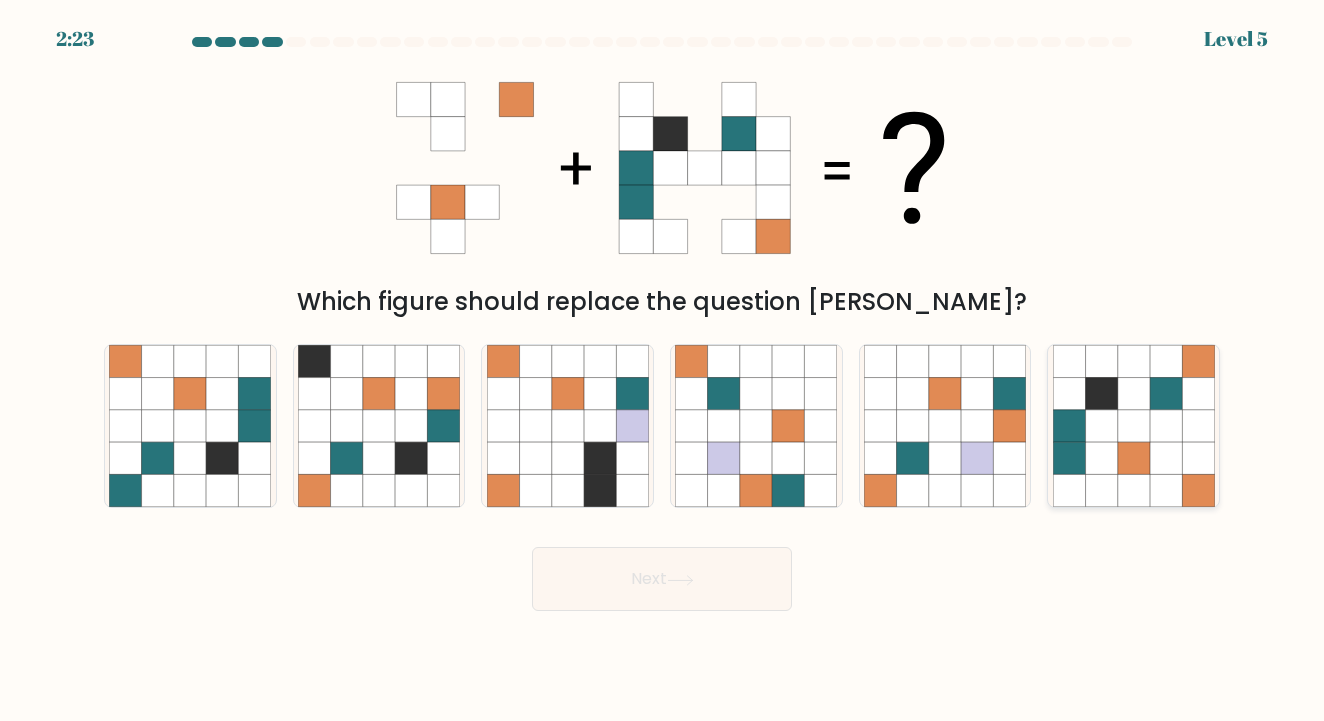 click 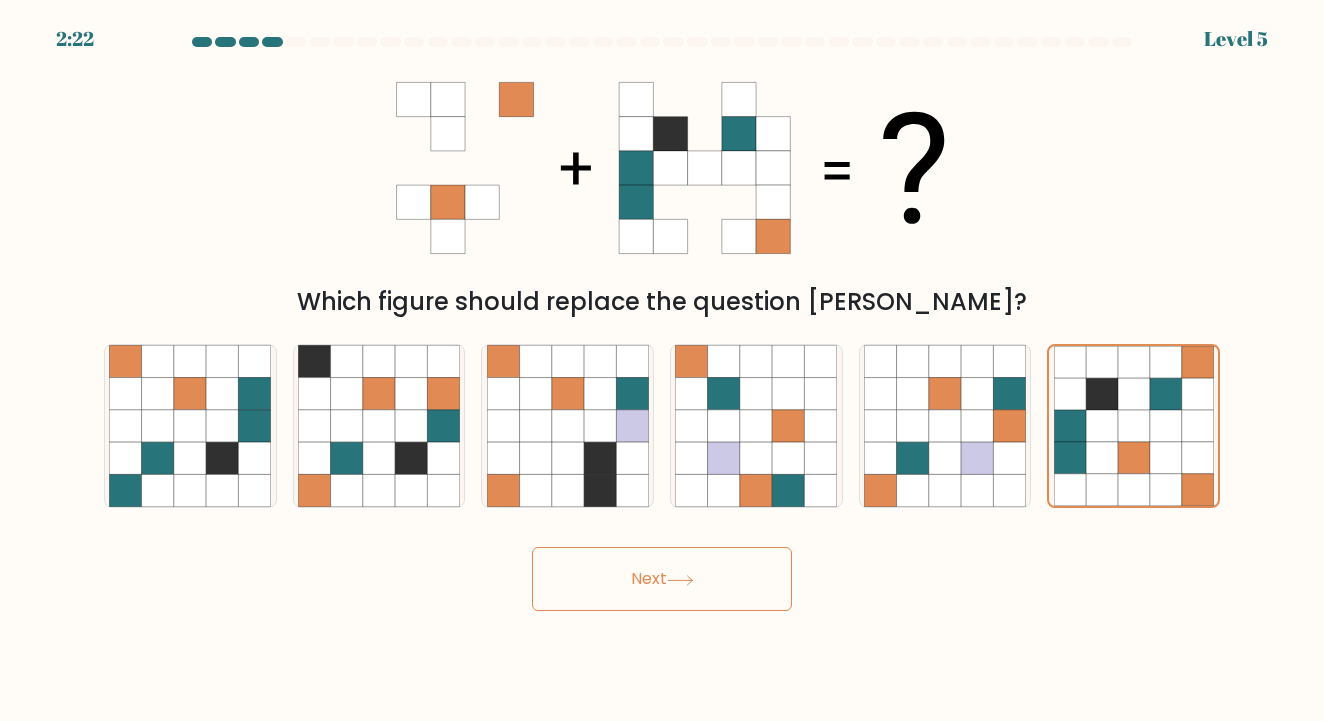 click on "Next" at bounding box center [662, 579] 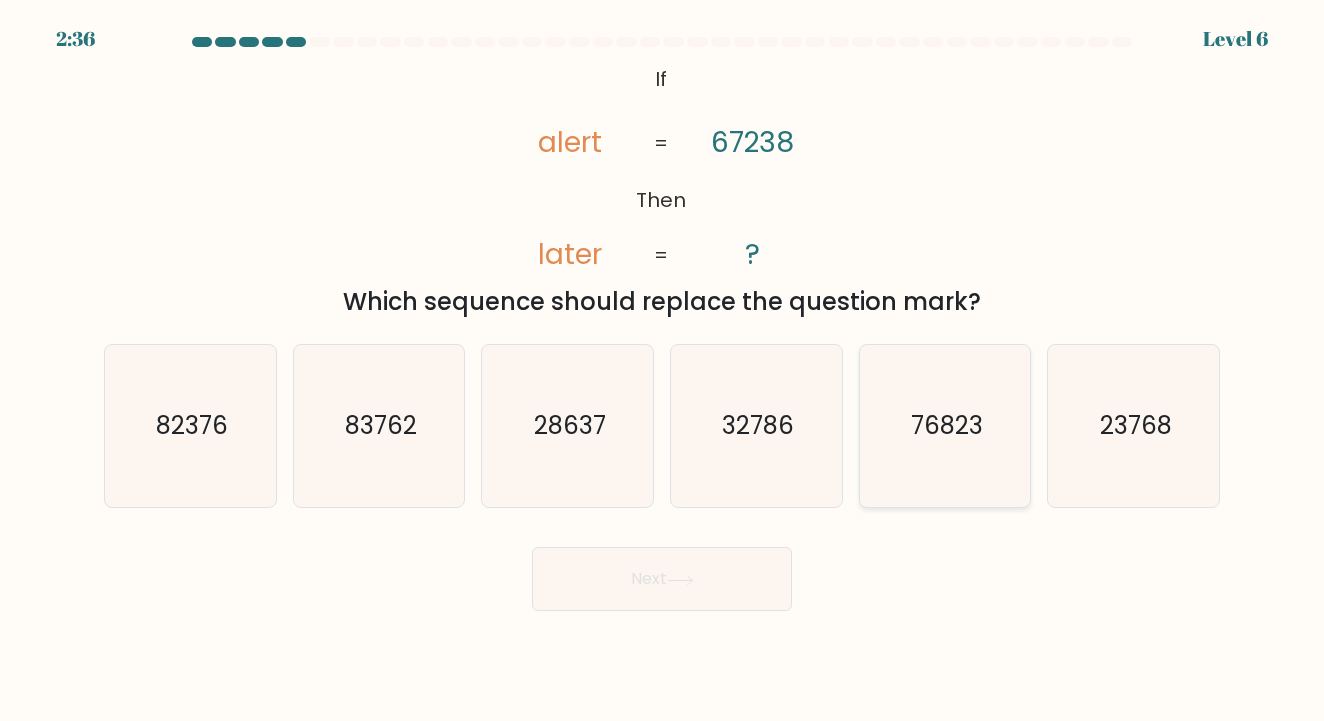 click on "76823" 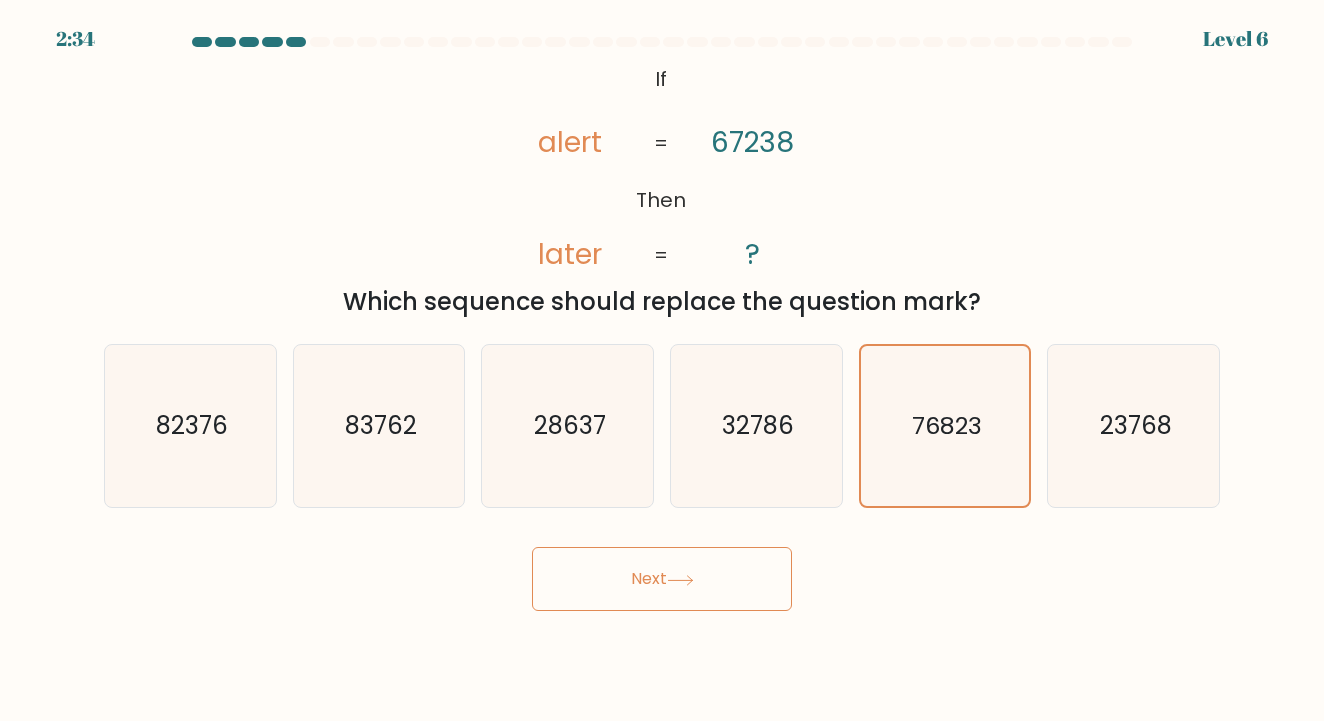click 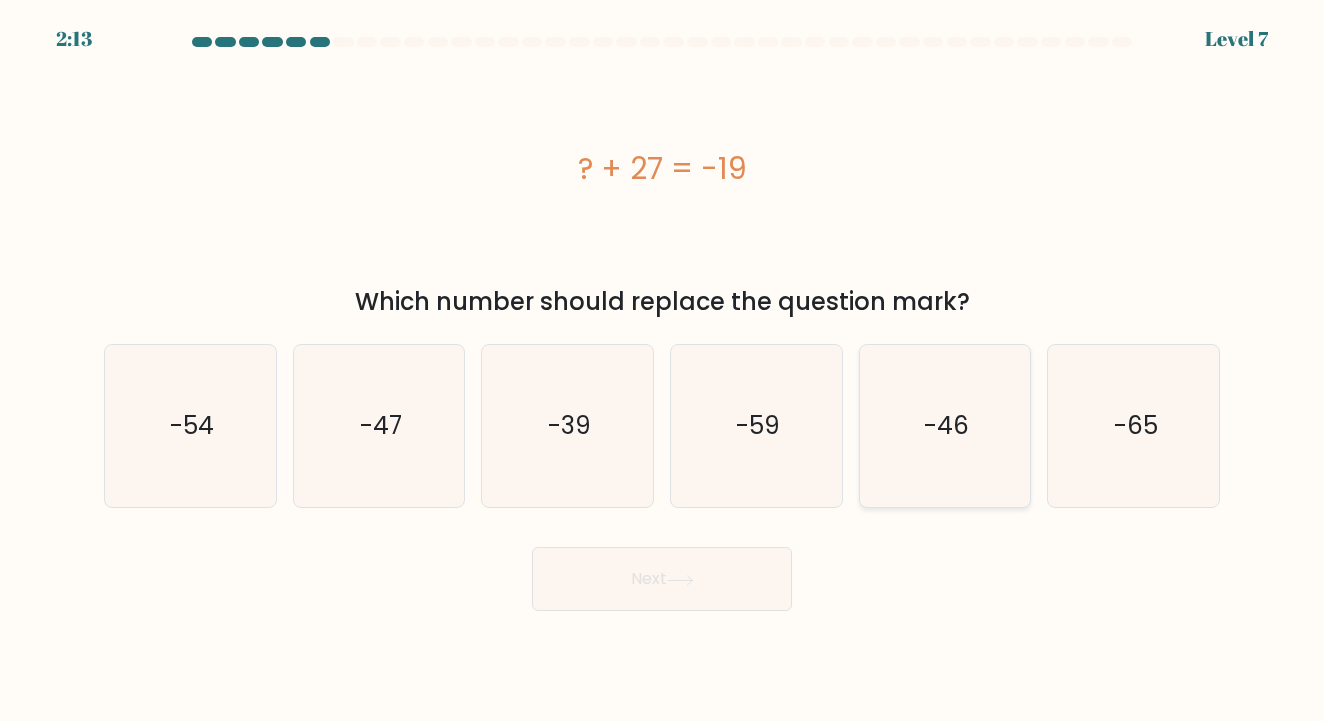 click on "-46" 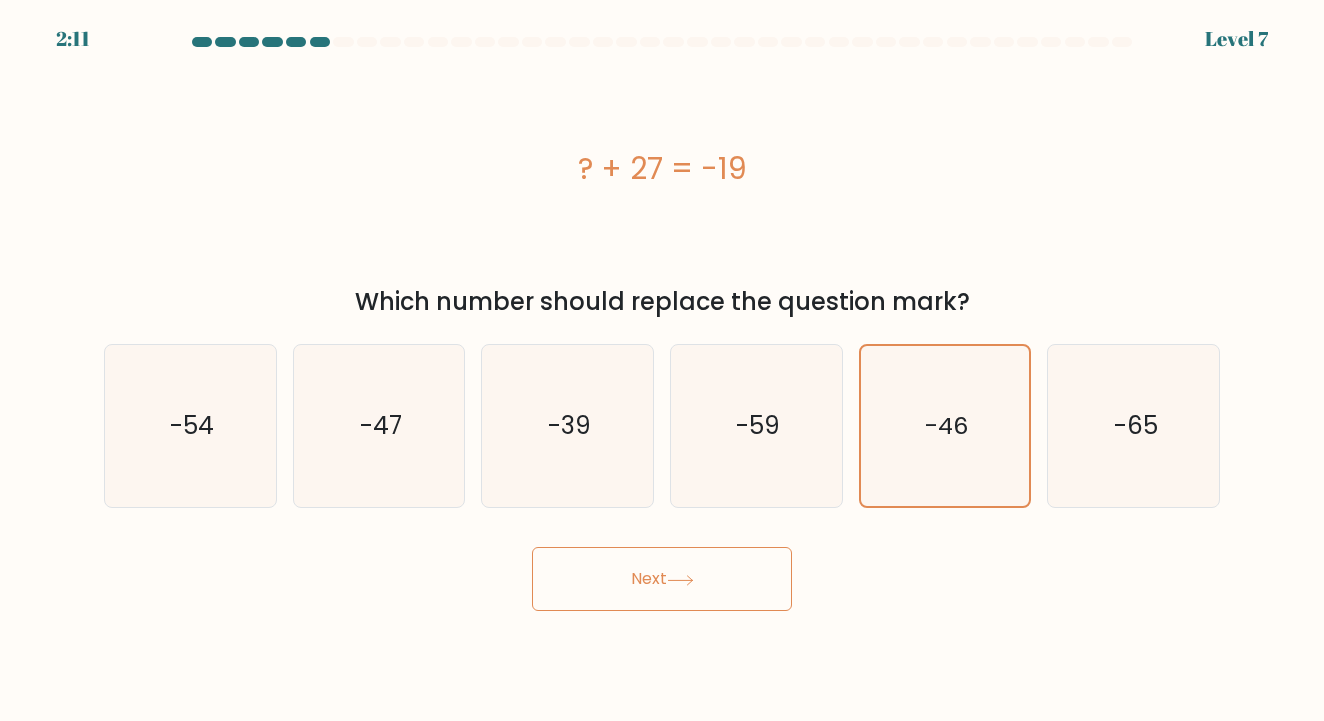click on "Next" at bounding box center [662, 579] 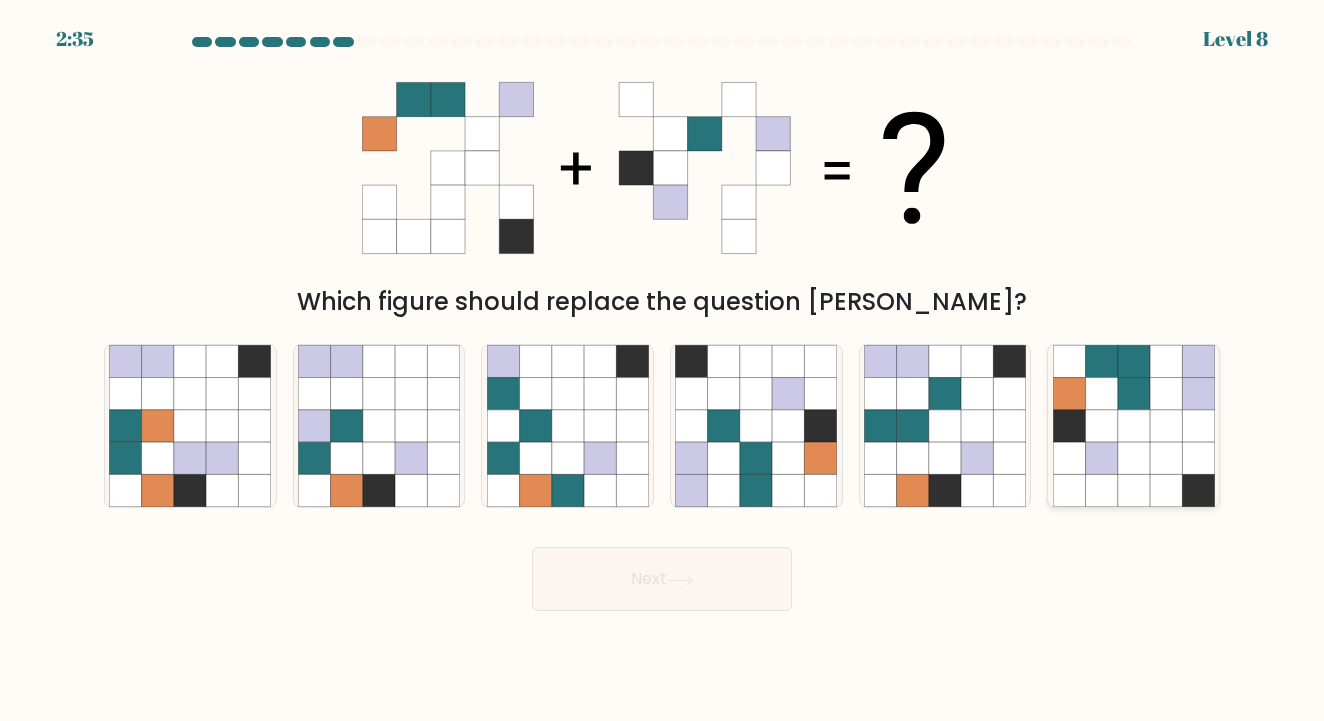 click 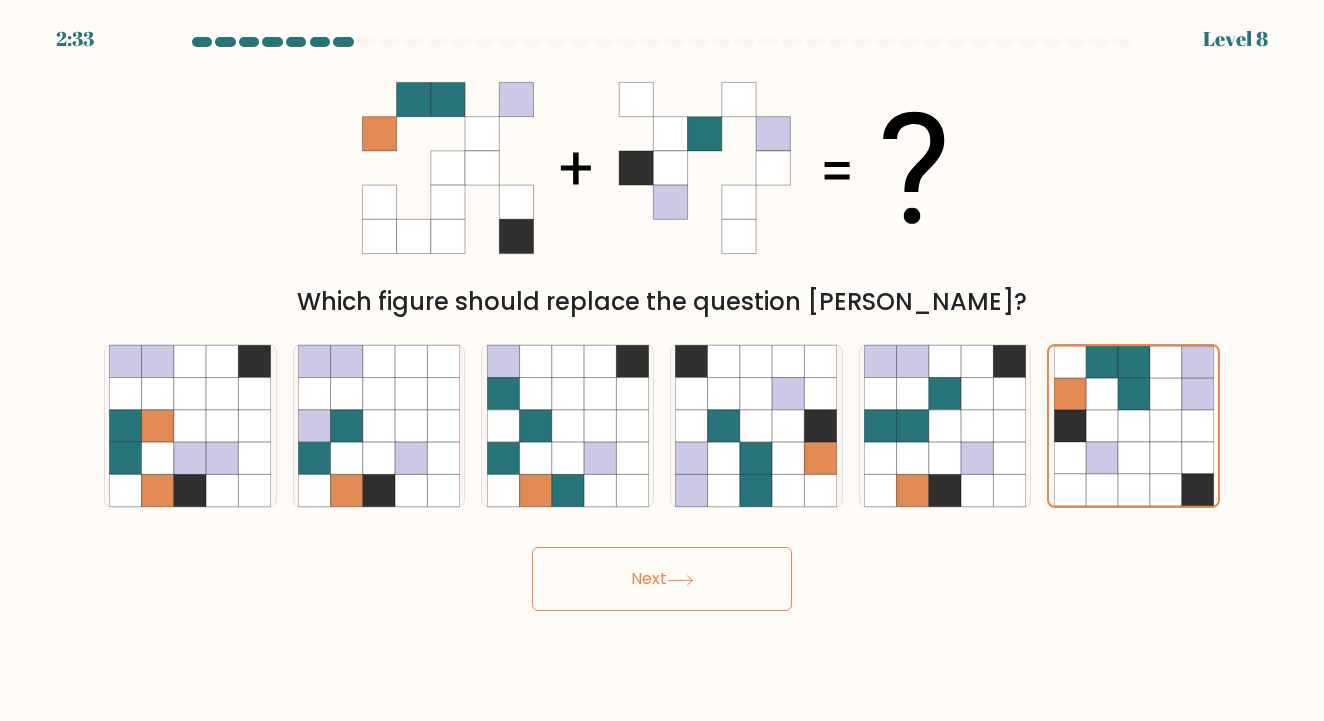 click on "Next" at bounding box center (662, 579) 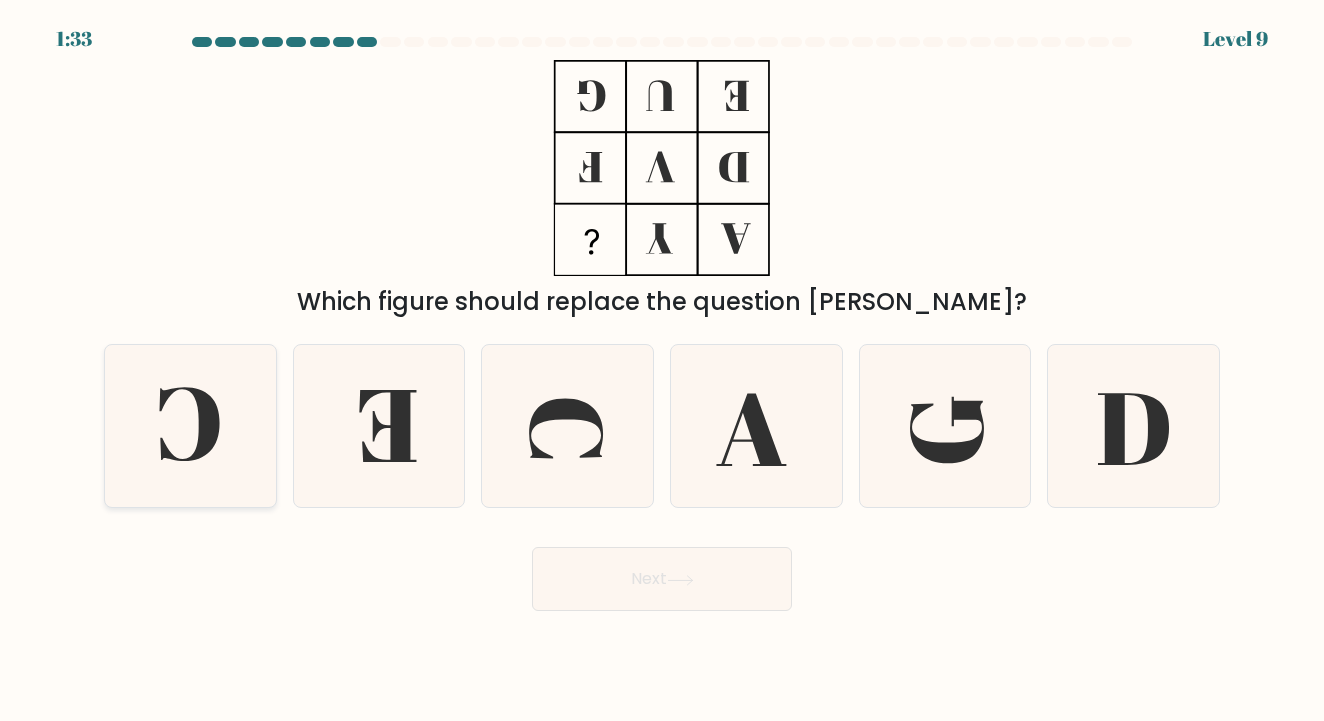 click 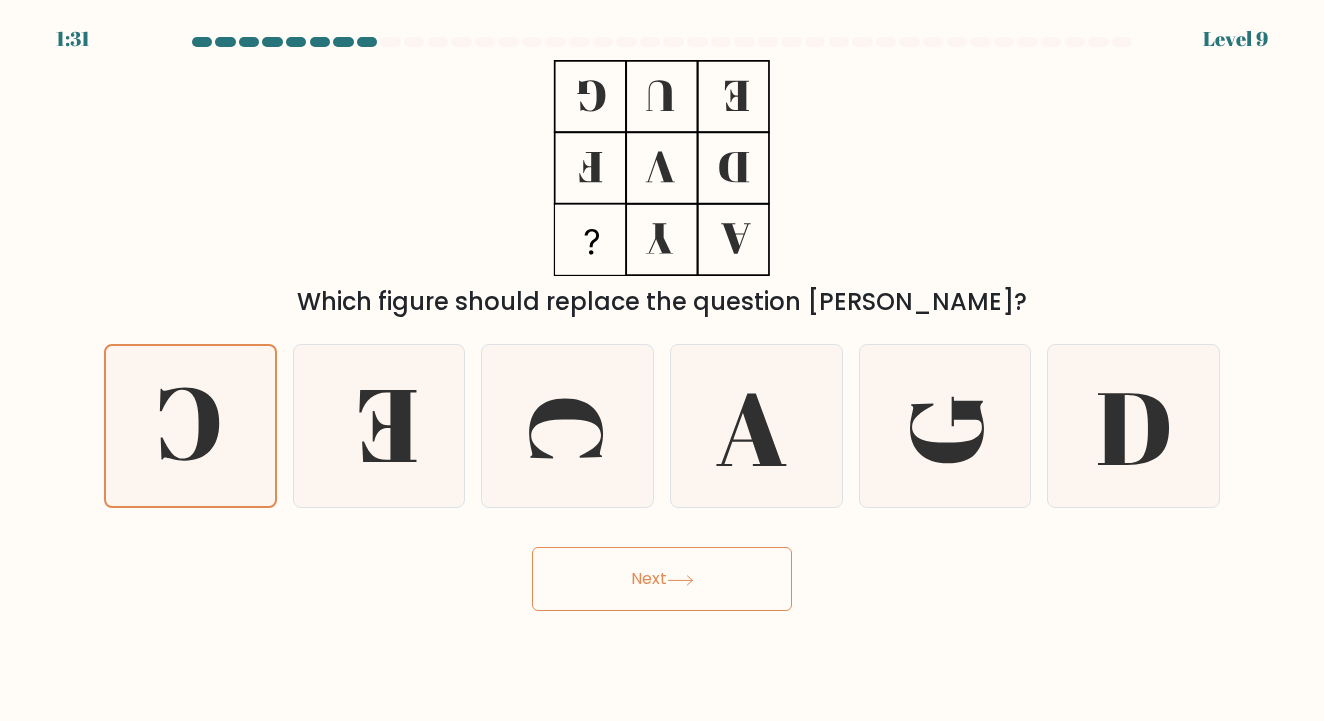click on "Next" at bounding box center (662, 579) 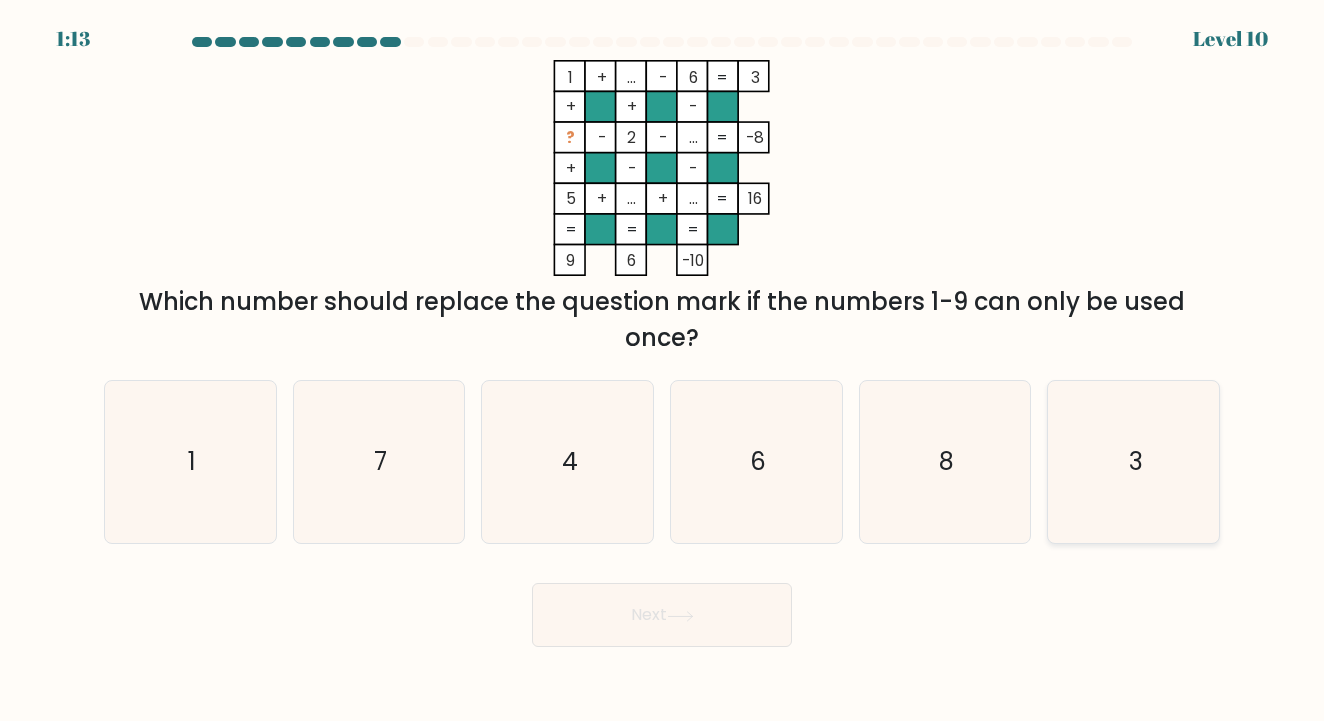 click on "3" 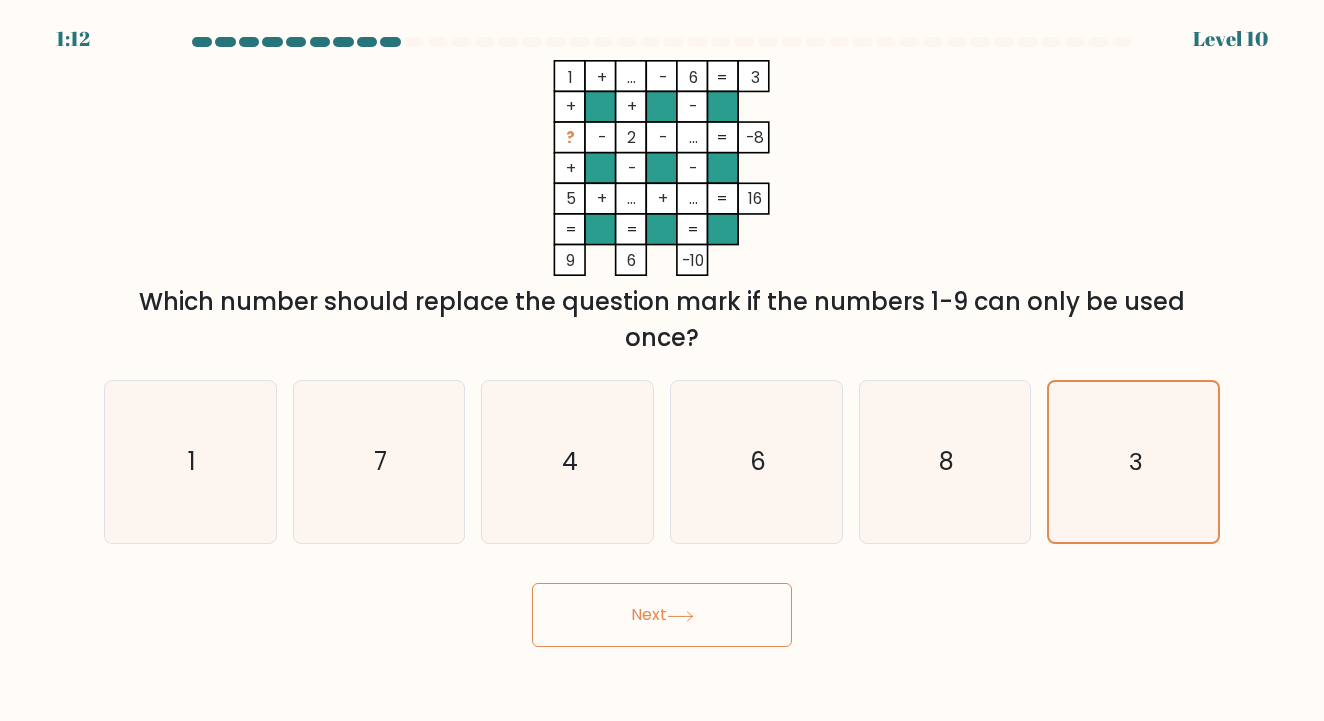click on "Next" at bounding box center (662, 615) 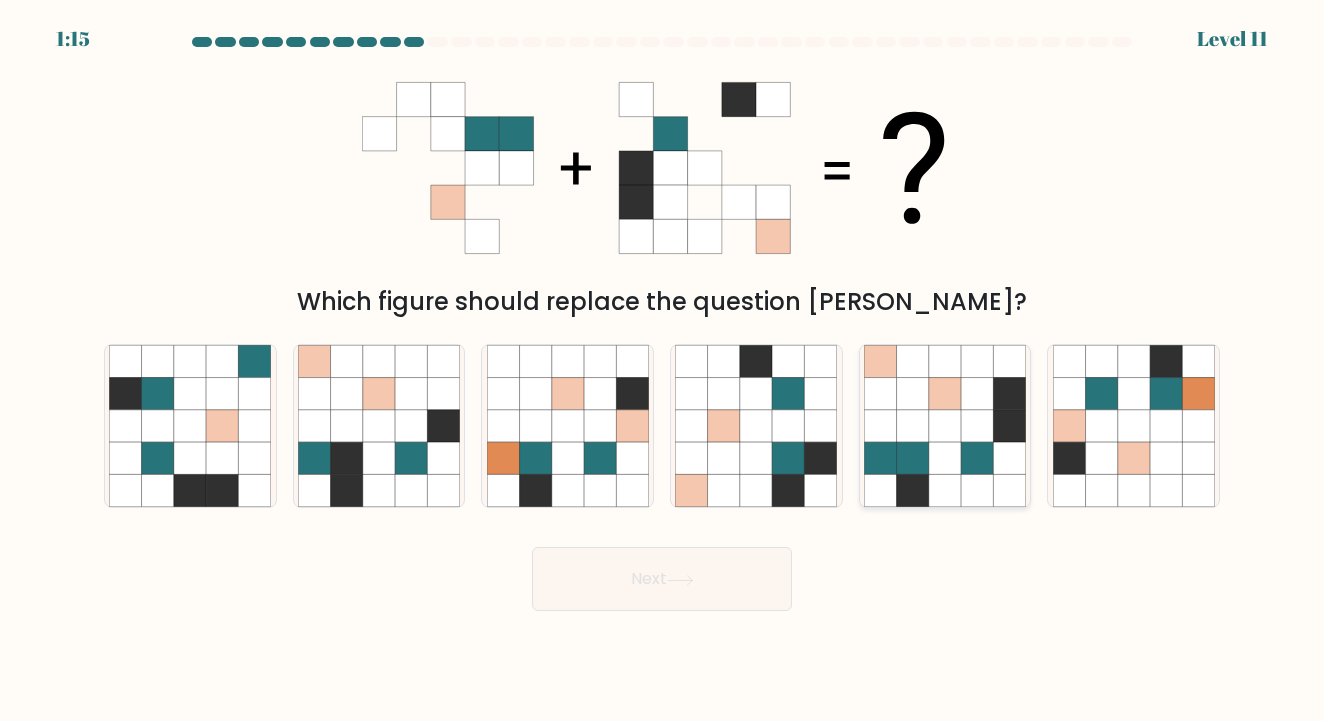 click 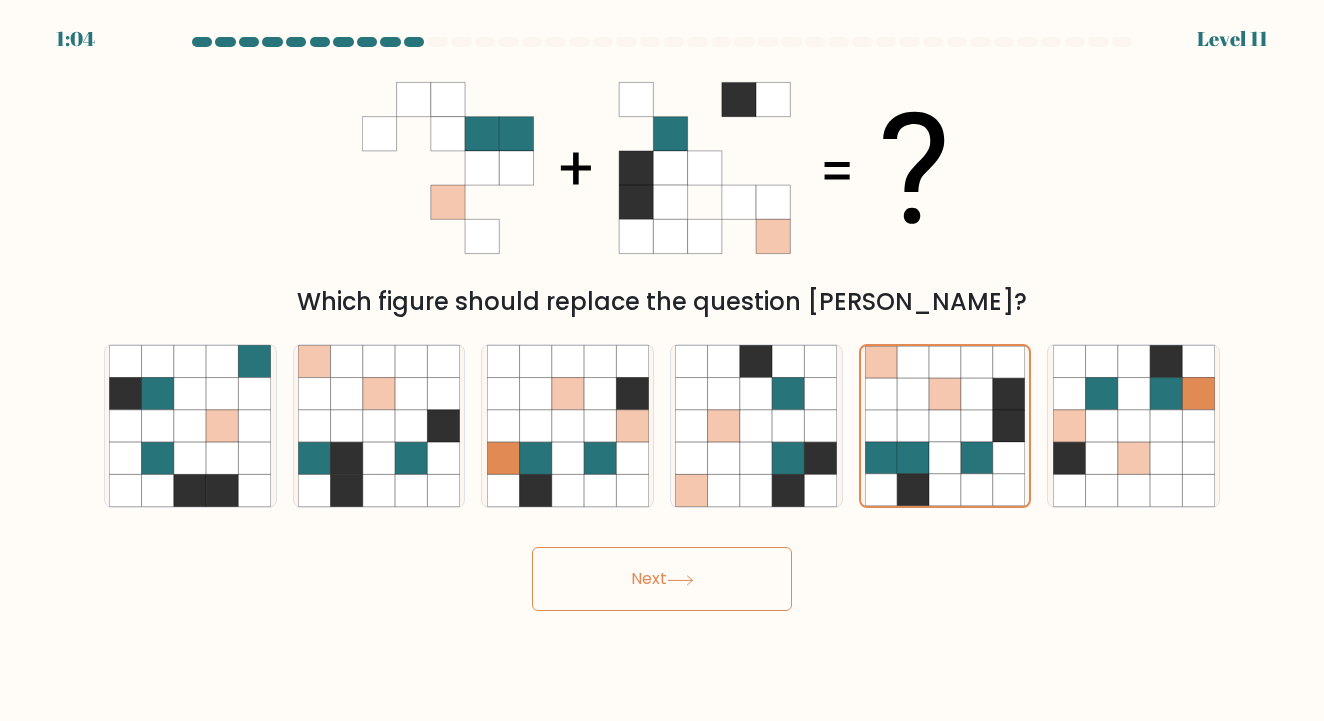 click 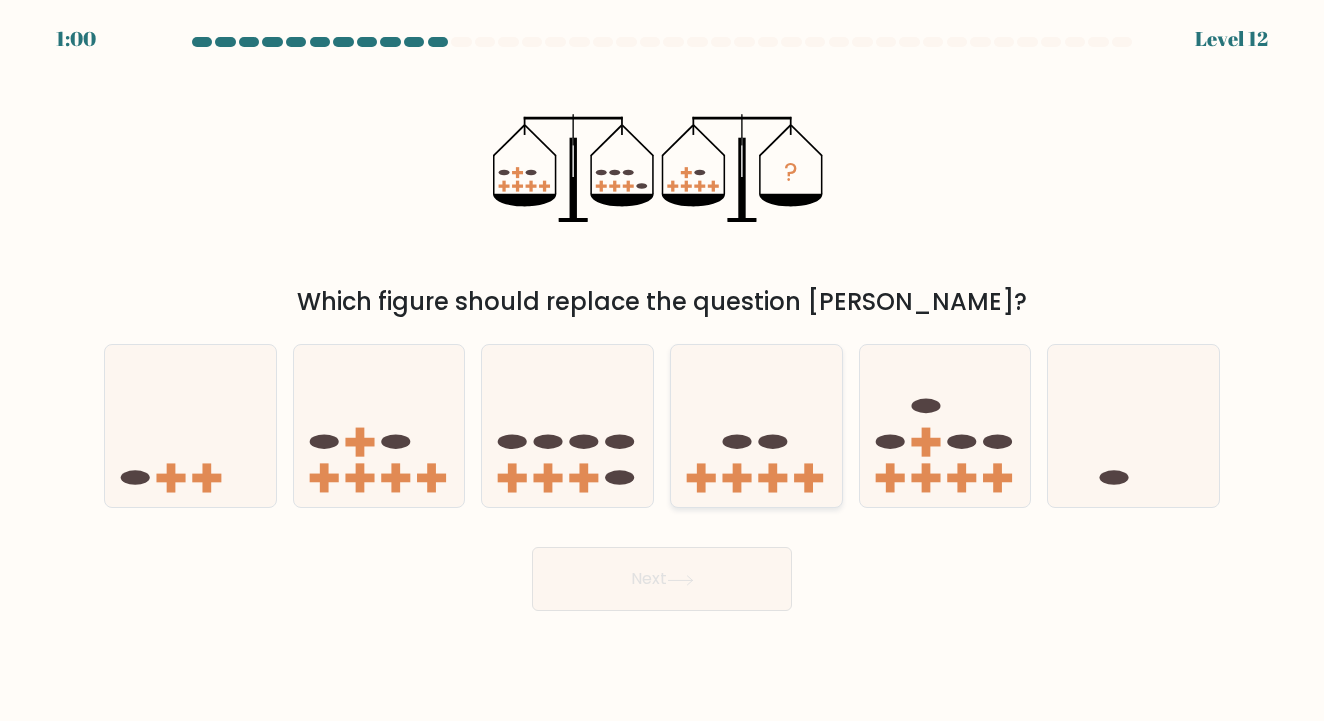 click 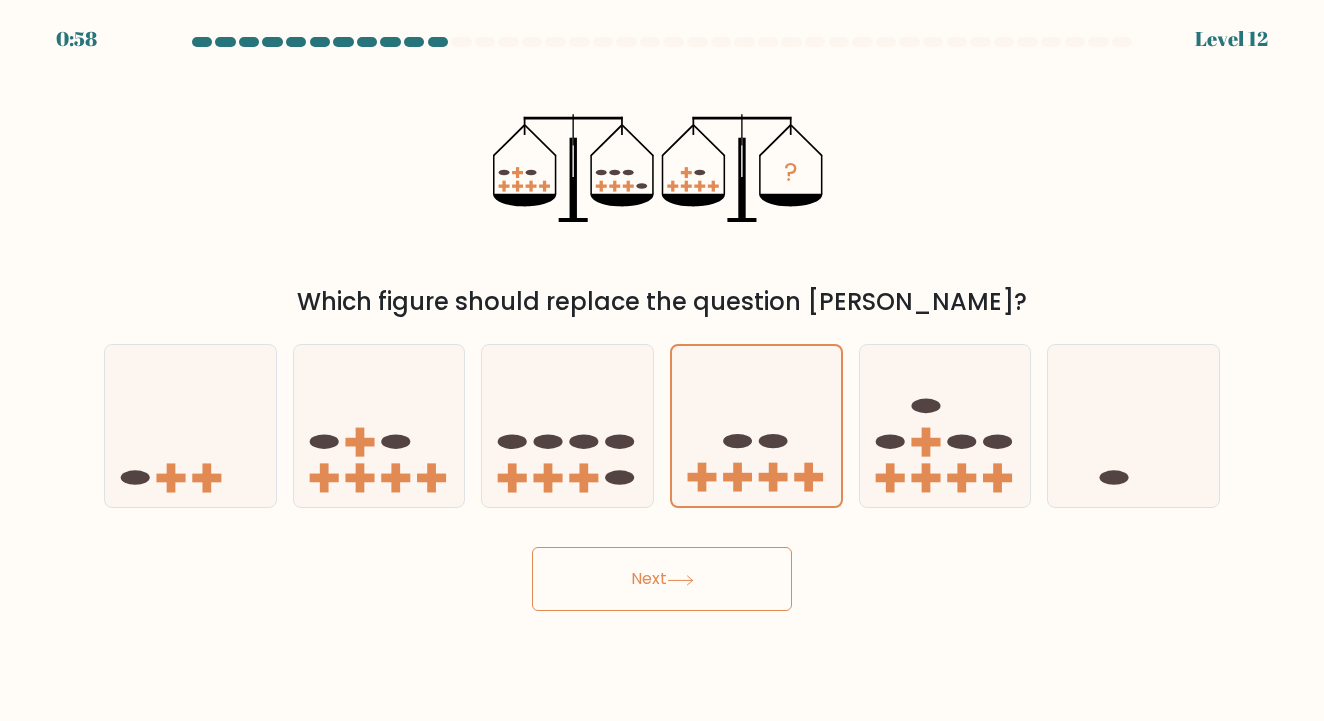 click 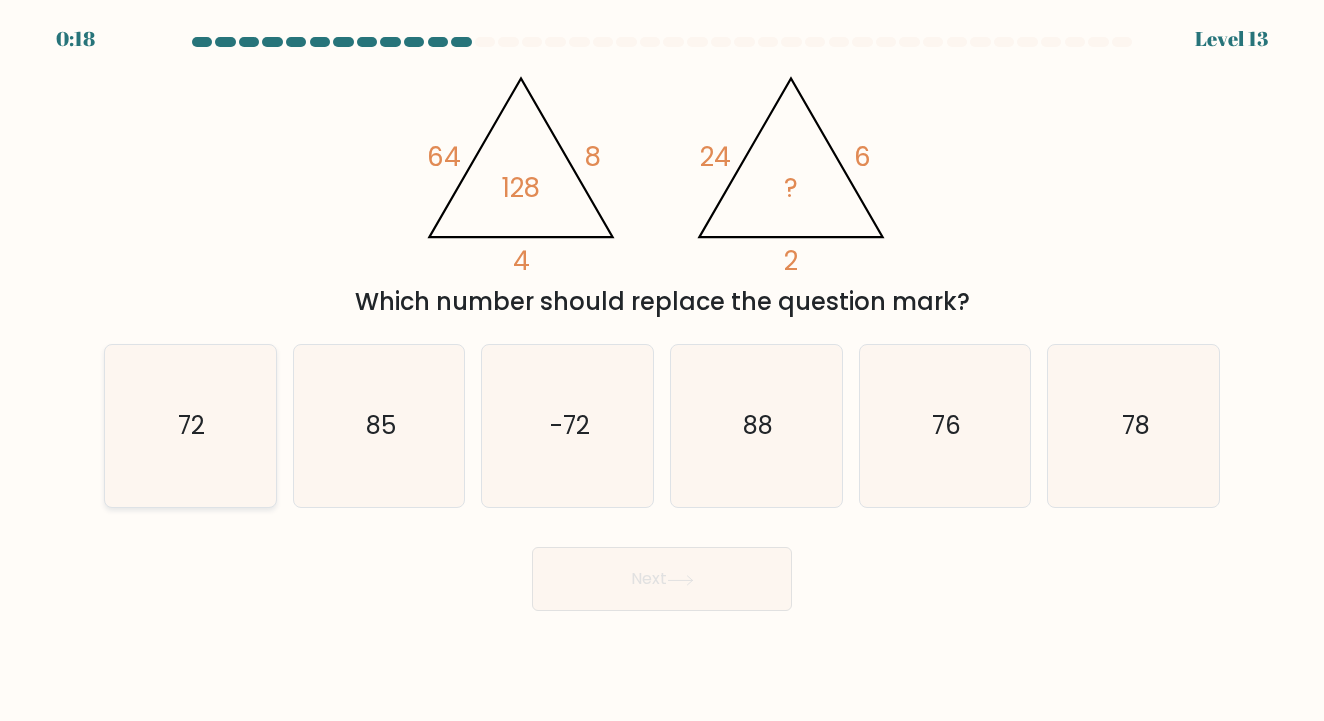 click on "72" 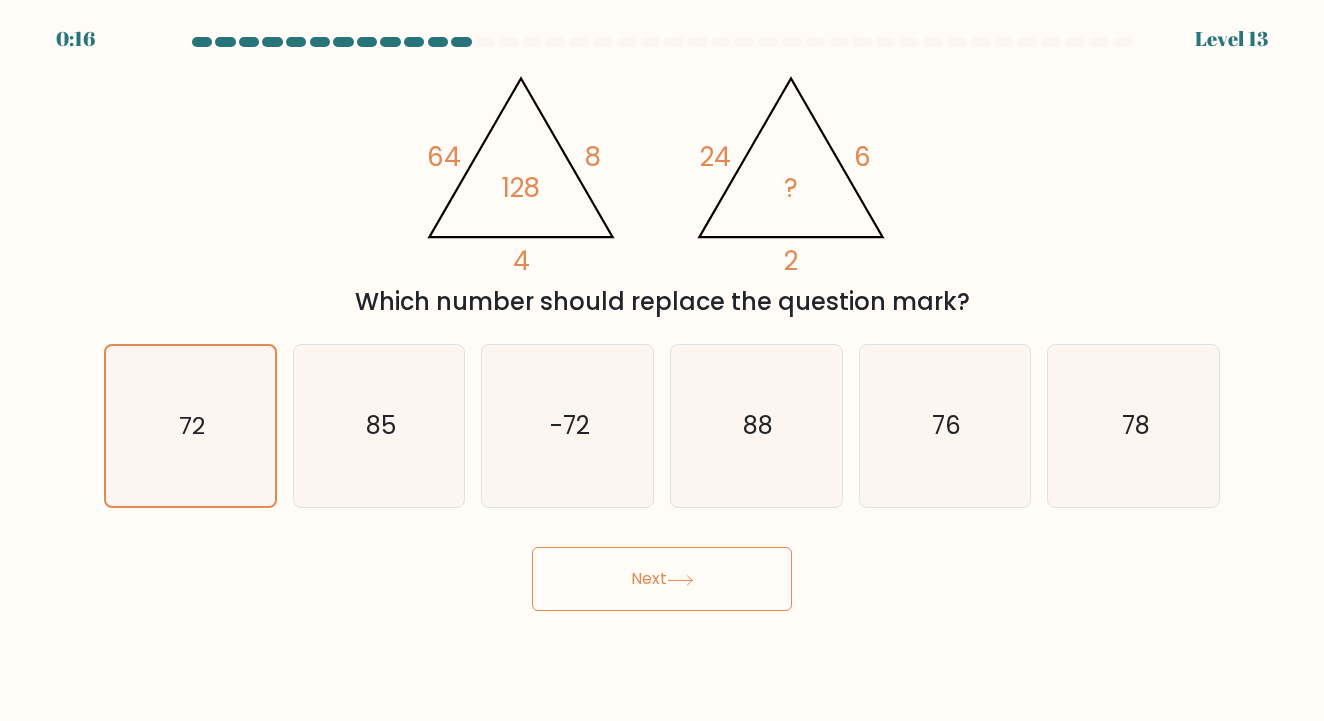 click on "Next" at bounding box center [662, 579] 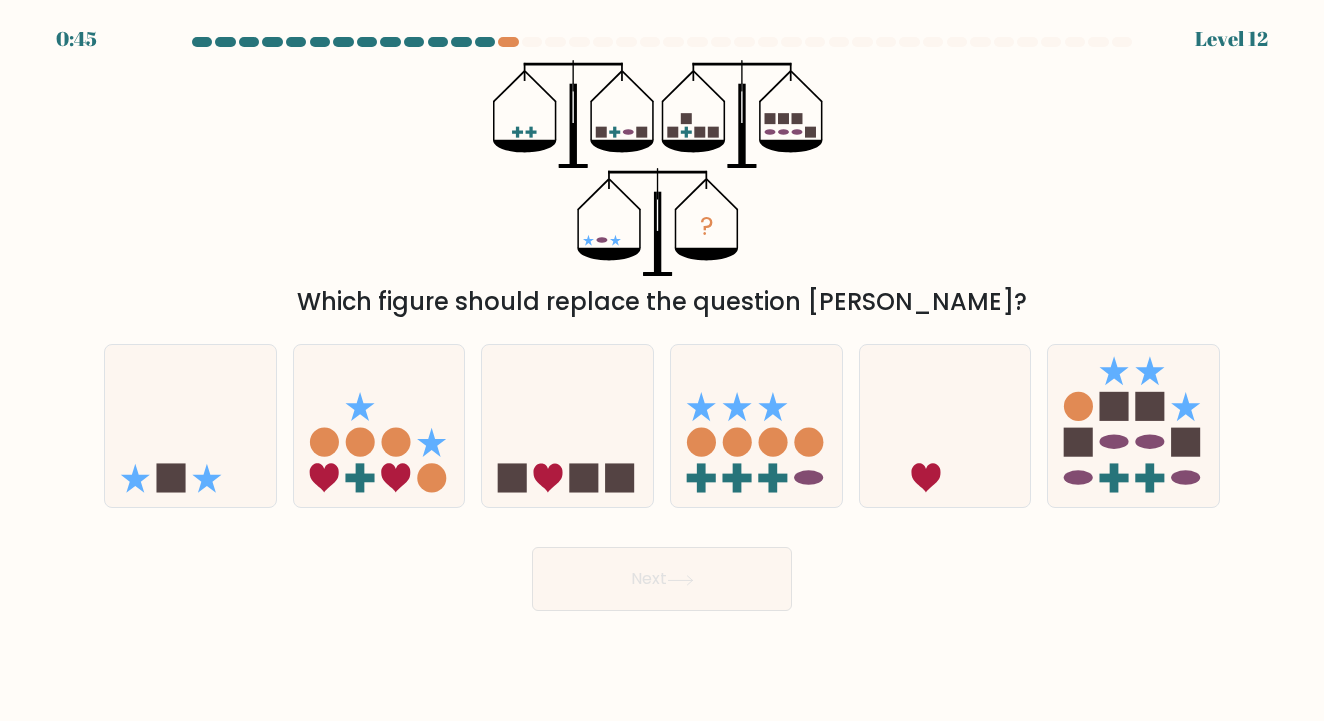 scroll, scrollTop: 0, scrollLeft: 0, axis: both 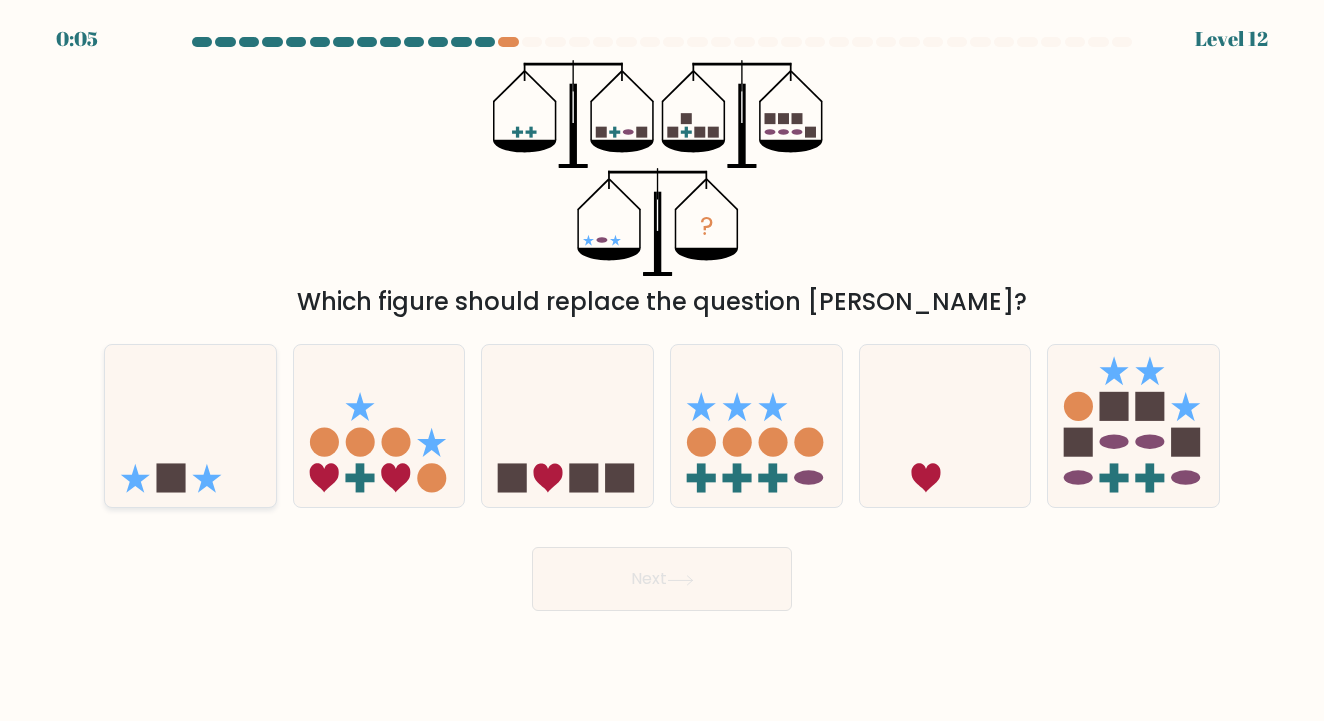click 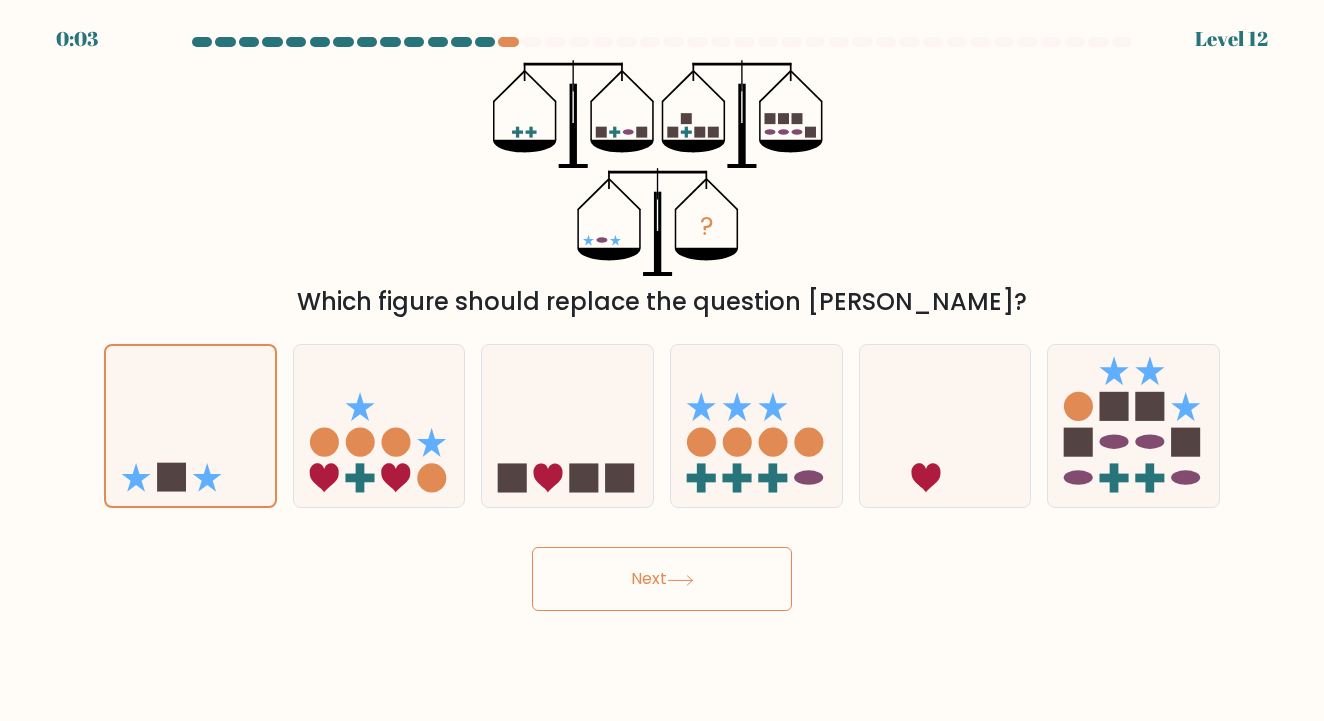 click on "Next" at bounding box center [662, 579] 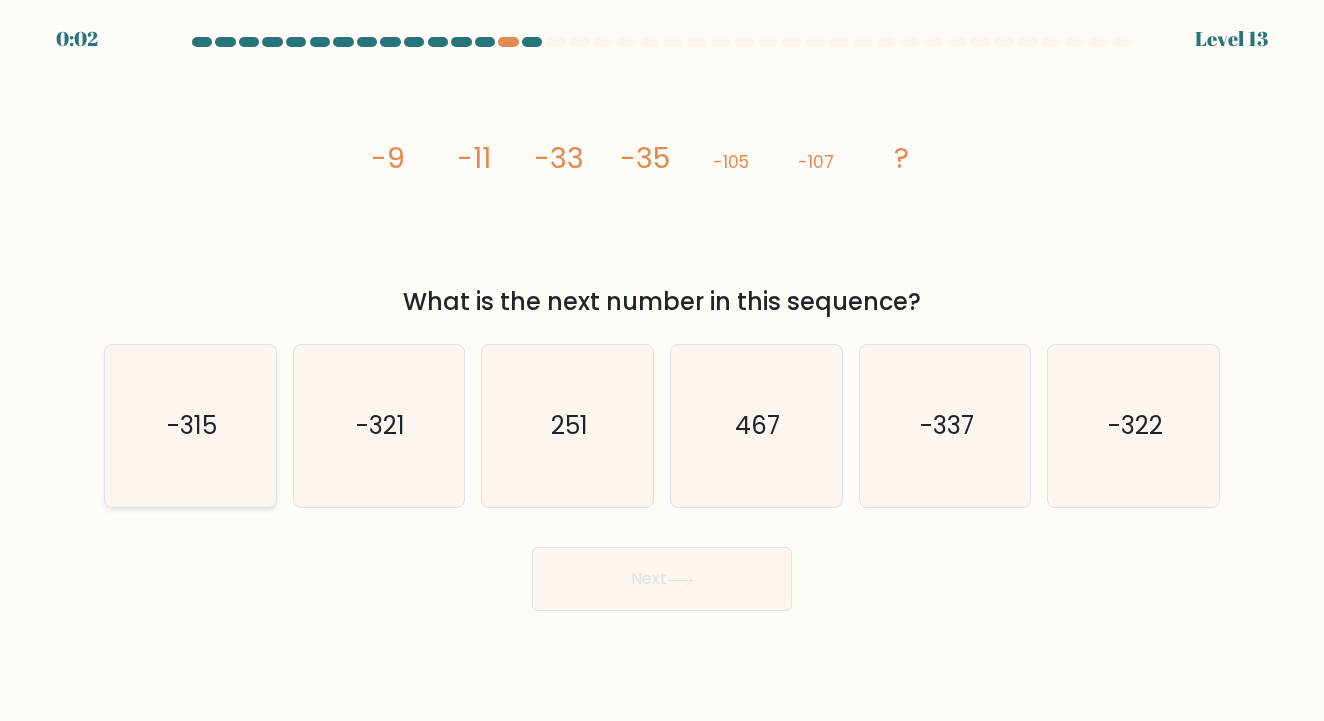 click on "-315" 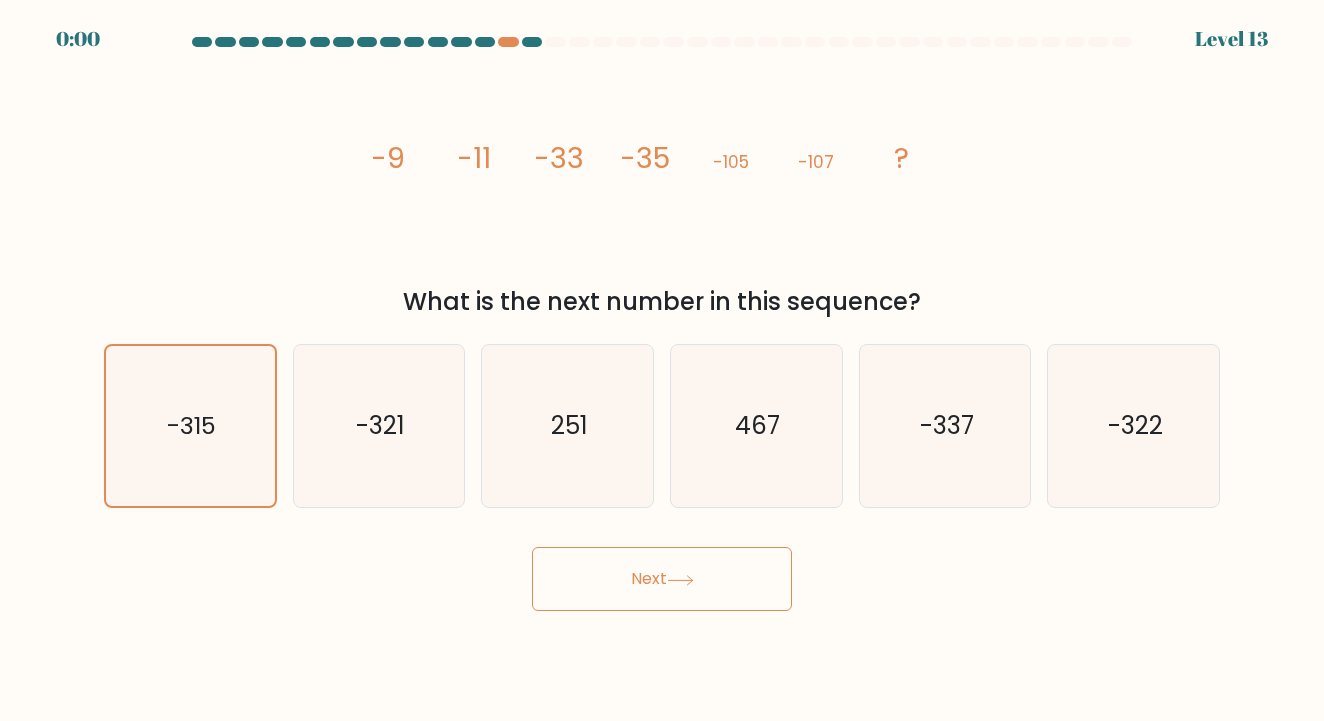 click 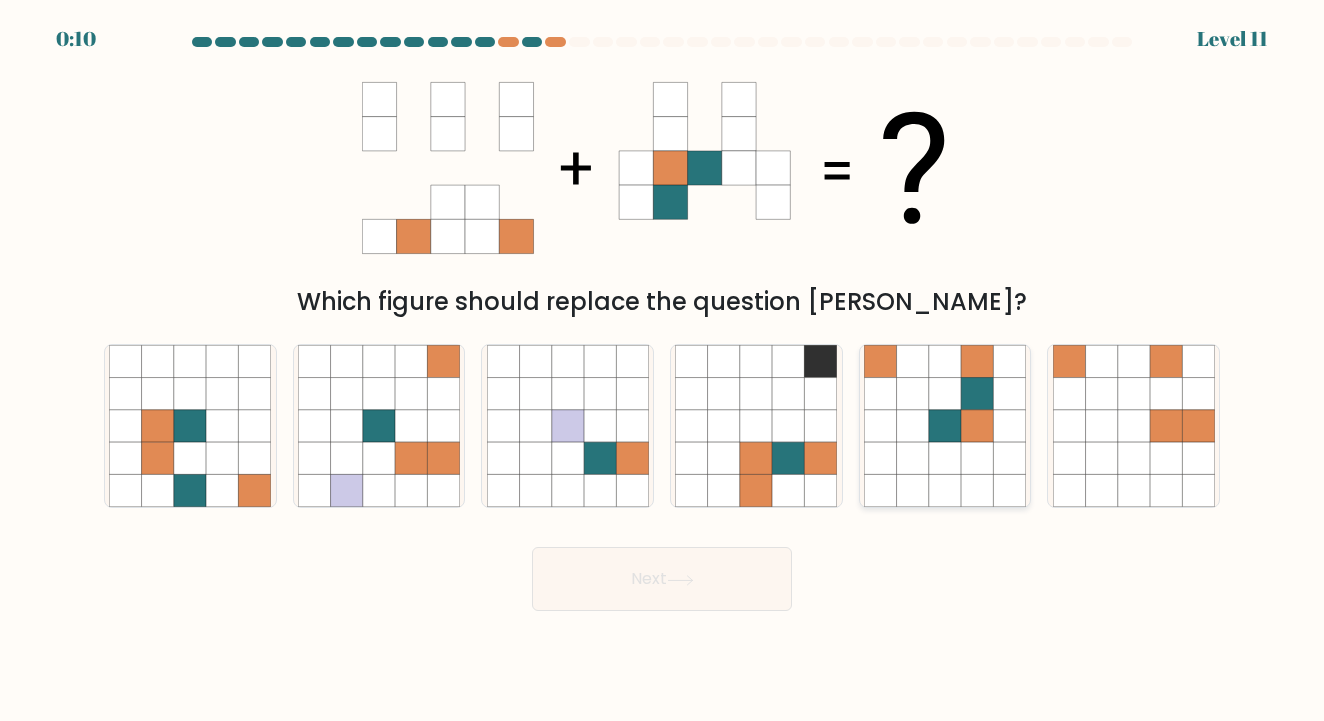 click 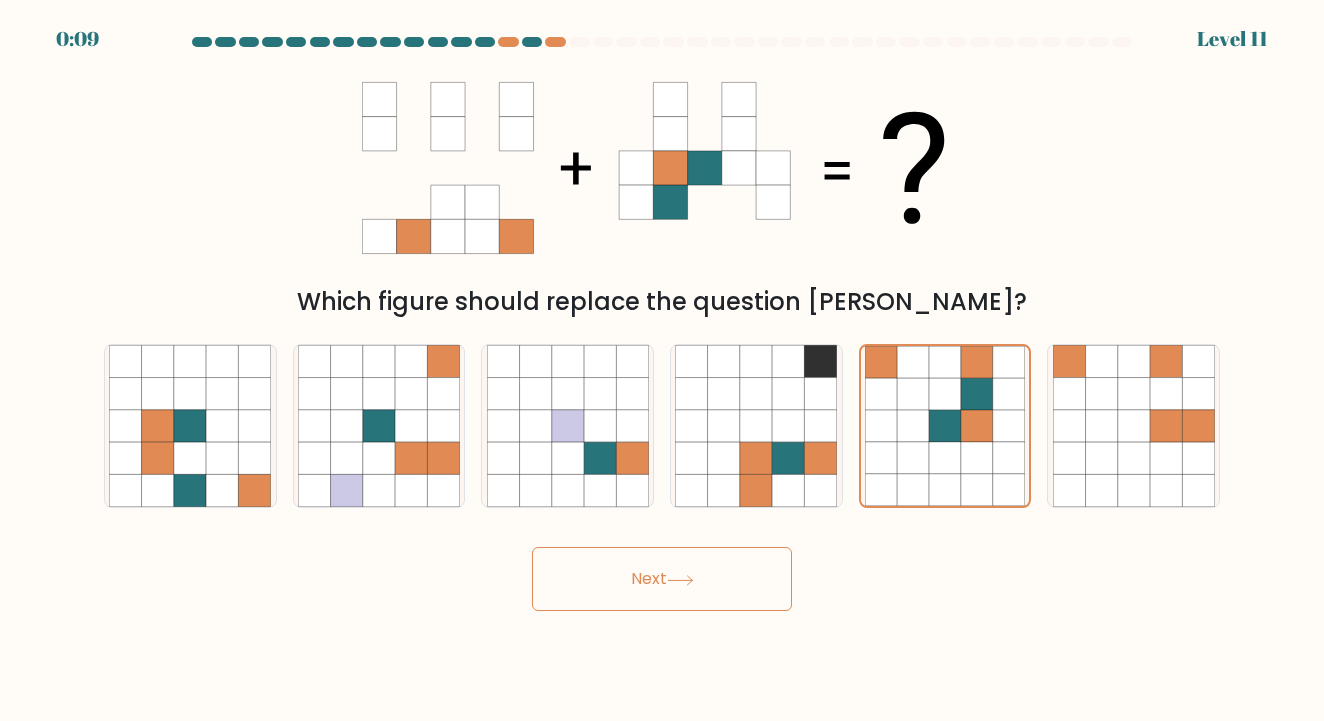 click on "Next" at bounding box center (662, 579) 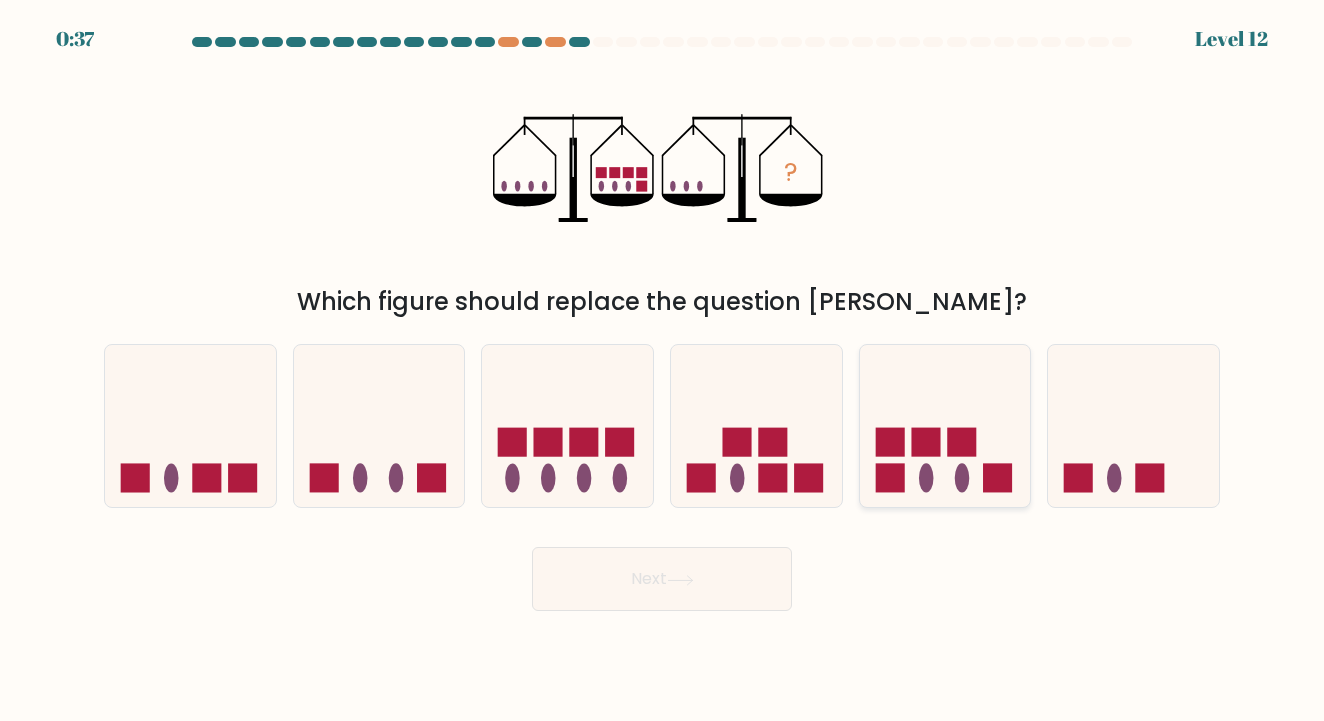 click 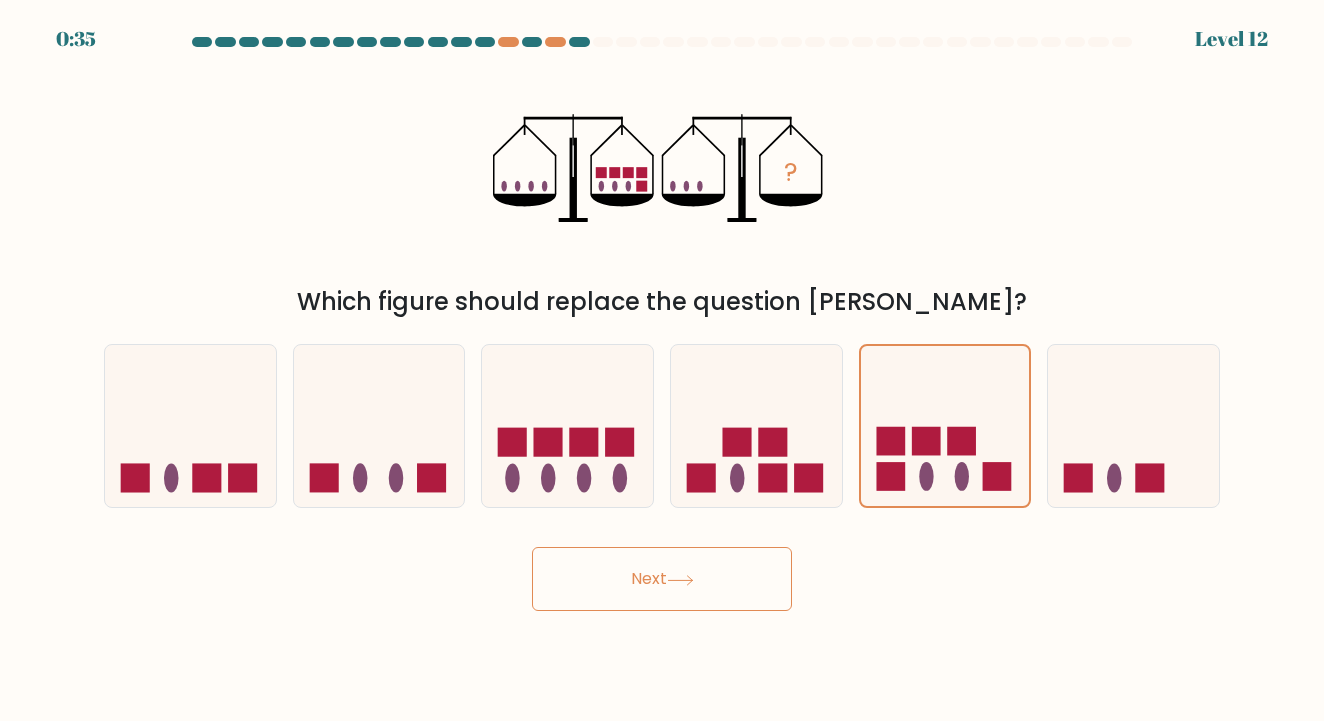 click on "Next" at bounding box center (662, 579) 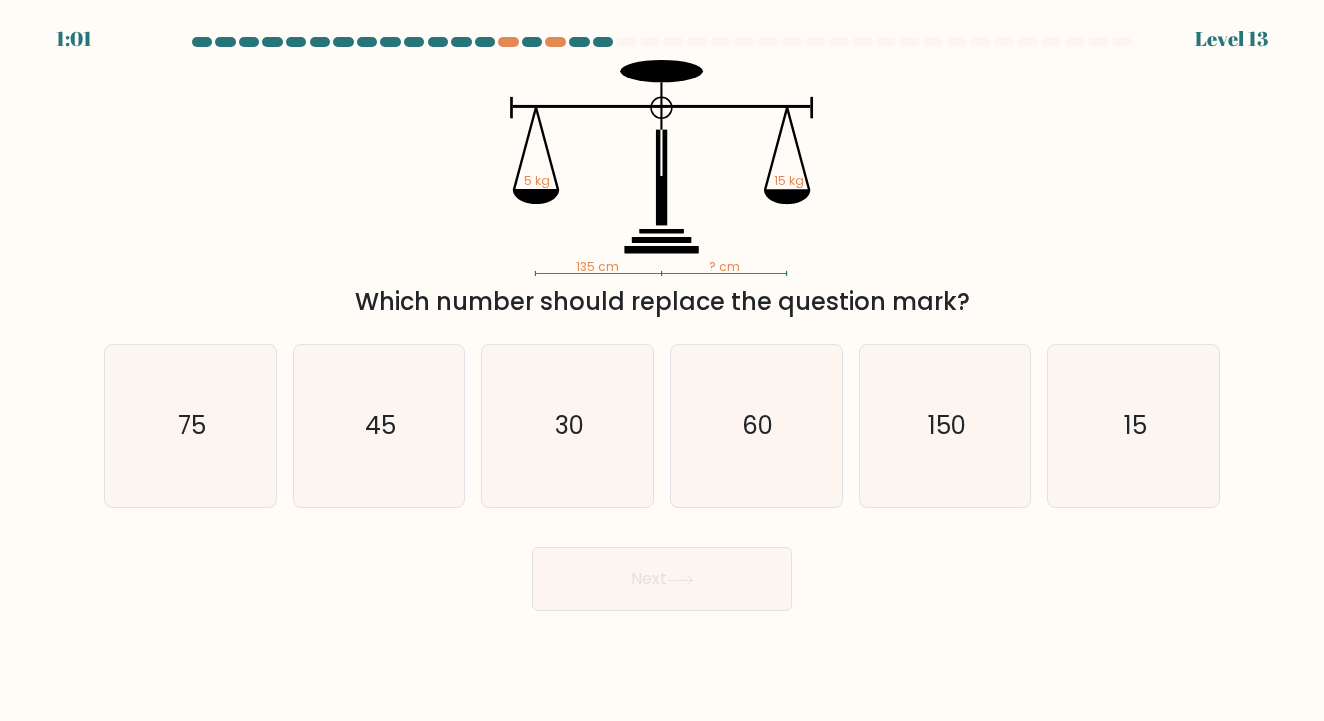 drag, startPoint x: 569, startPoint y: 260, endPoint x: 614, endPoint y: 255, distance: 45.276924 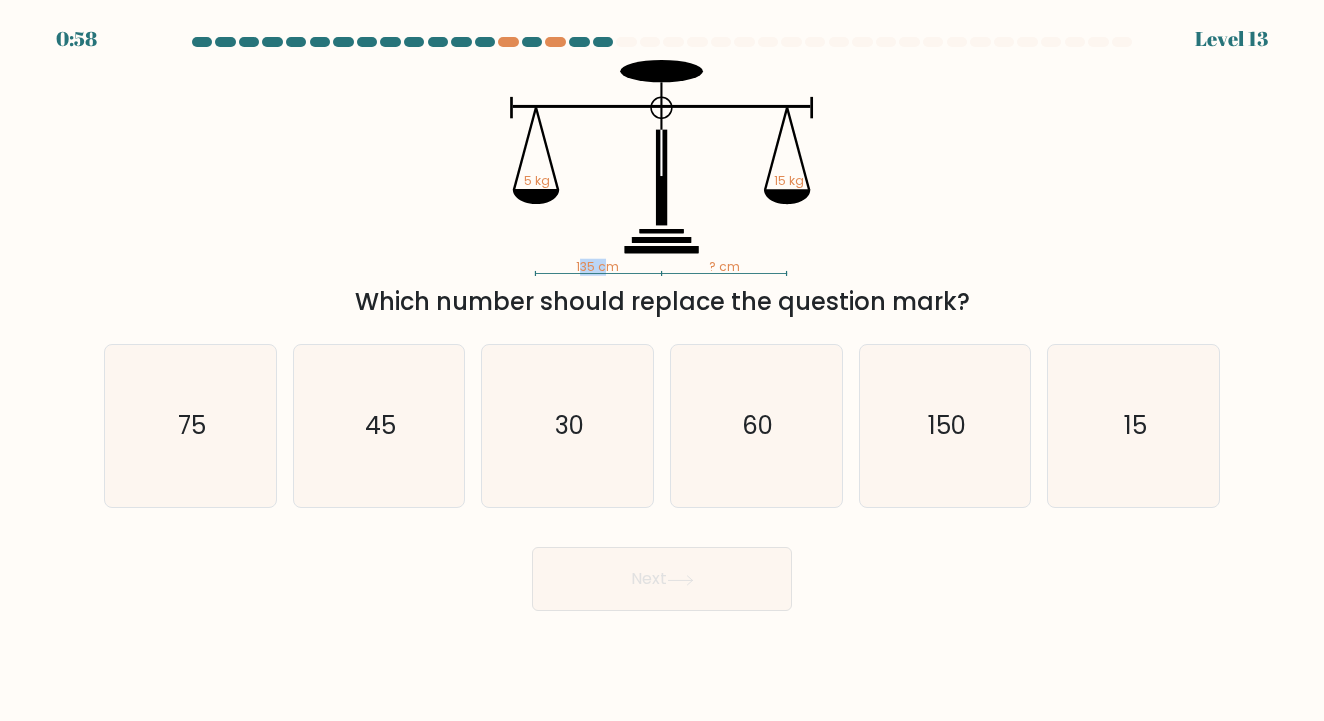 drag, startPoint x: 580, startPoint y: 265, endPoint x: 606, endPoint y: 262, distance: 26.172504 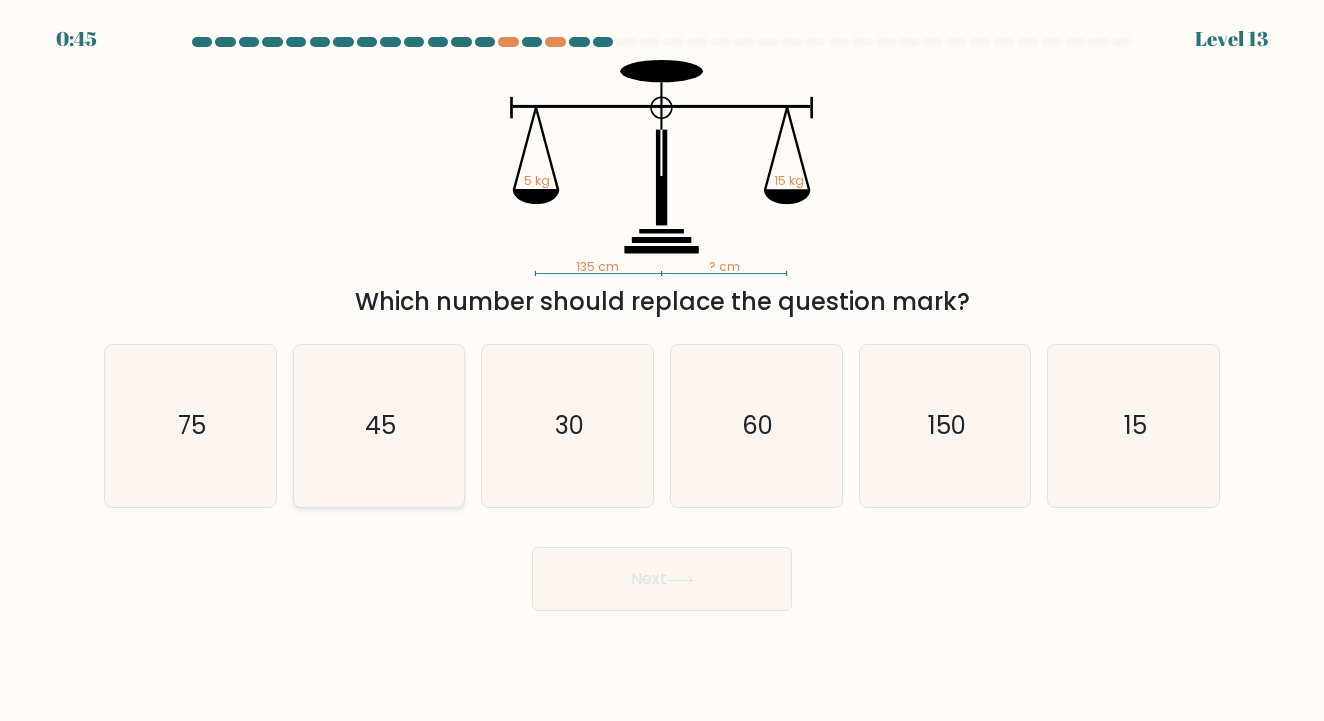 click on "45" 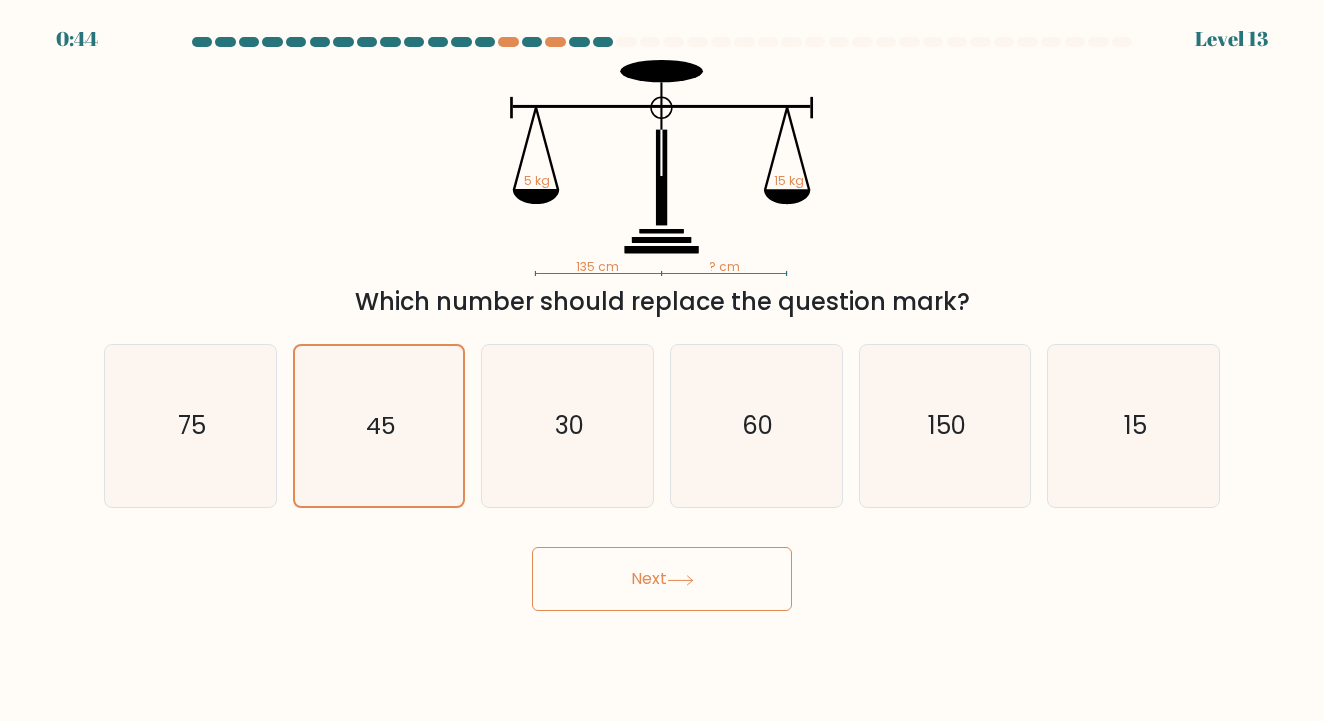 click on "Next" at bounding box center [662, 579] 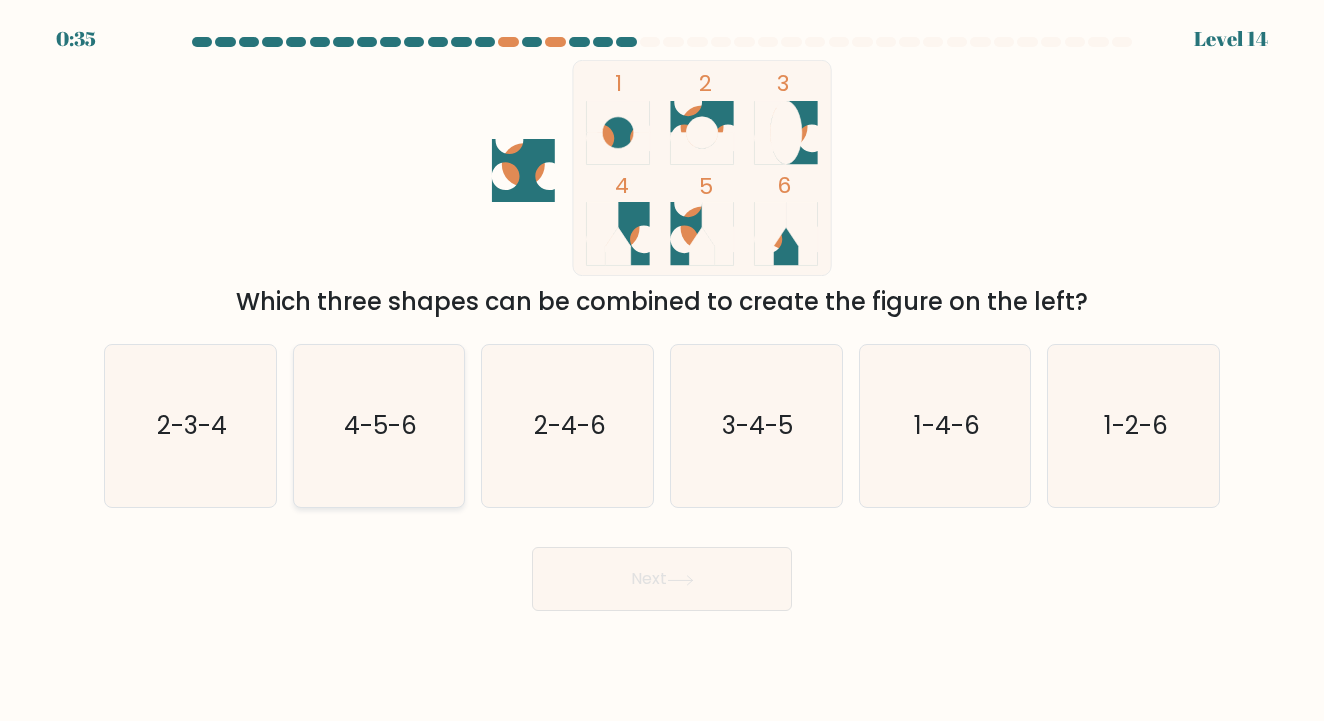 click on "4-5-6" 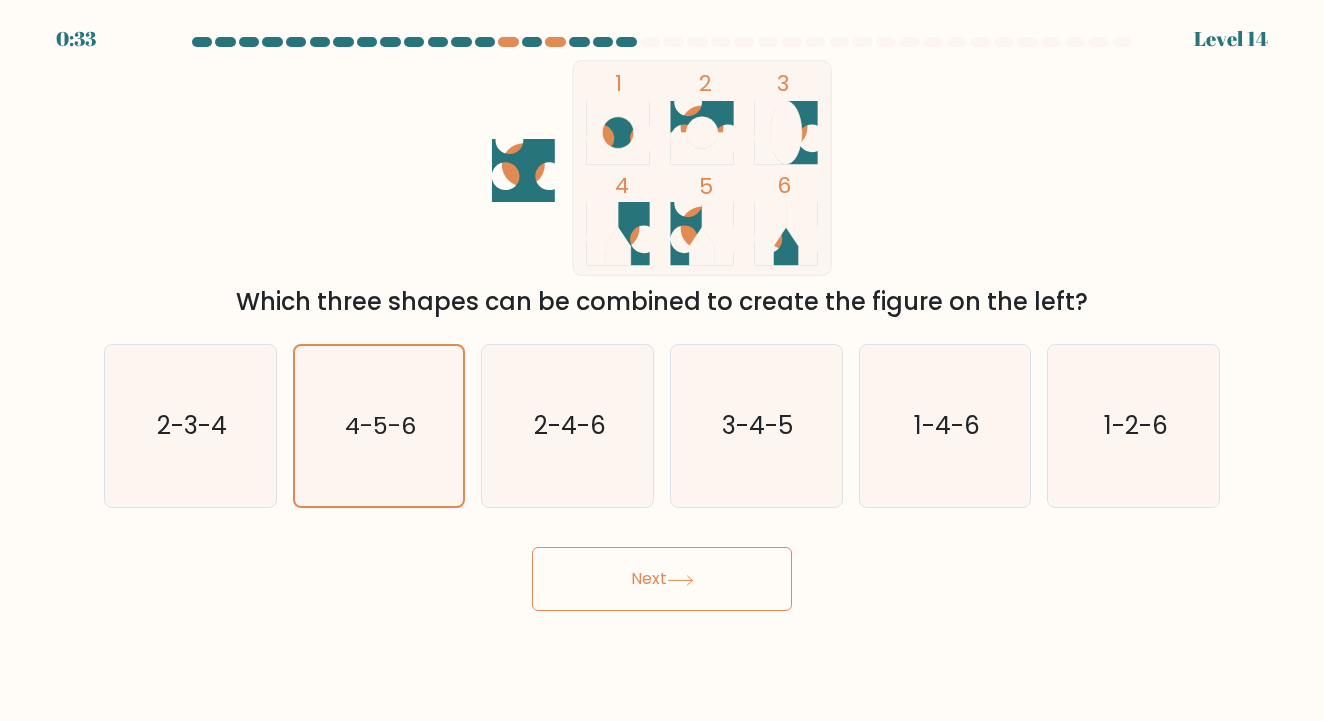 click on "Next" at bounding box center (662, 579) 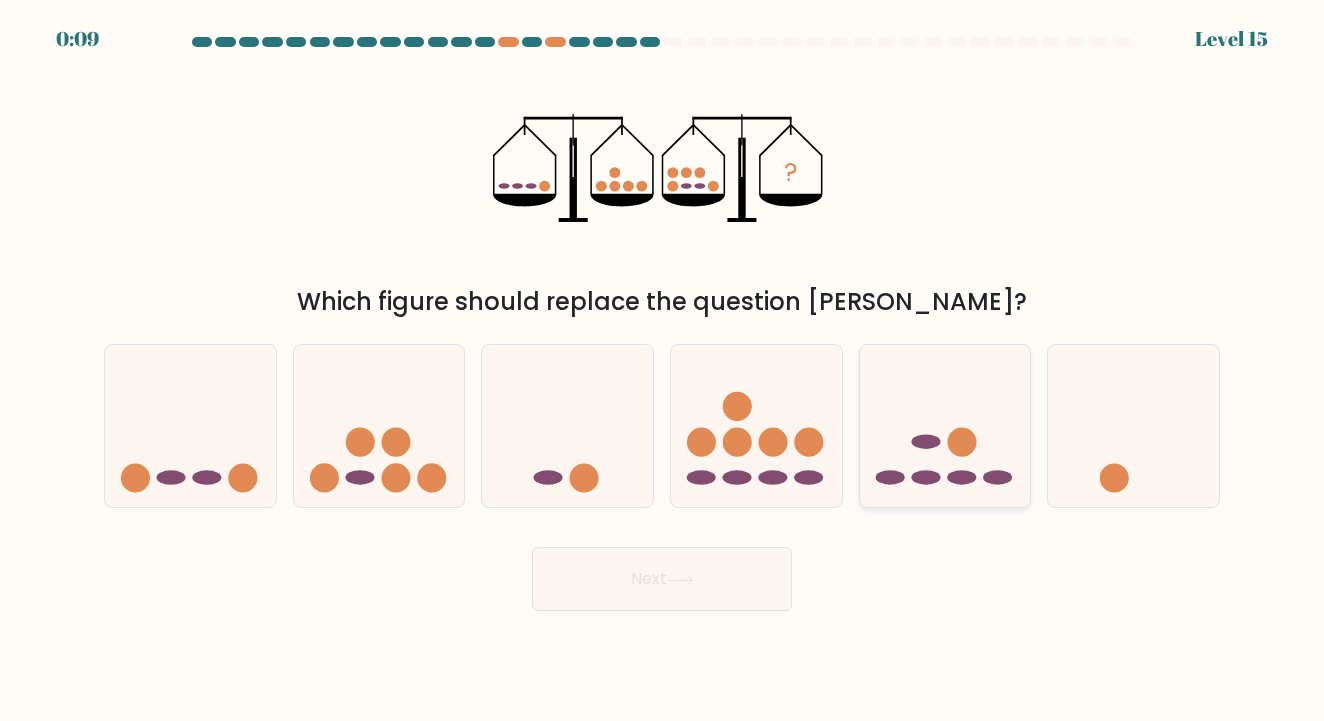 click 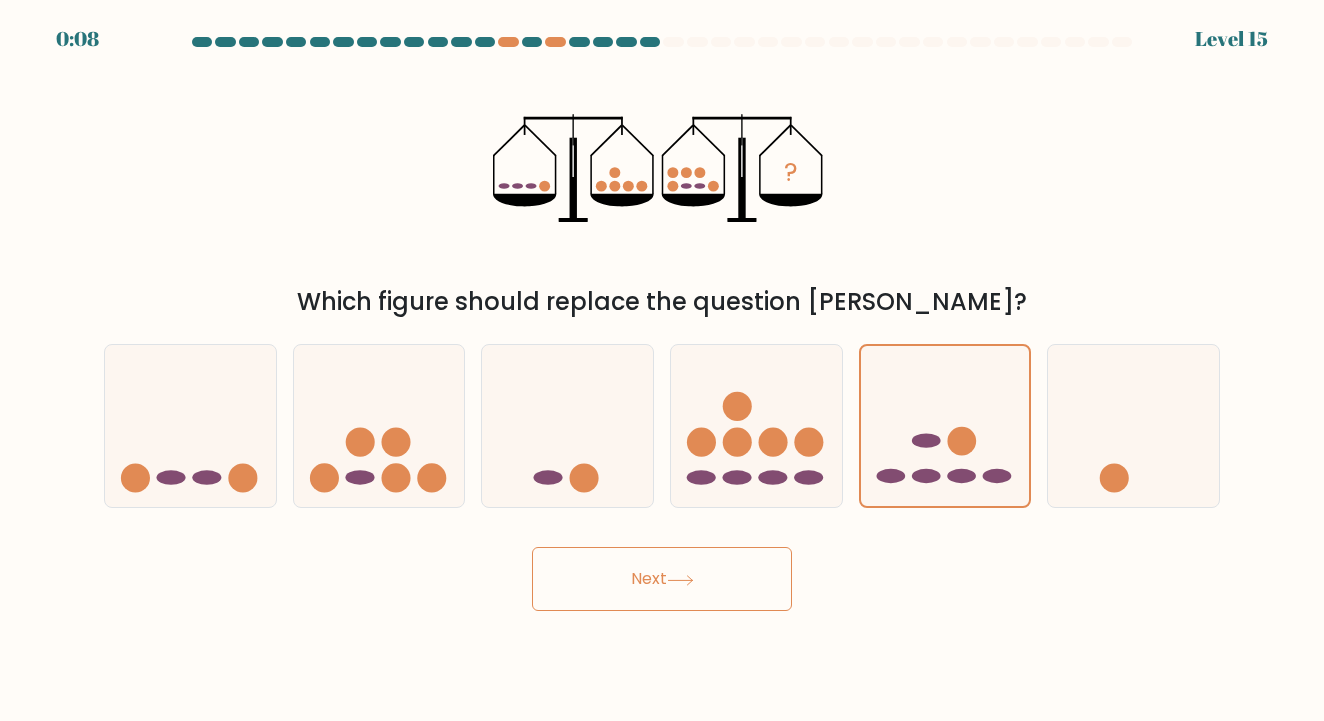 click on "Next" at bounding box center (662, 579) 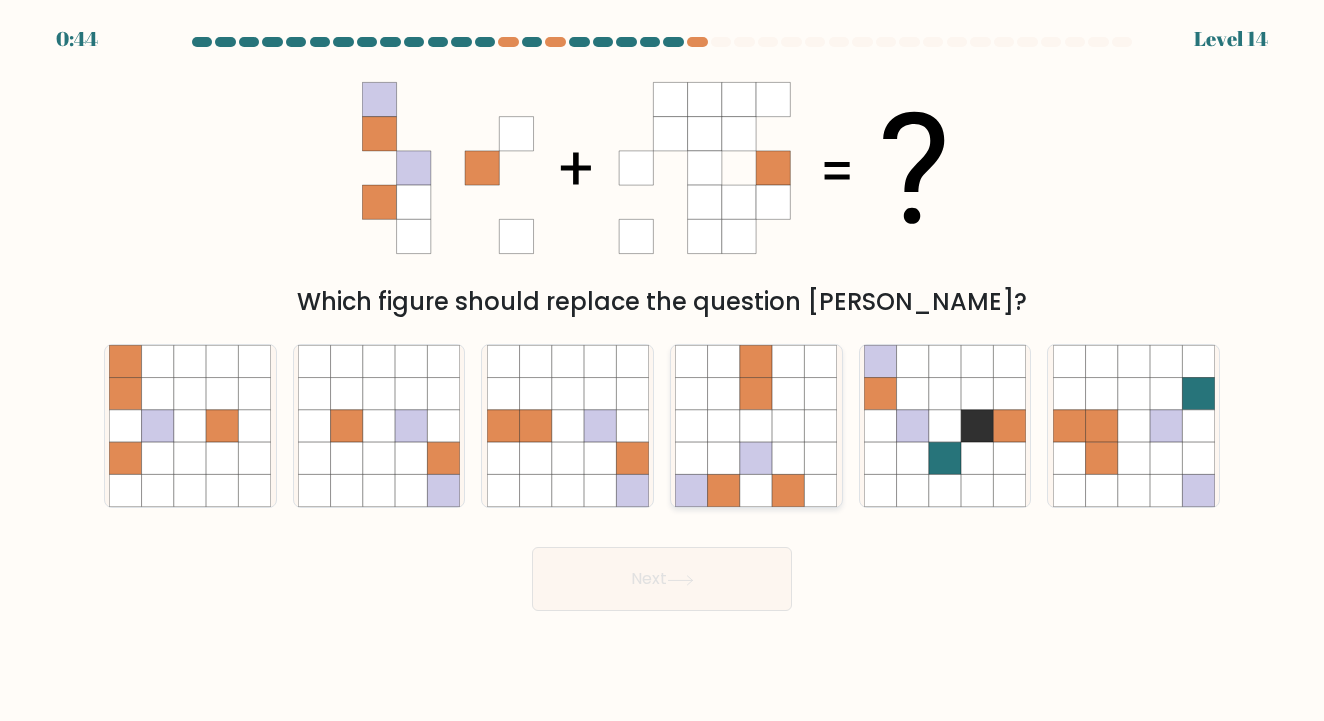 scroll, scrollTop: 0, scrollLeft: 0, axis: both 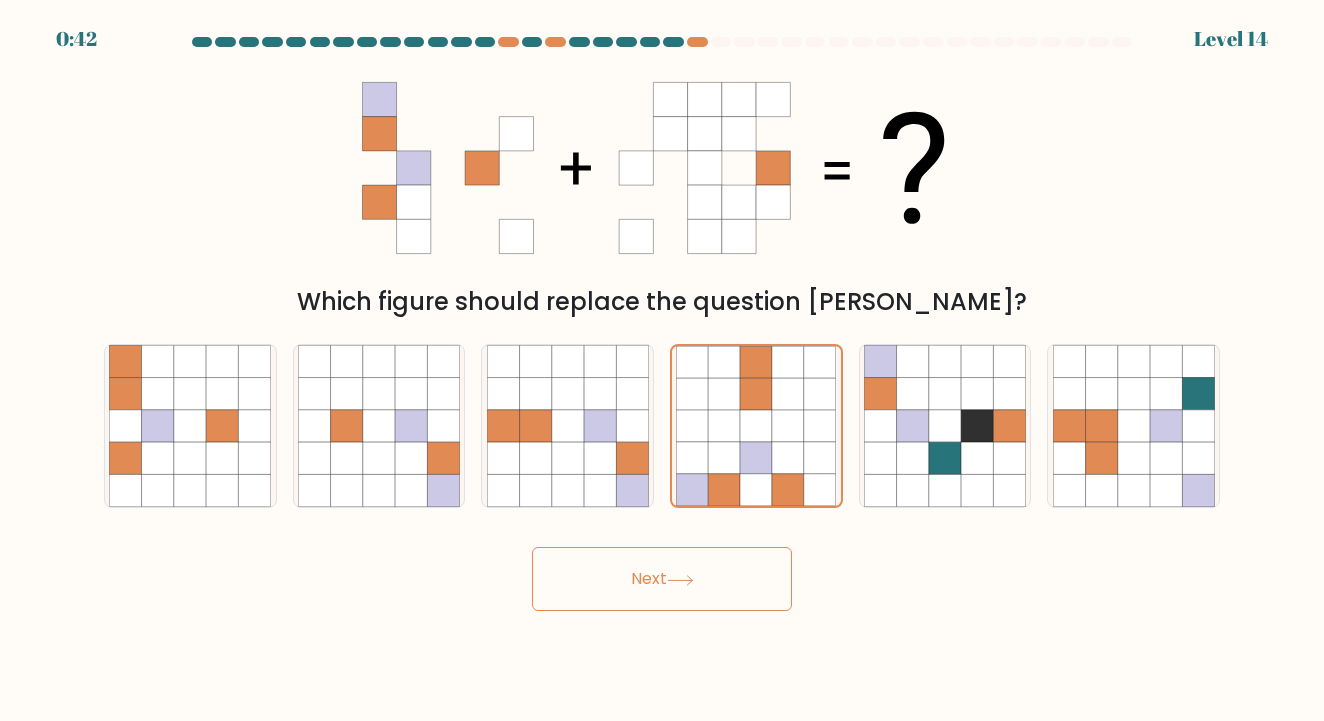 click at bounding box center [662, 324] 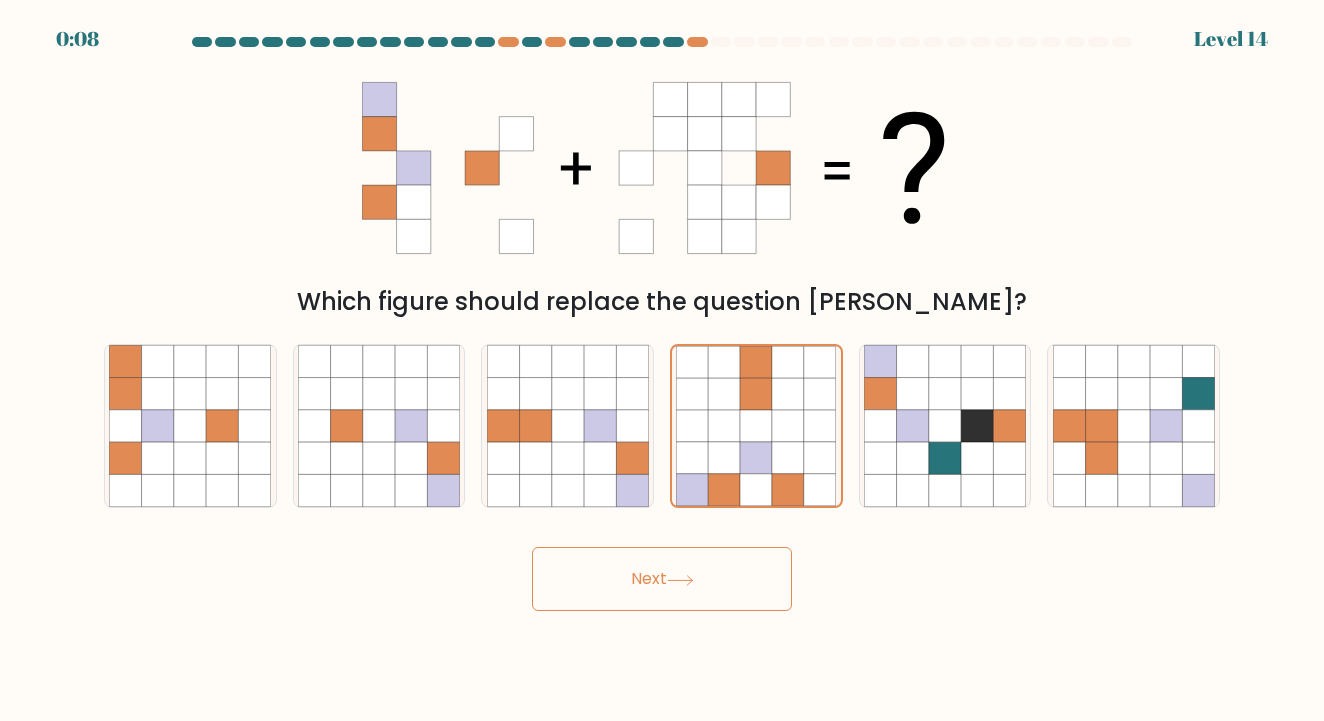 click on "Next" at bounding box center (662, 579) 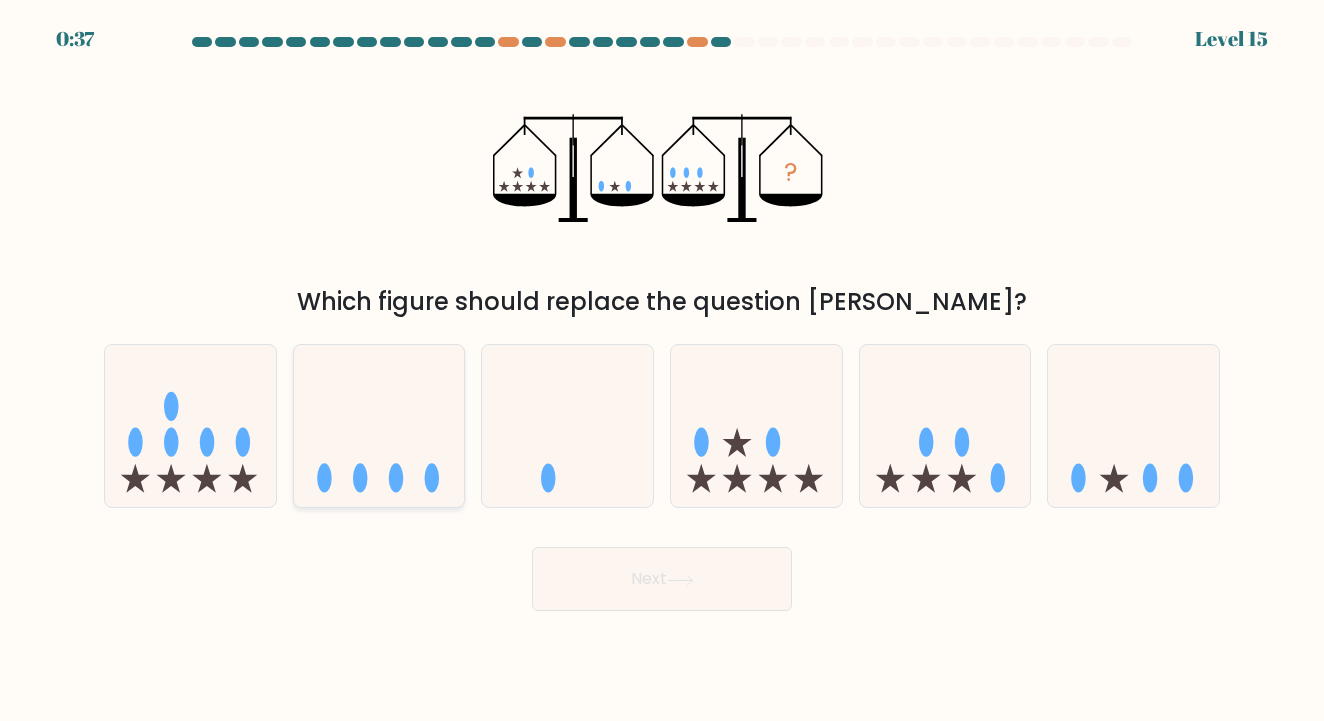 click 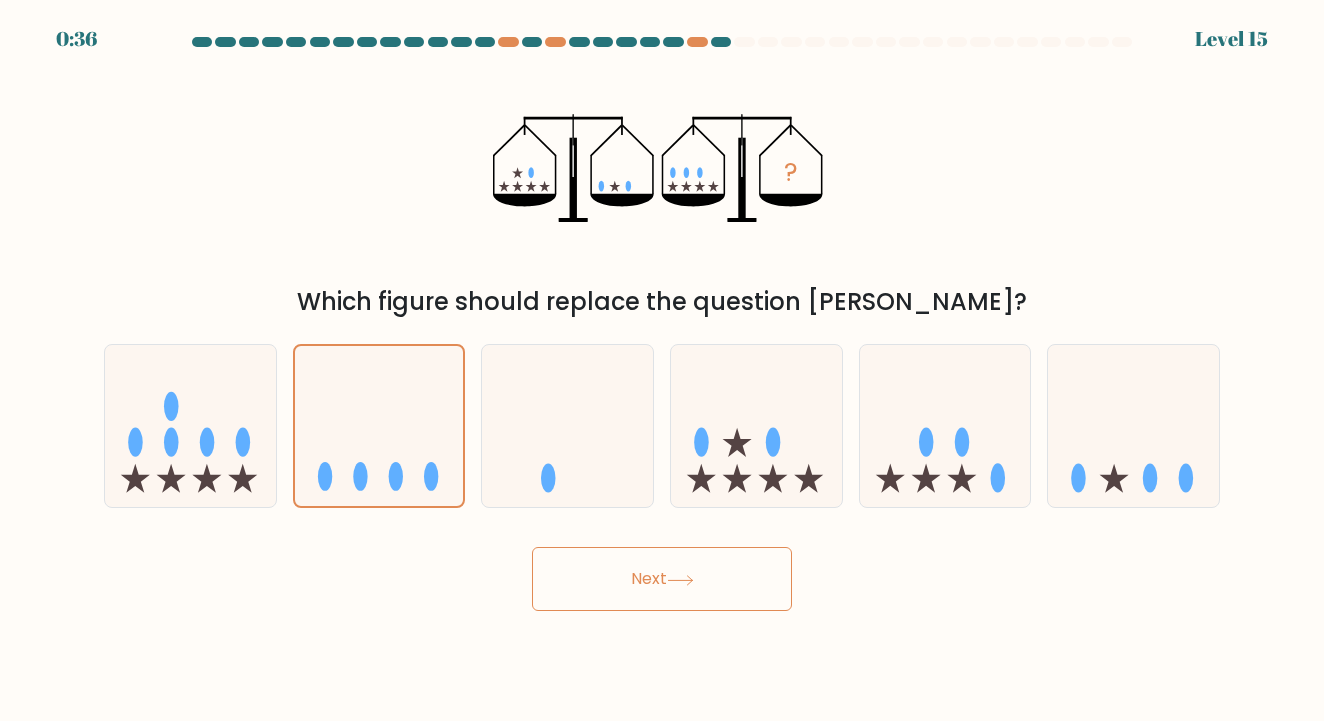 click on "Next" at bounding box center (662, 579) 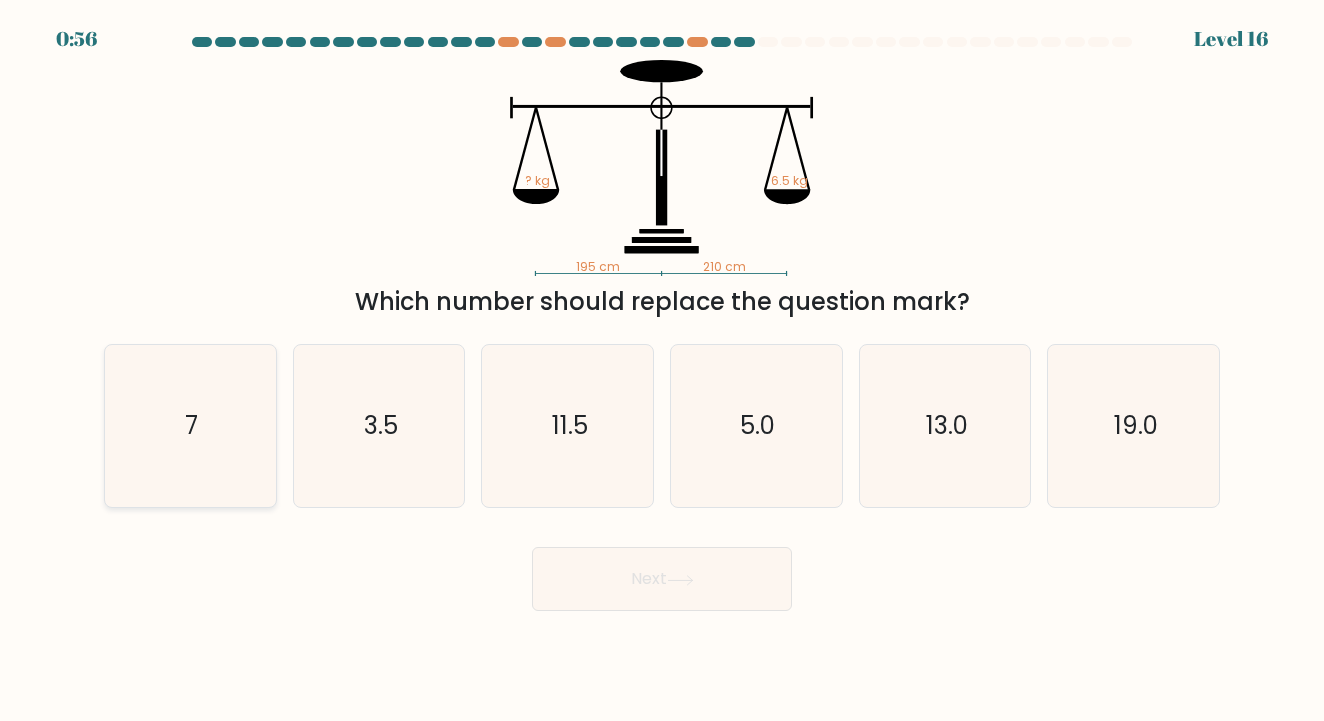 click on "7" 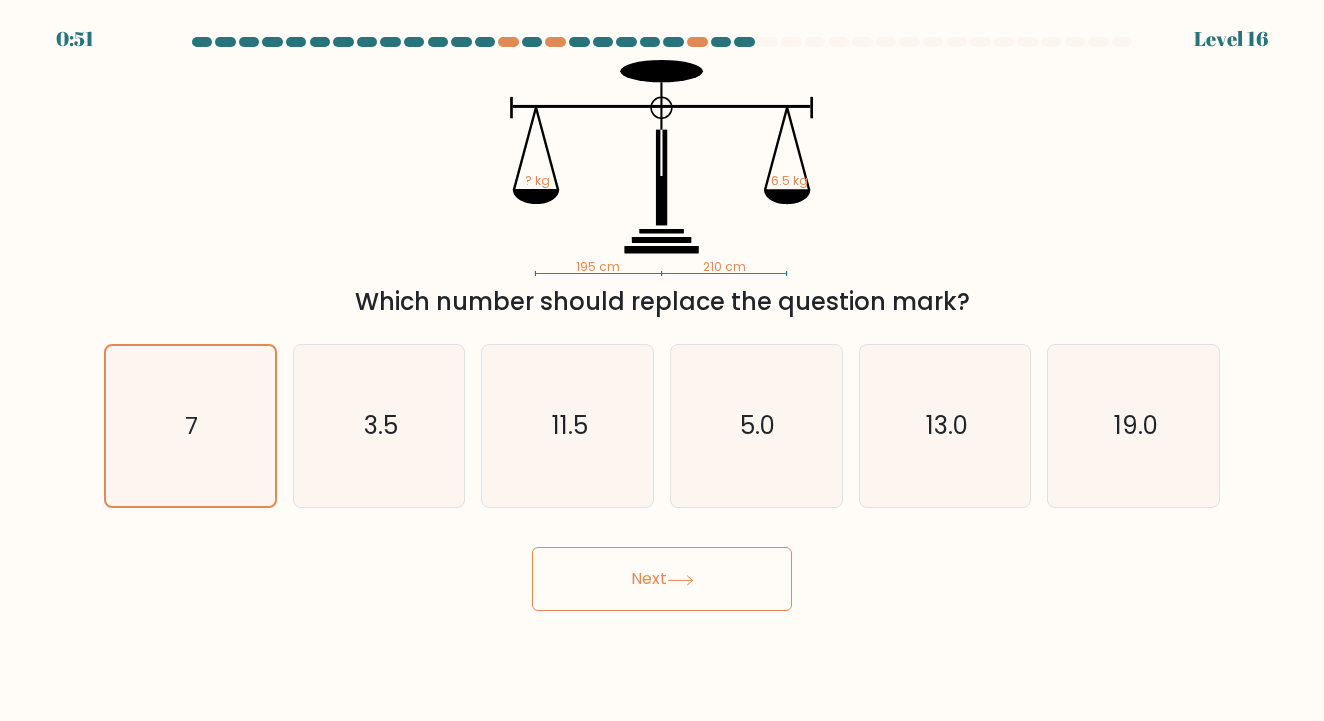click on "Next" at bounding box center [662, 579] 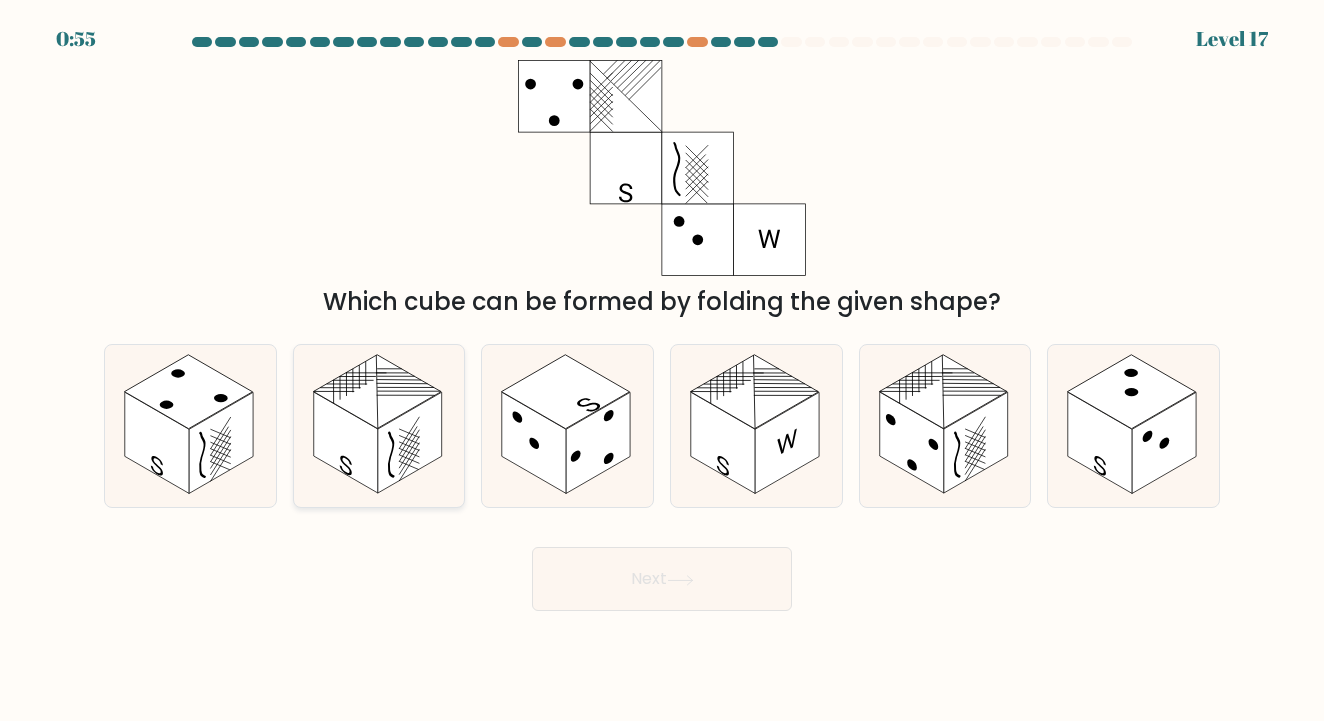 click 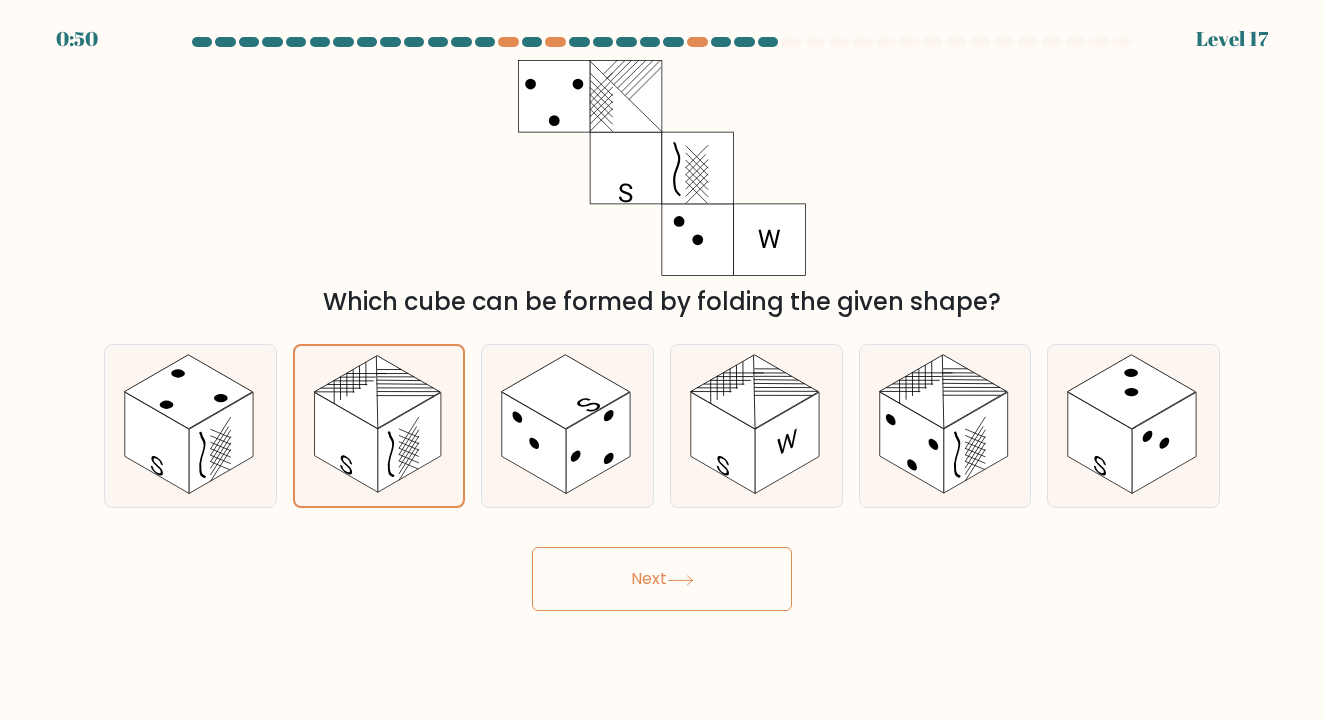 click on "Next" at bounding box center (662, 579) 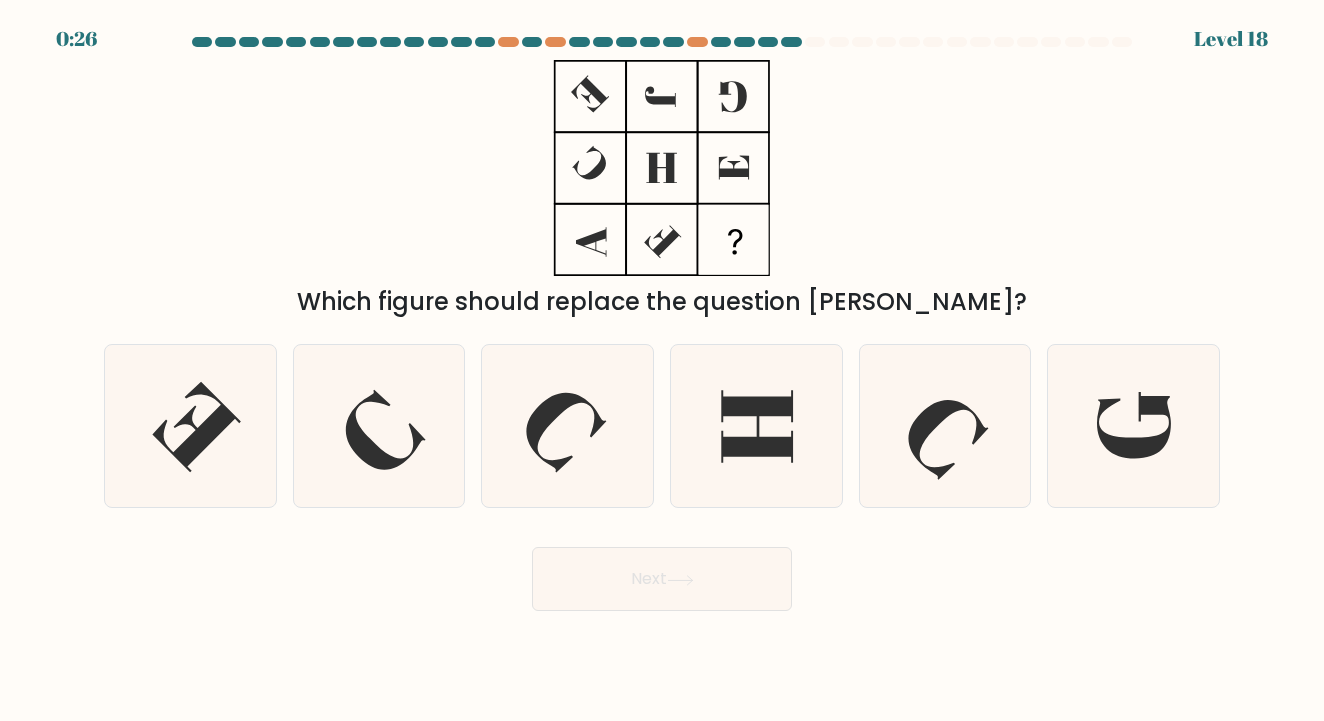 click on "Next" at bounding box center [662, 571] 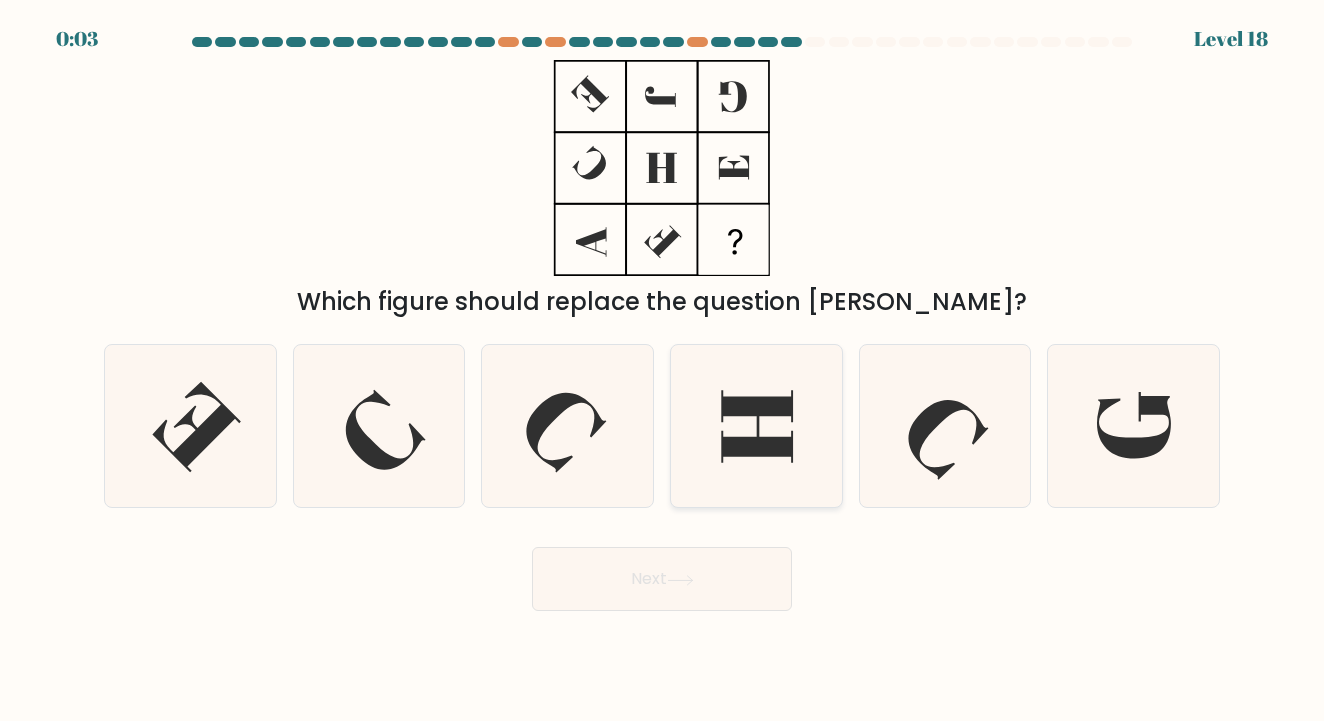 click 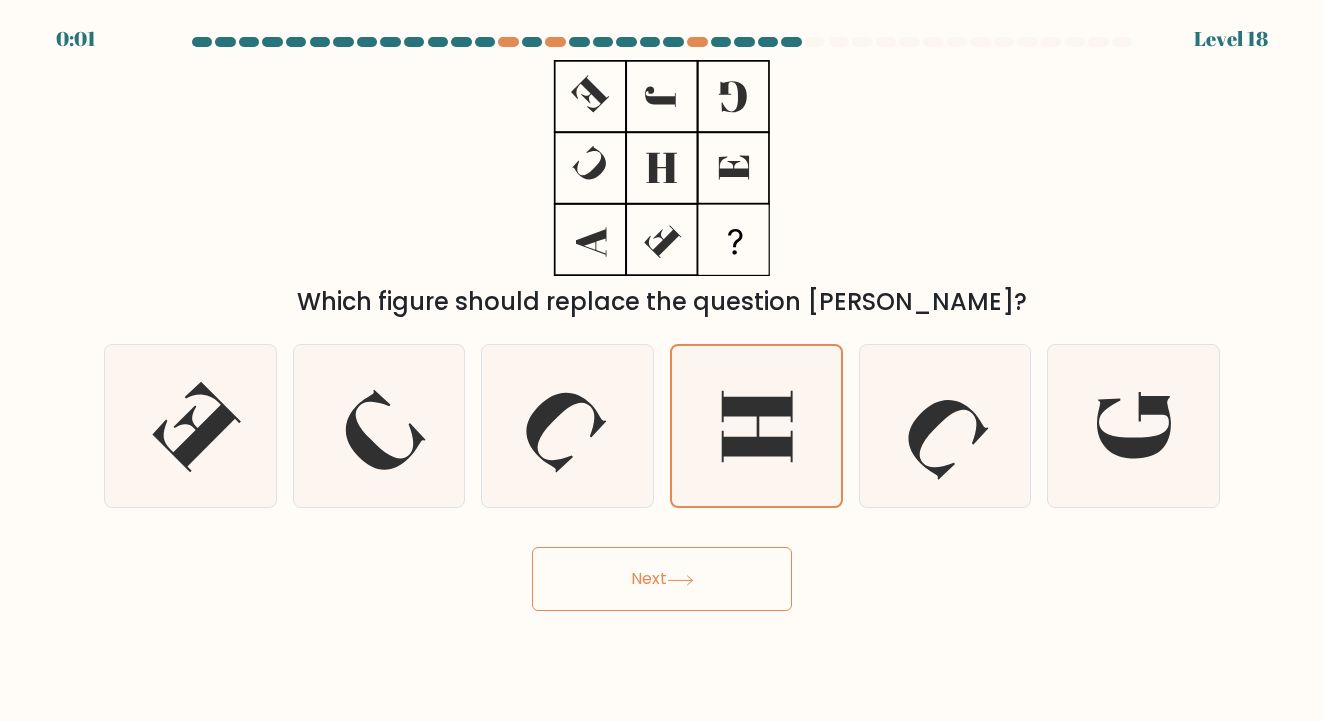 click 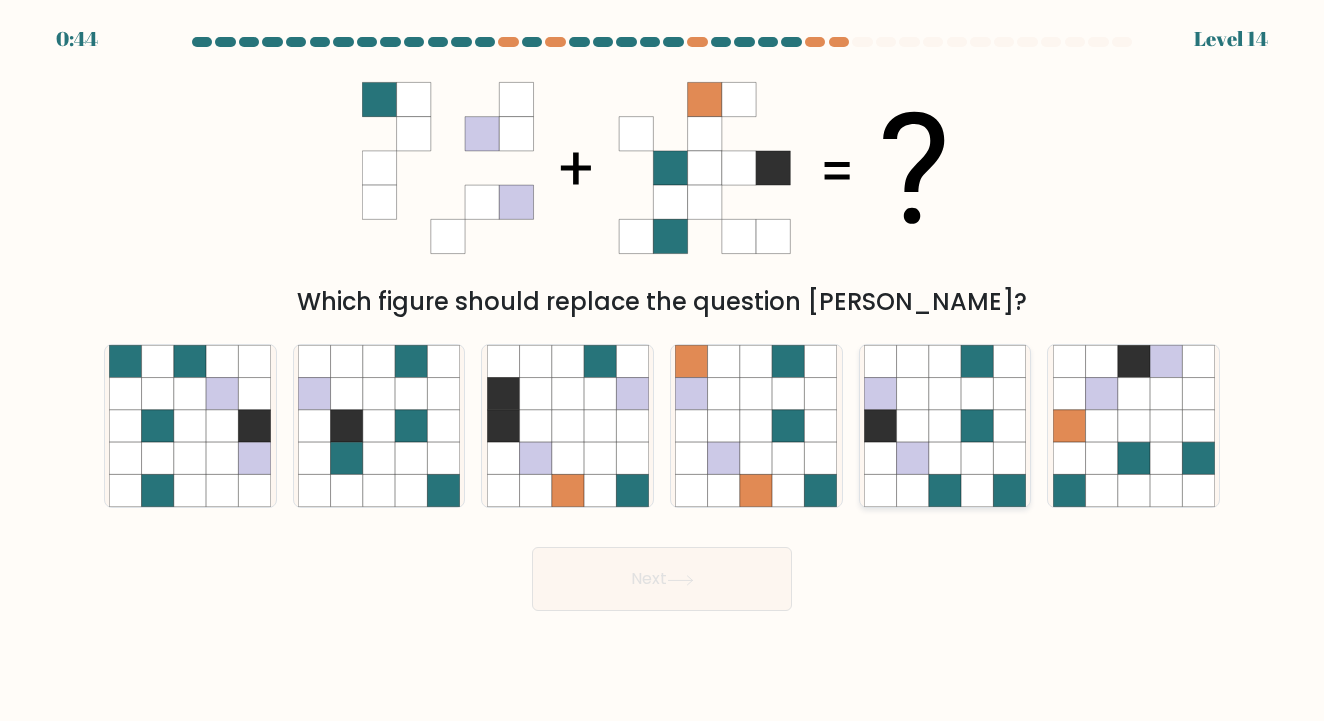 click 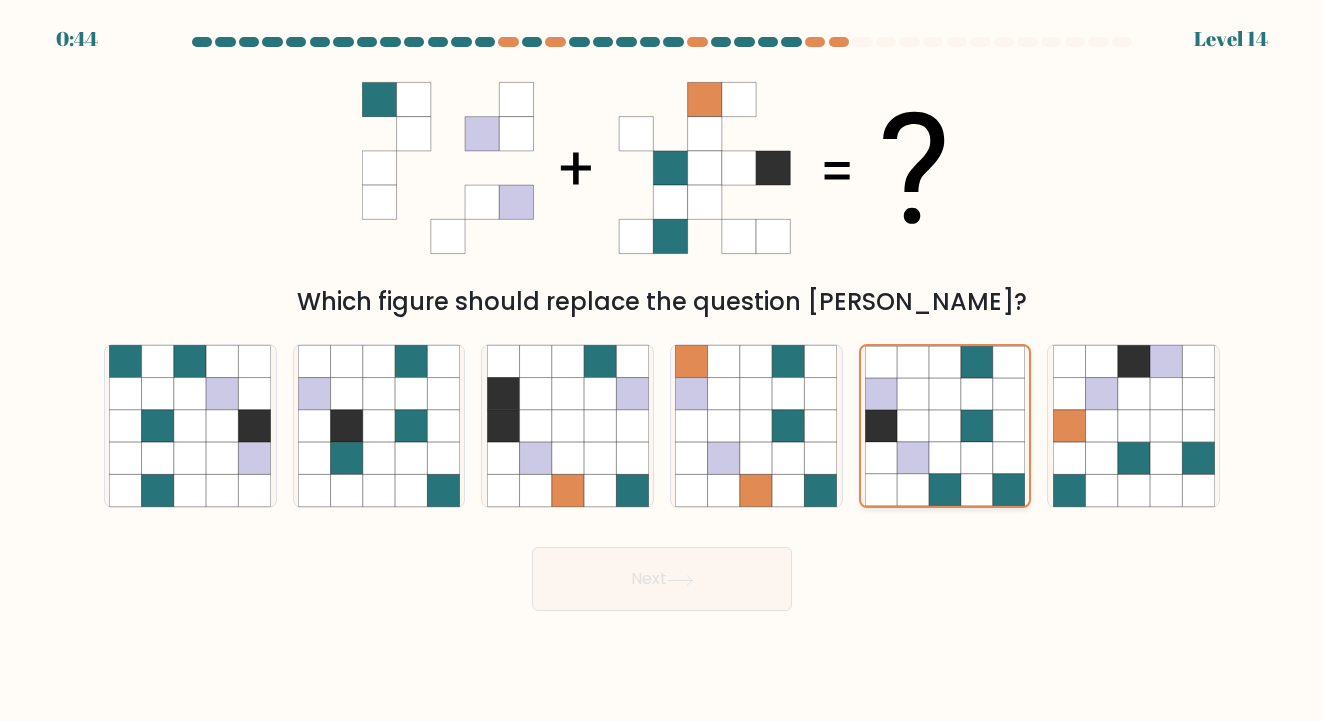 scroll, scrollTop: 0, scrollLeft: 0, axis: both 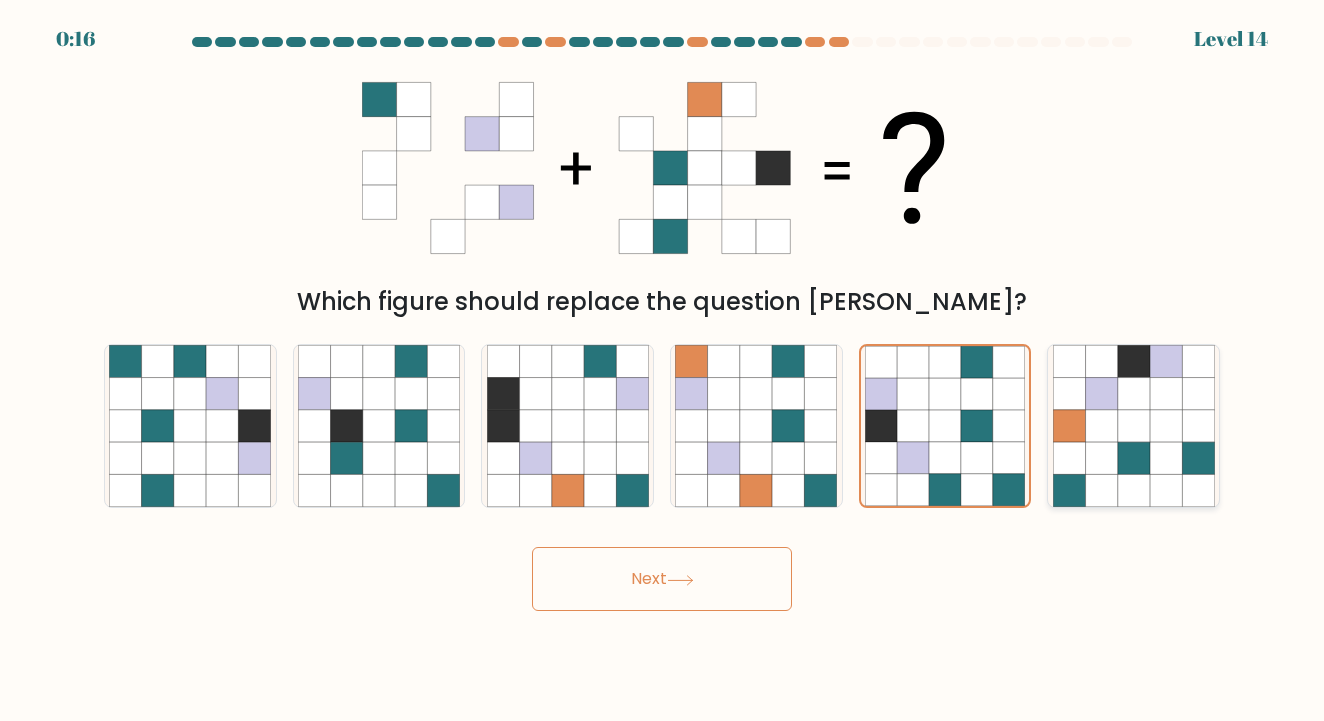 click 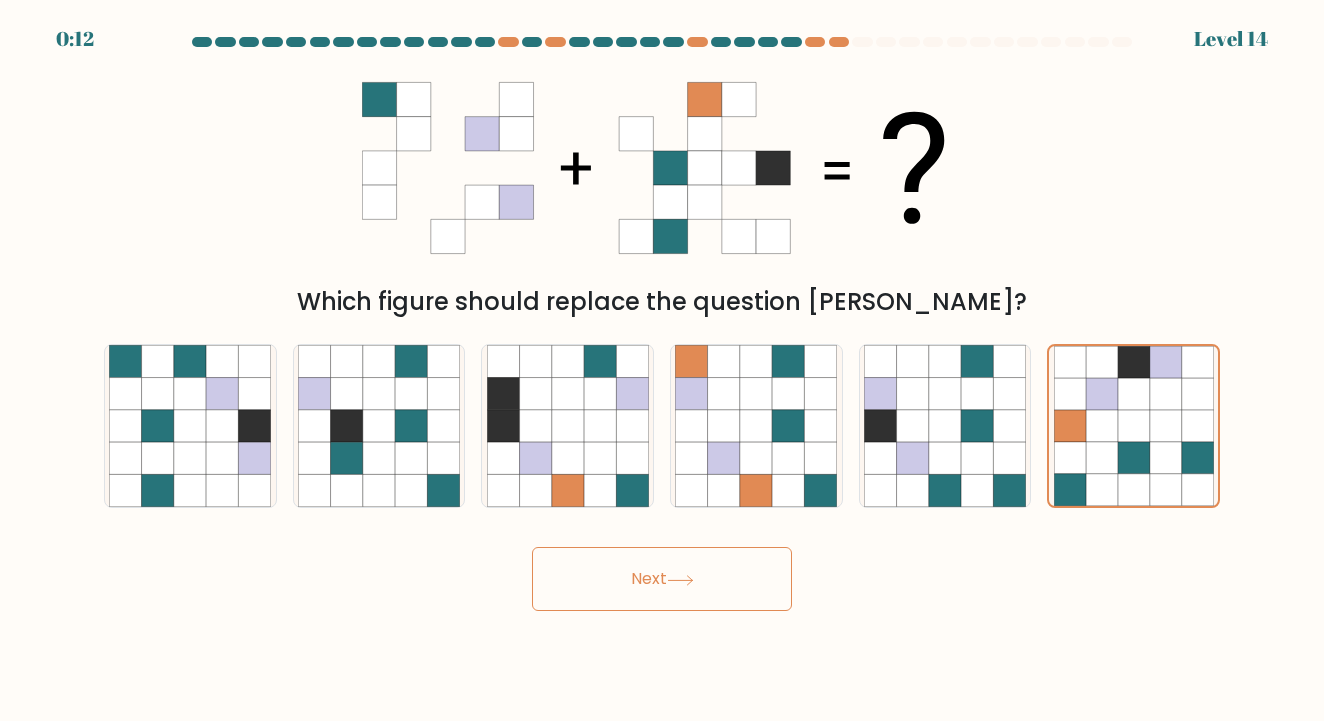 click 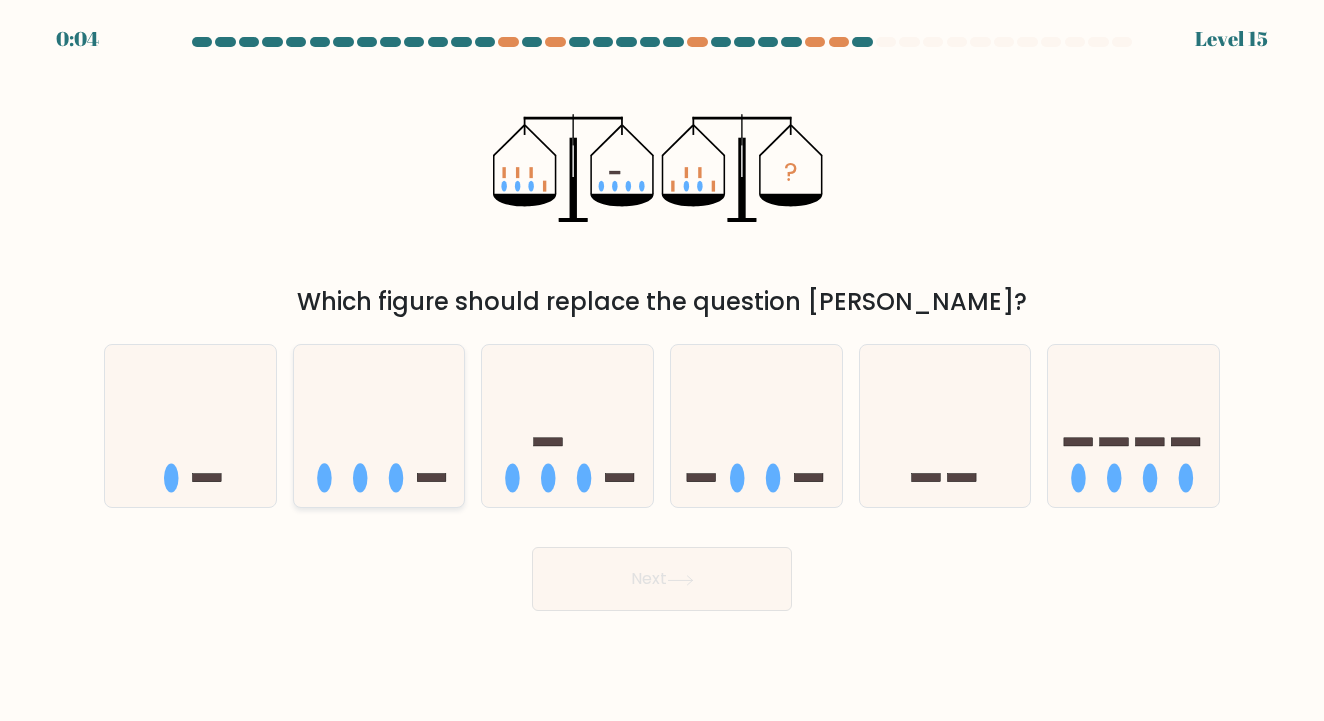 click 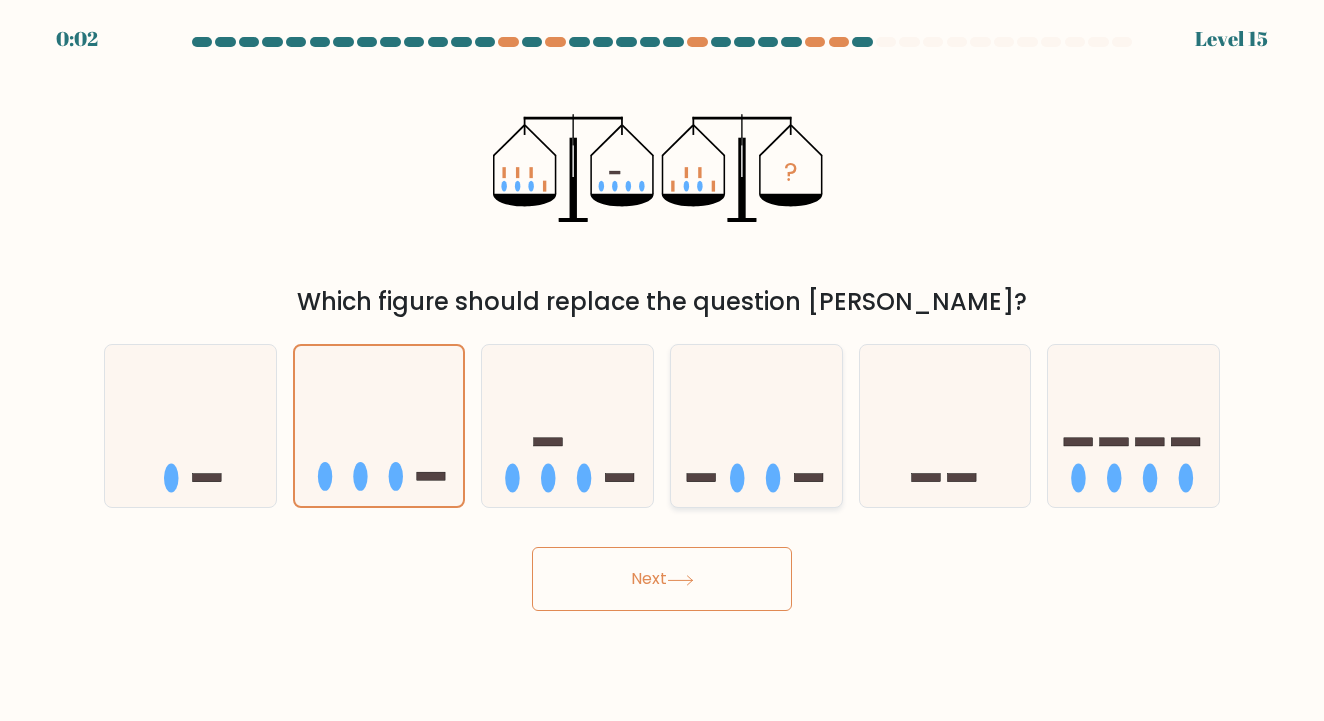 click 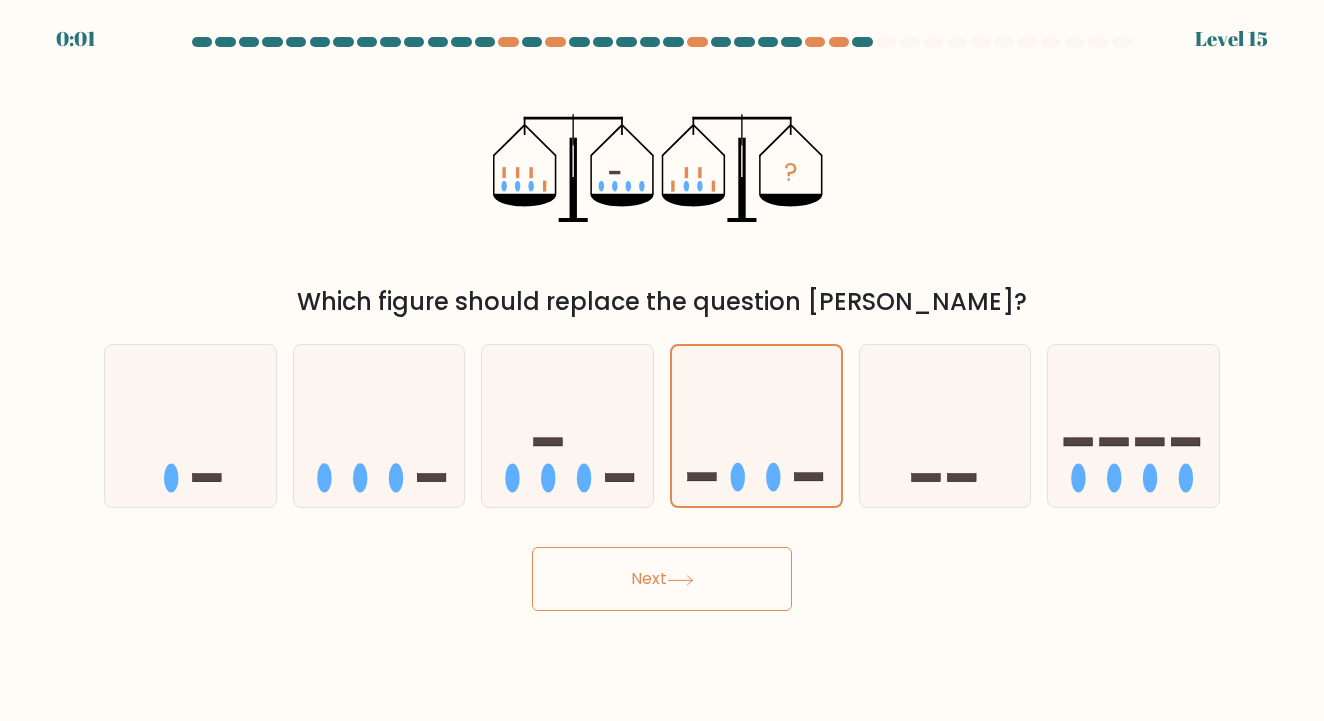 click on "Next" at bounding box center [662, 579] 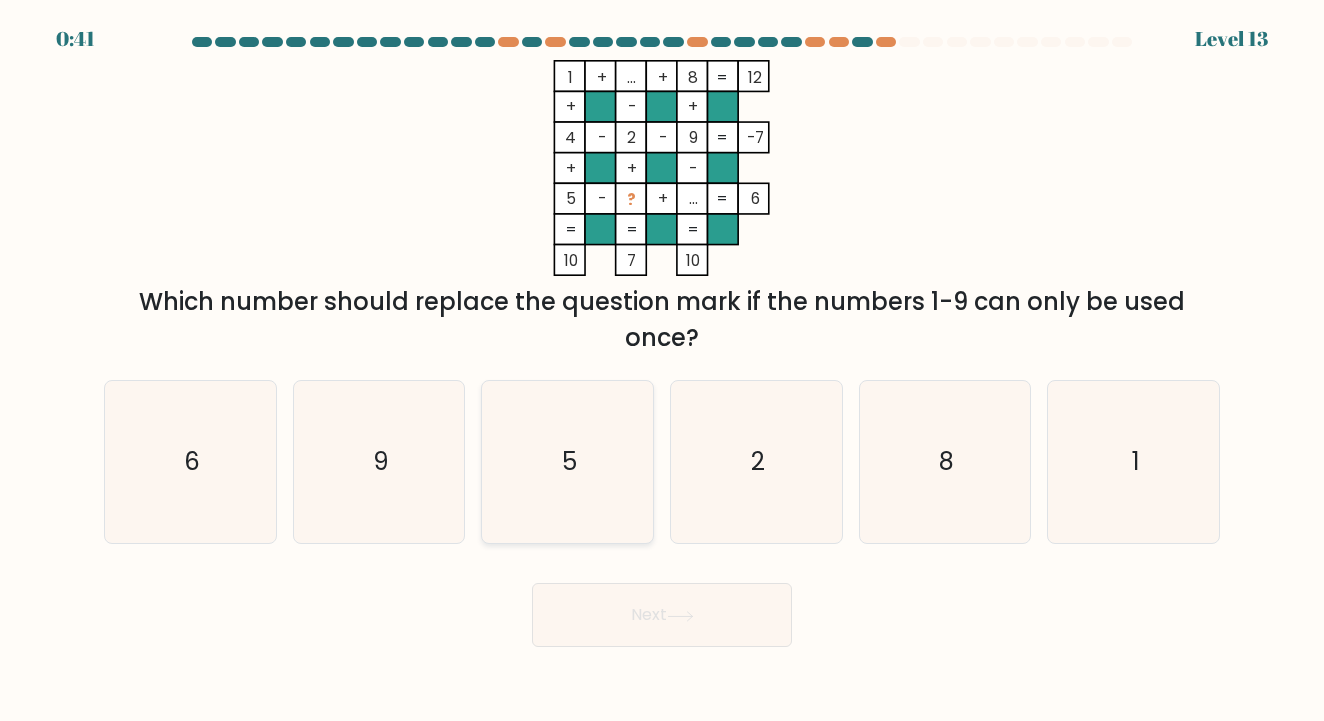 click on "5" 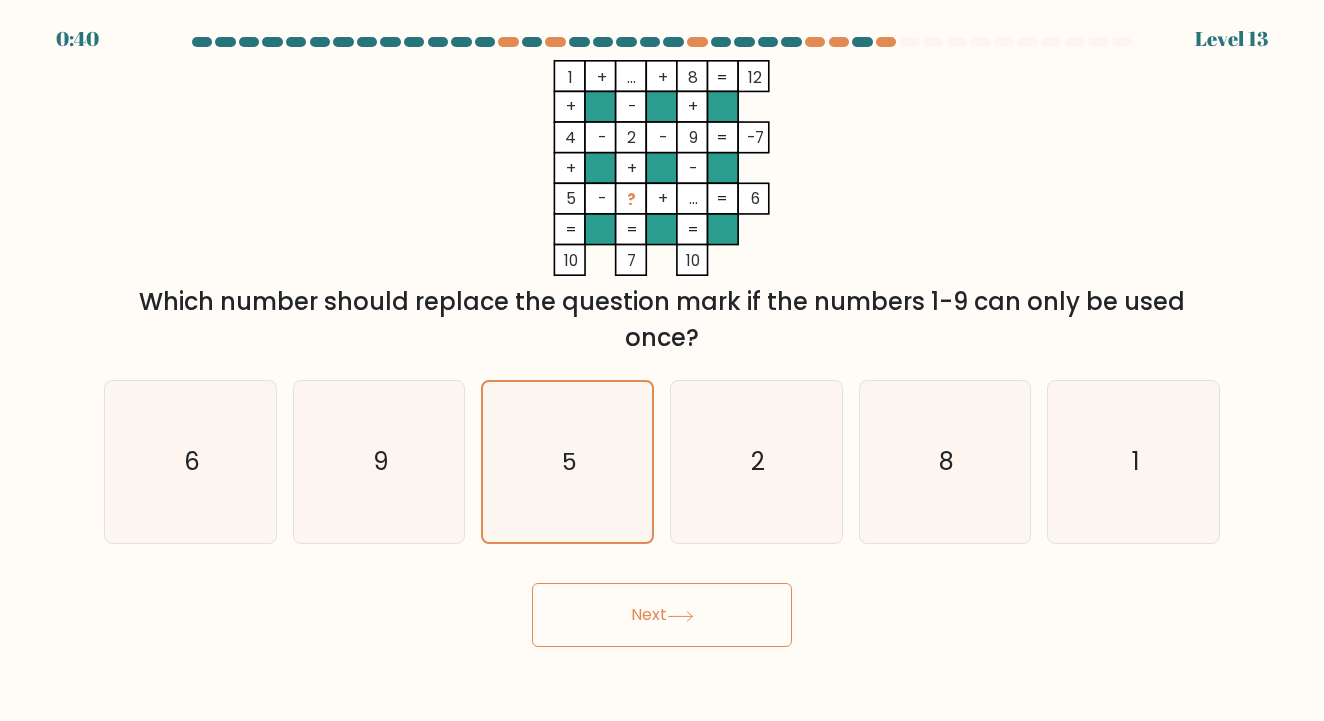 click on "Next" at bounding box center (662, 615) 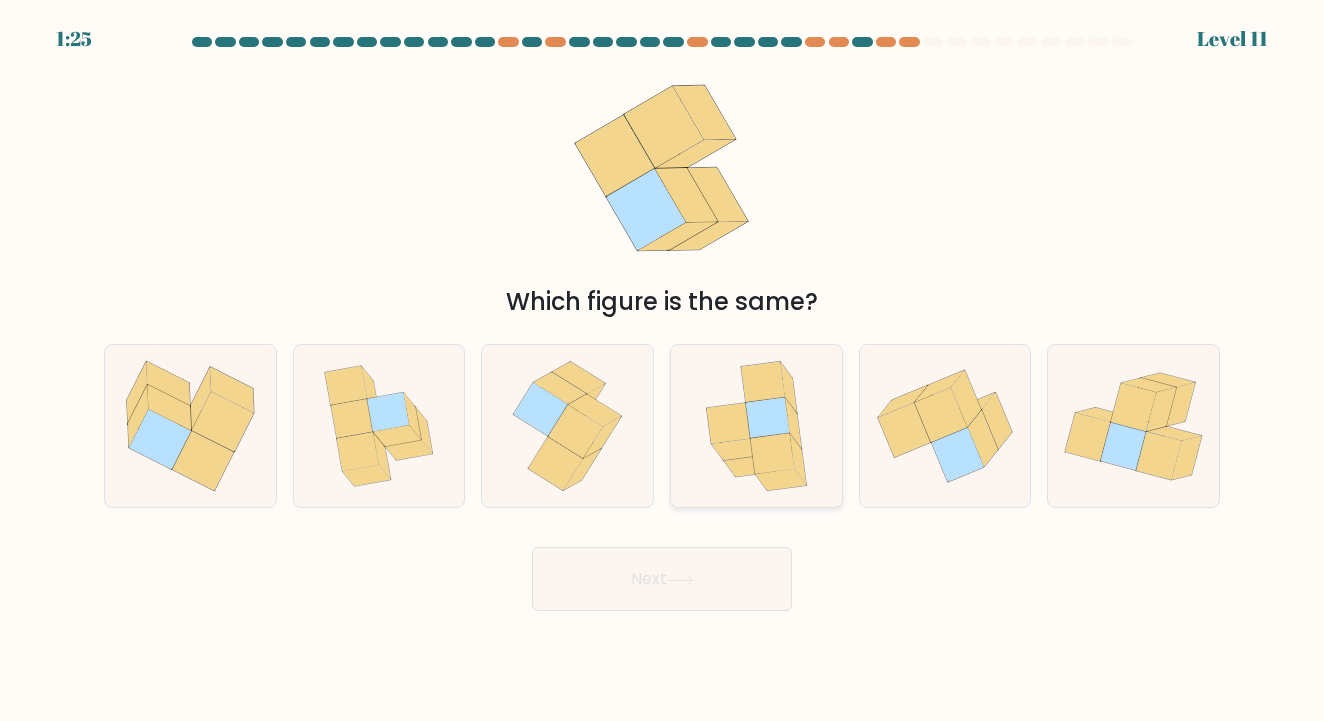 click 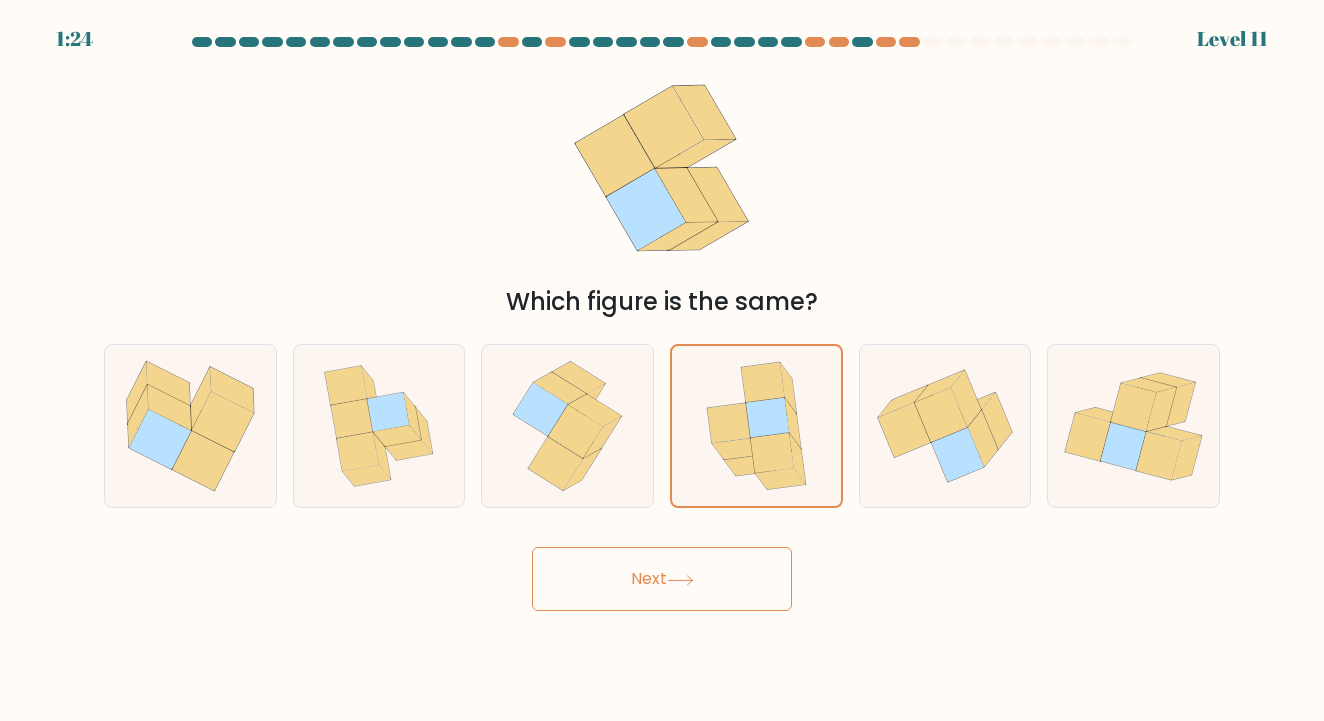 click on "Next" at bounding box center [662, 579] 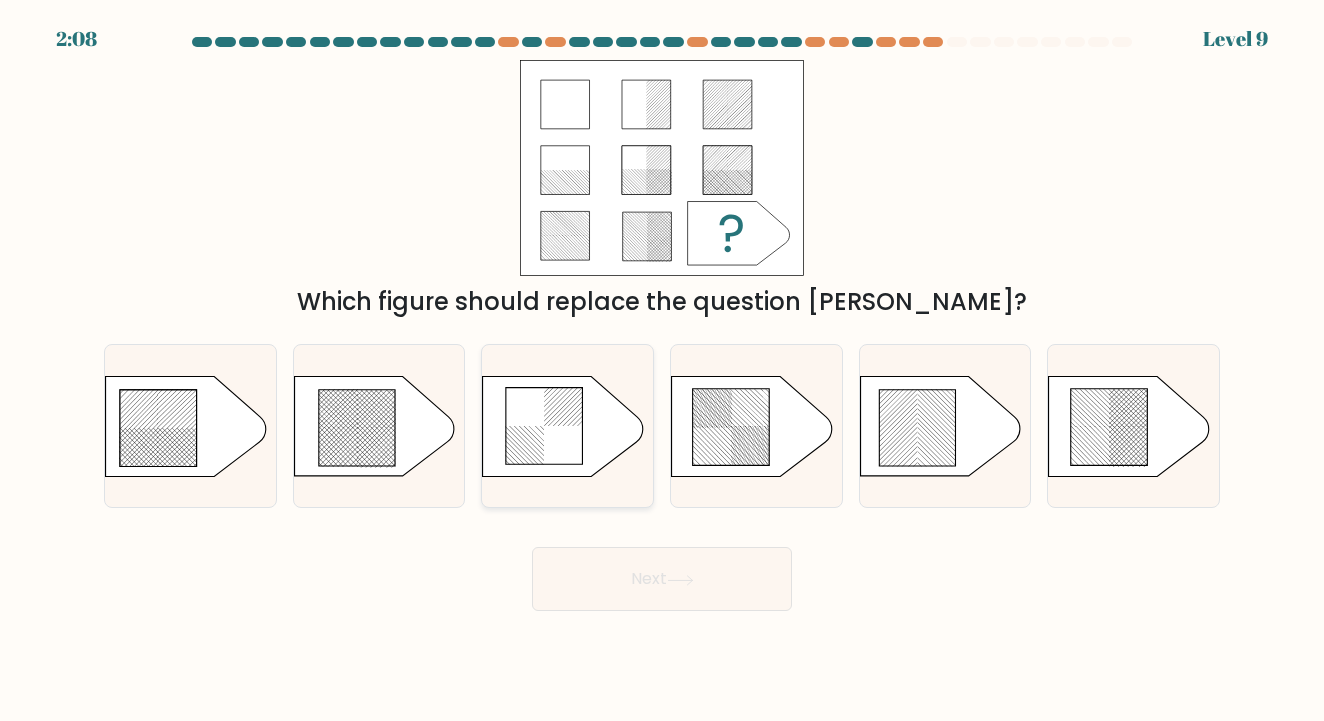 click 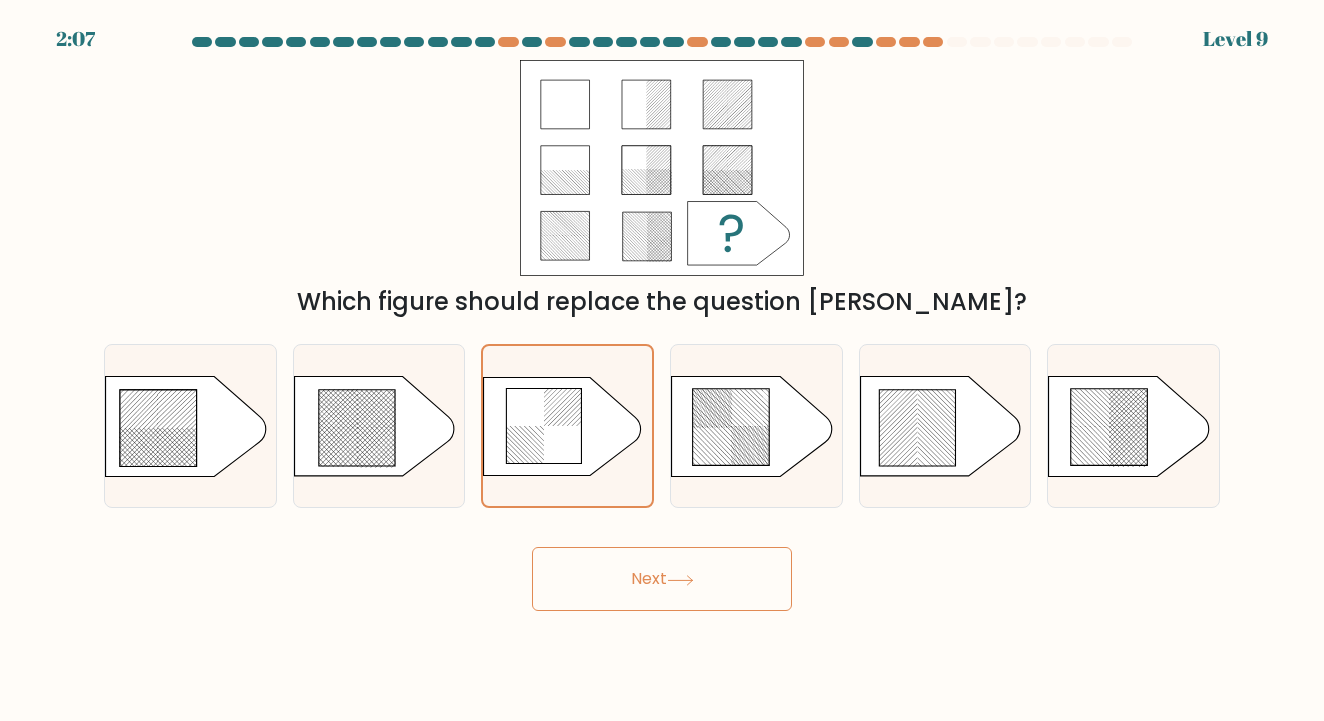 click on "Next" at bounding box center (662, 579) 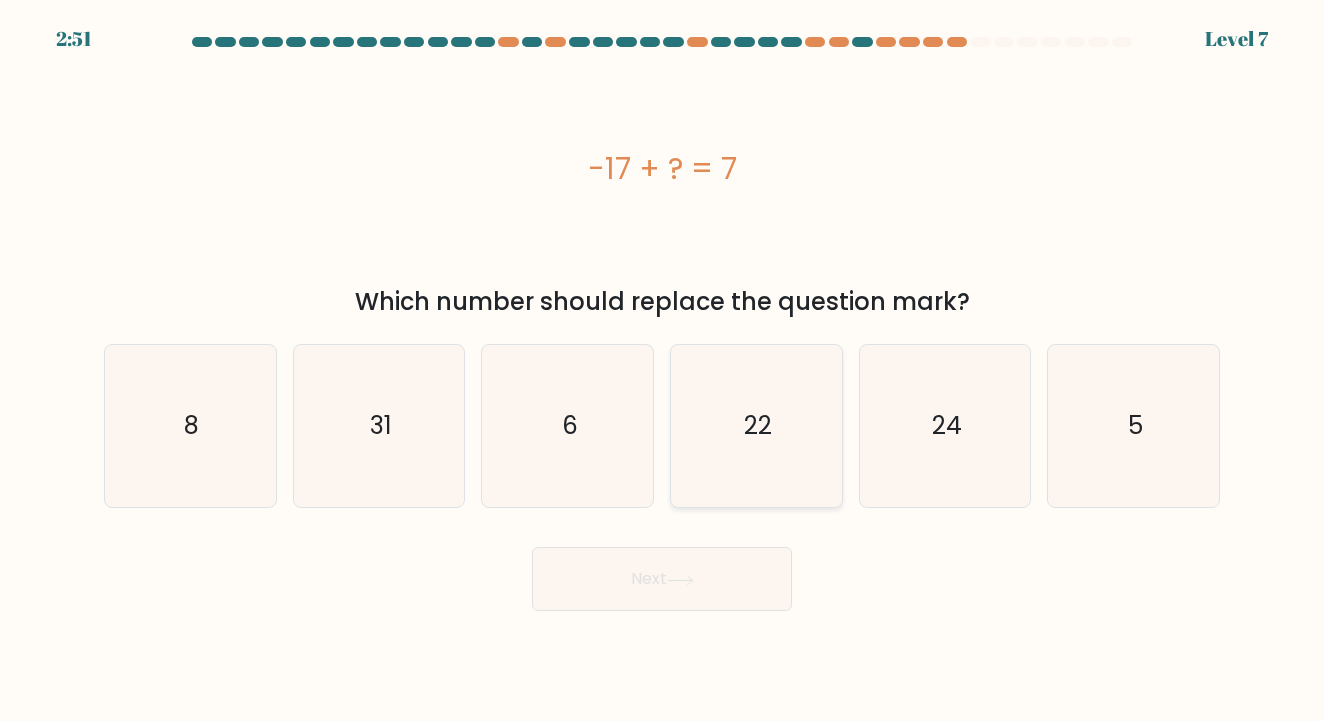 click on "22" 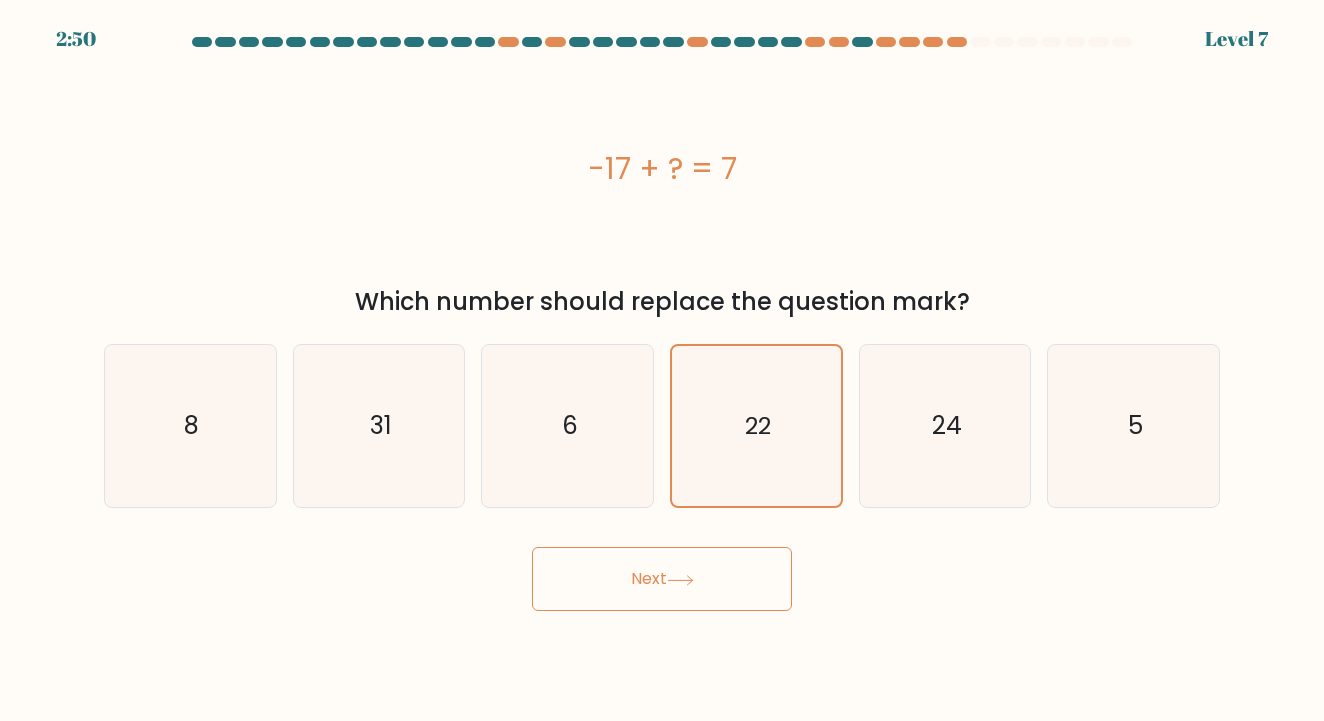 click on "Next" at bounding box center (662, 579) 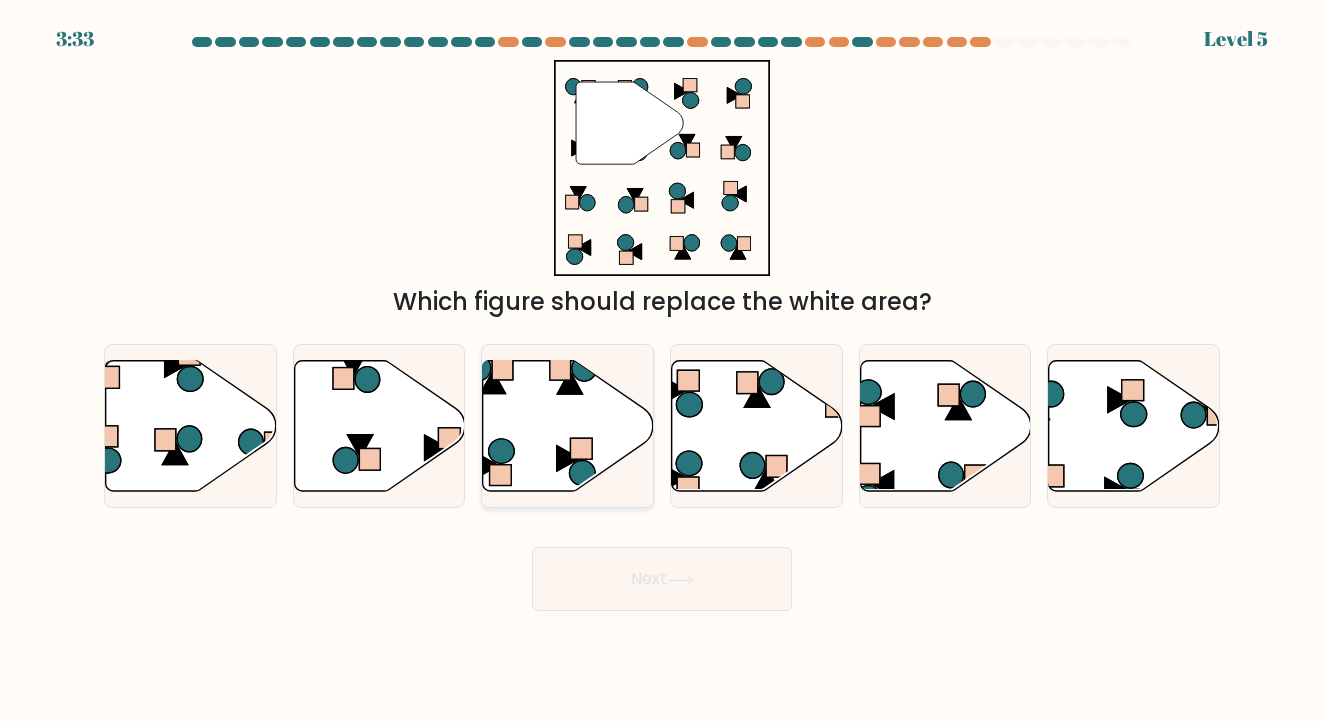 click 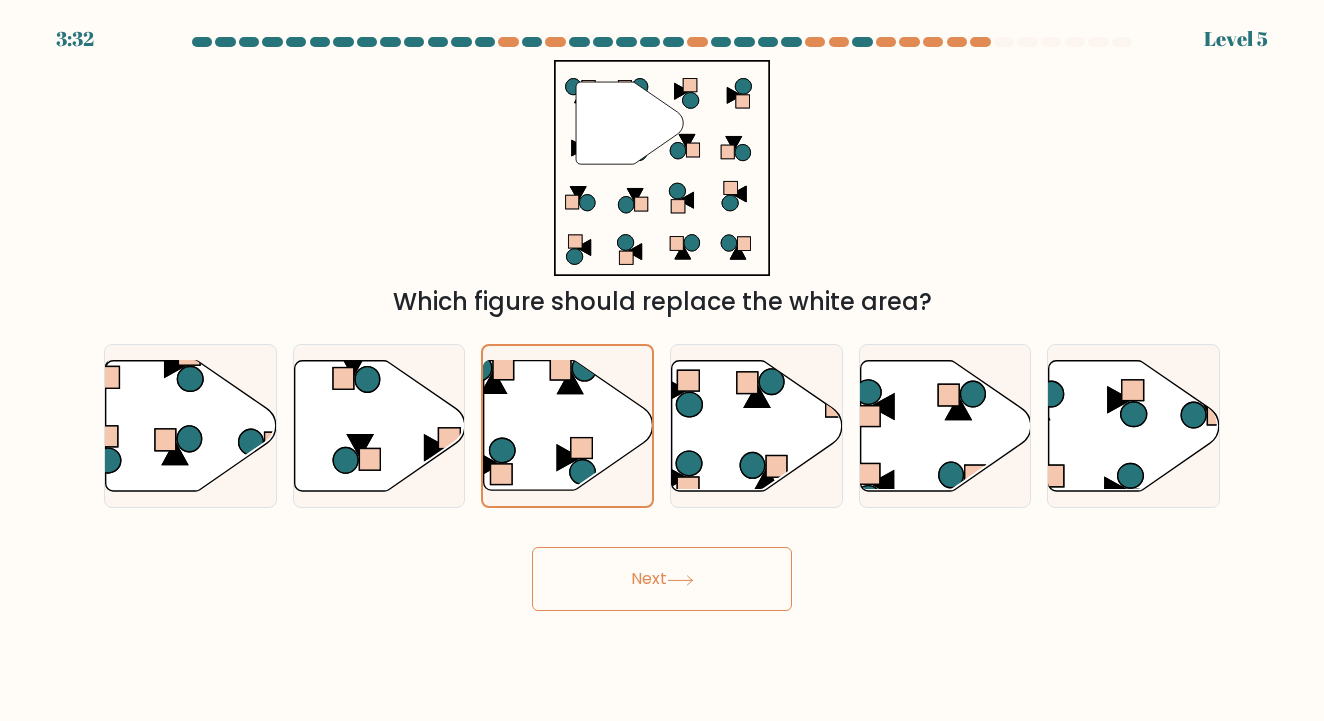 click on "Next" at bounding box center (662, 579) 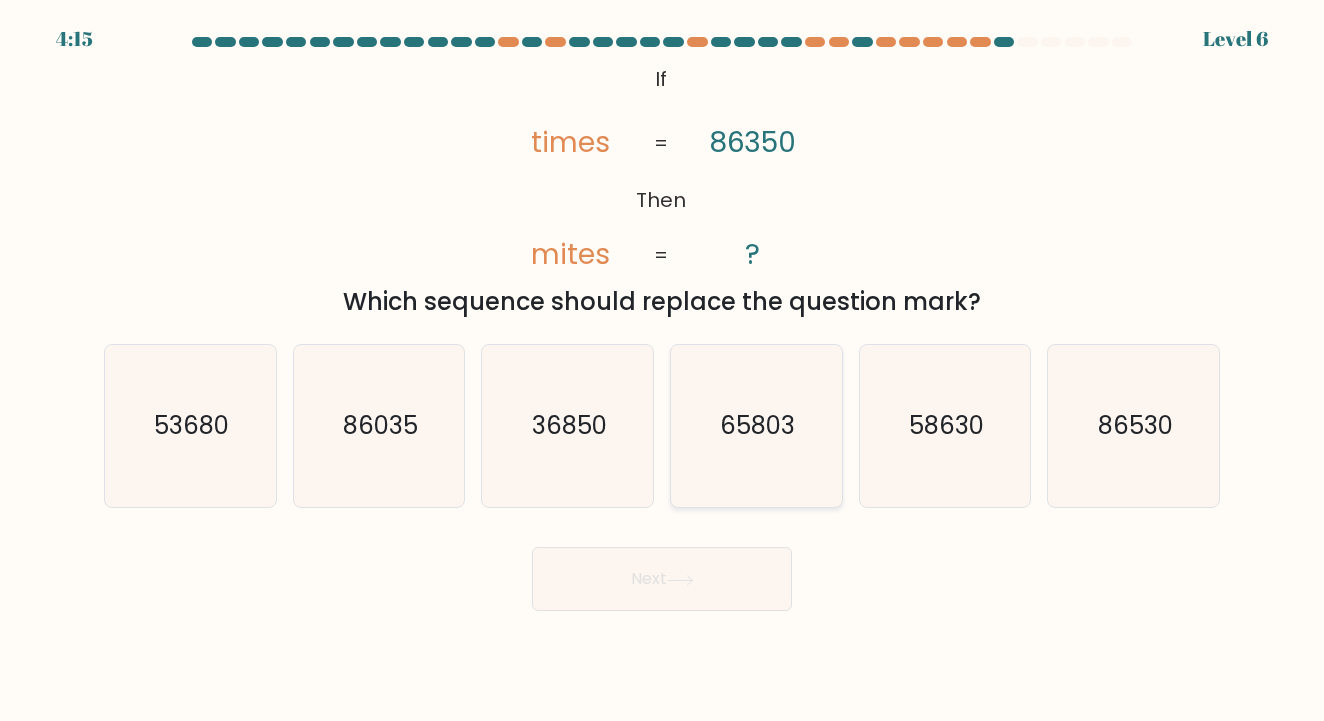 click on "65803" 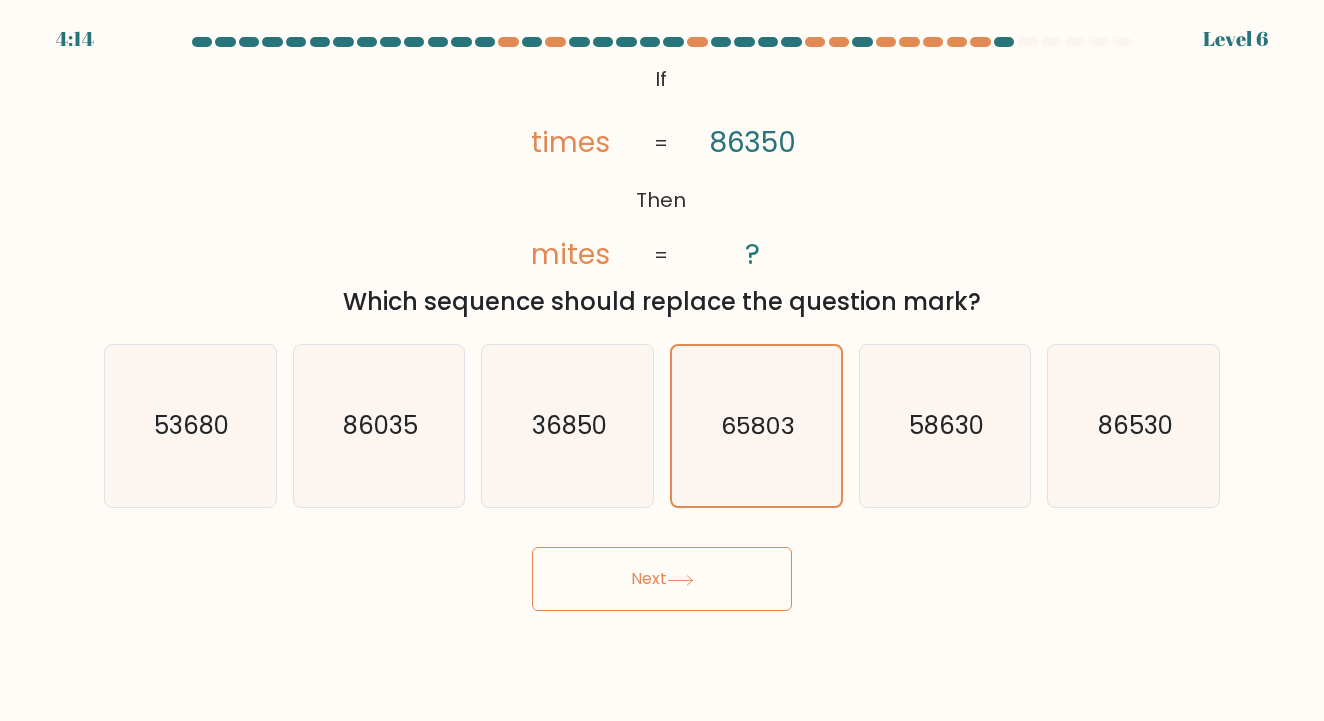 click on "Next" at bounding box center (662, 579) 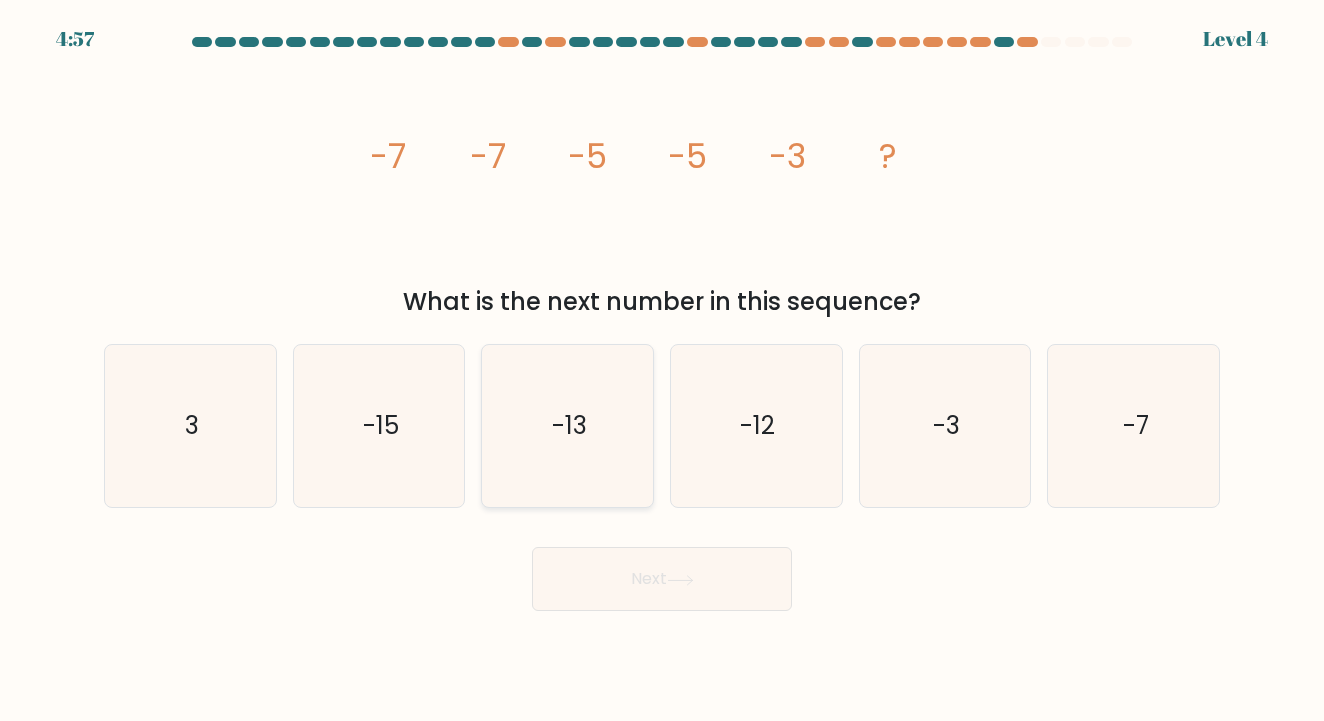 click on "-13" 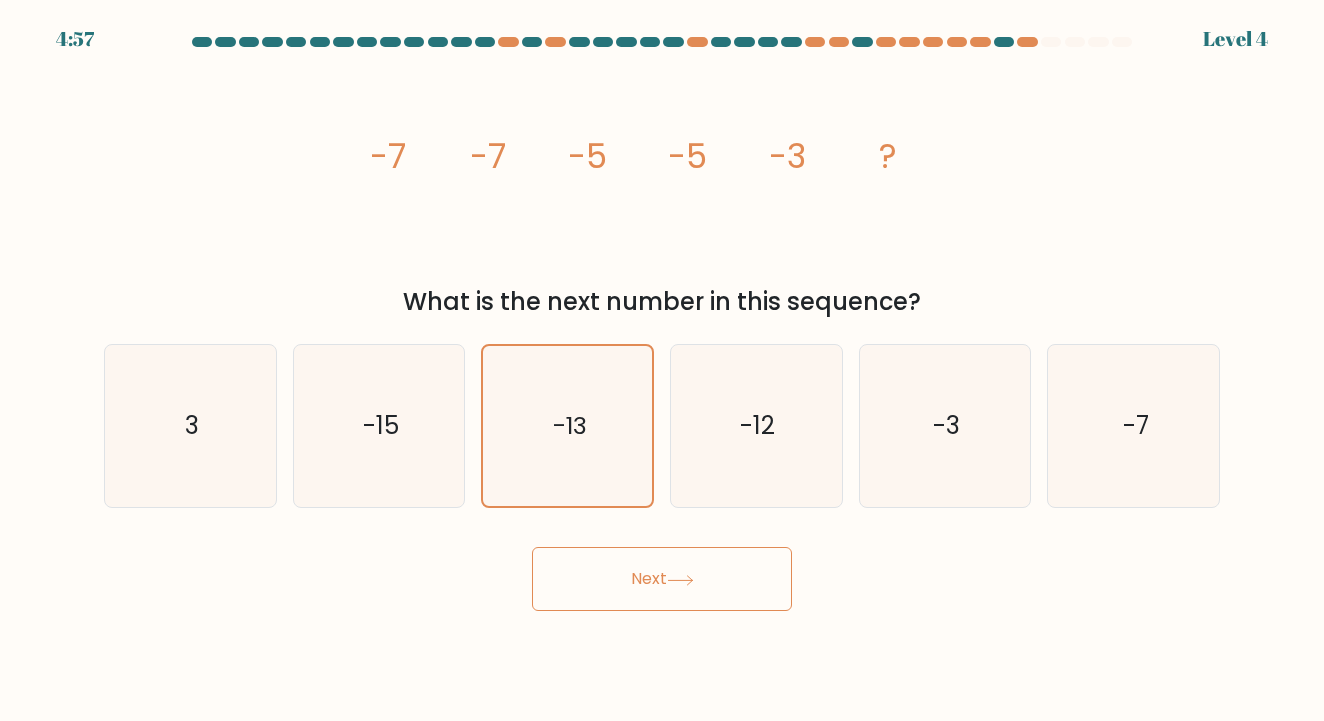 click on "Next" at bounding box center (662, 579) 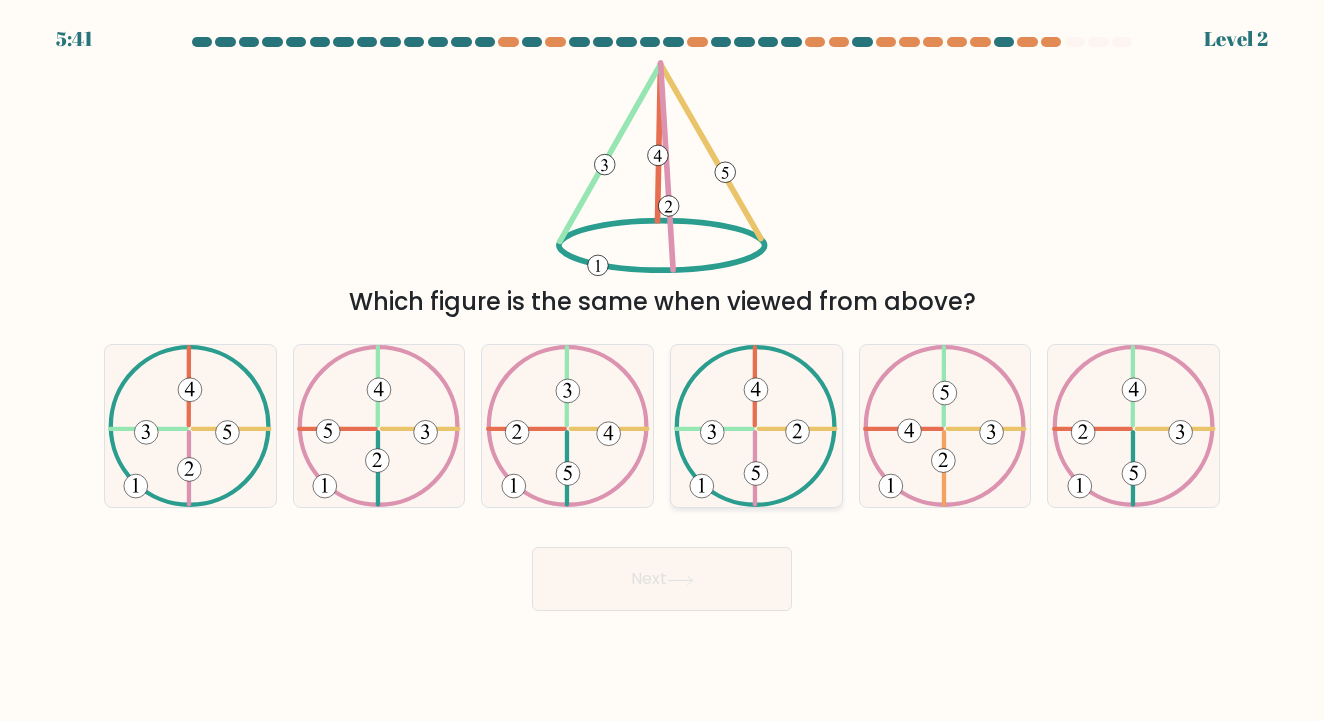 click 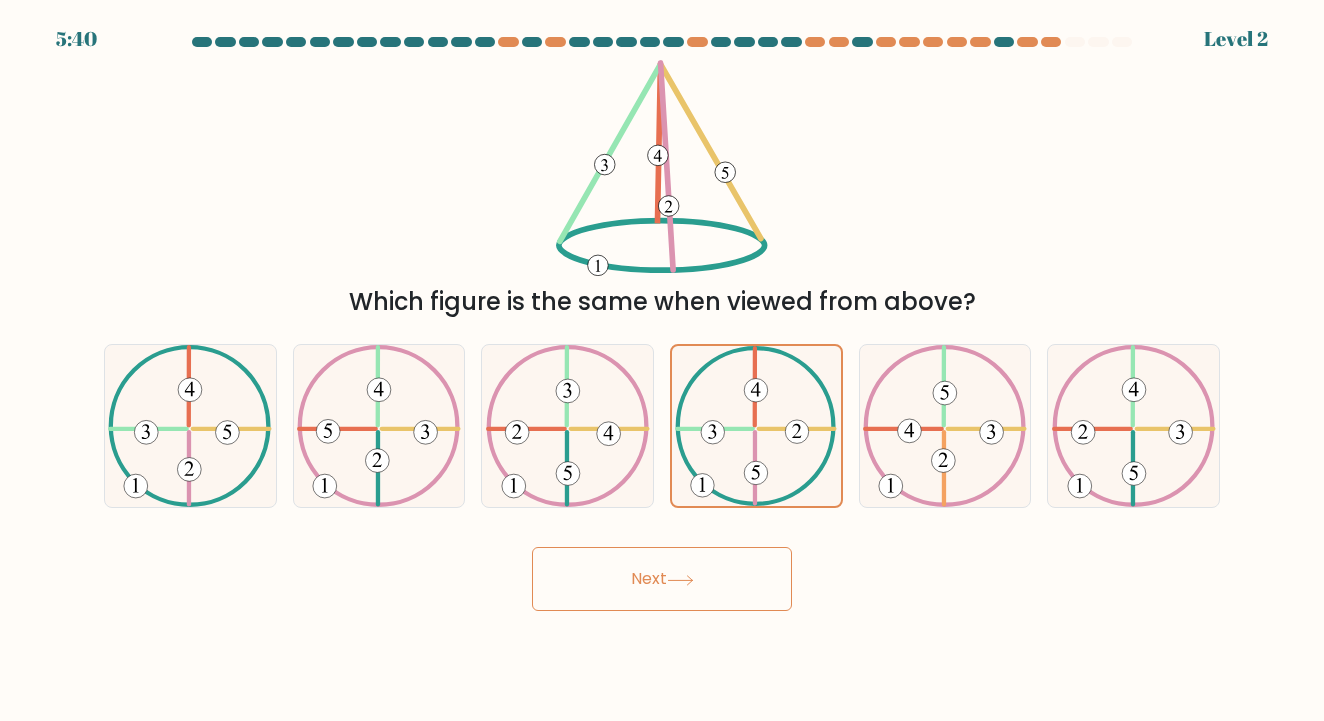click on "Next" at bounding box center [662, 579] 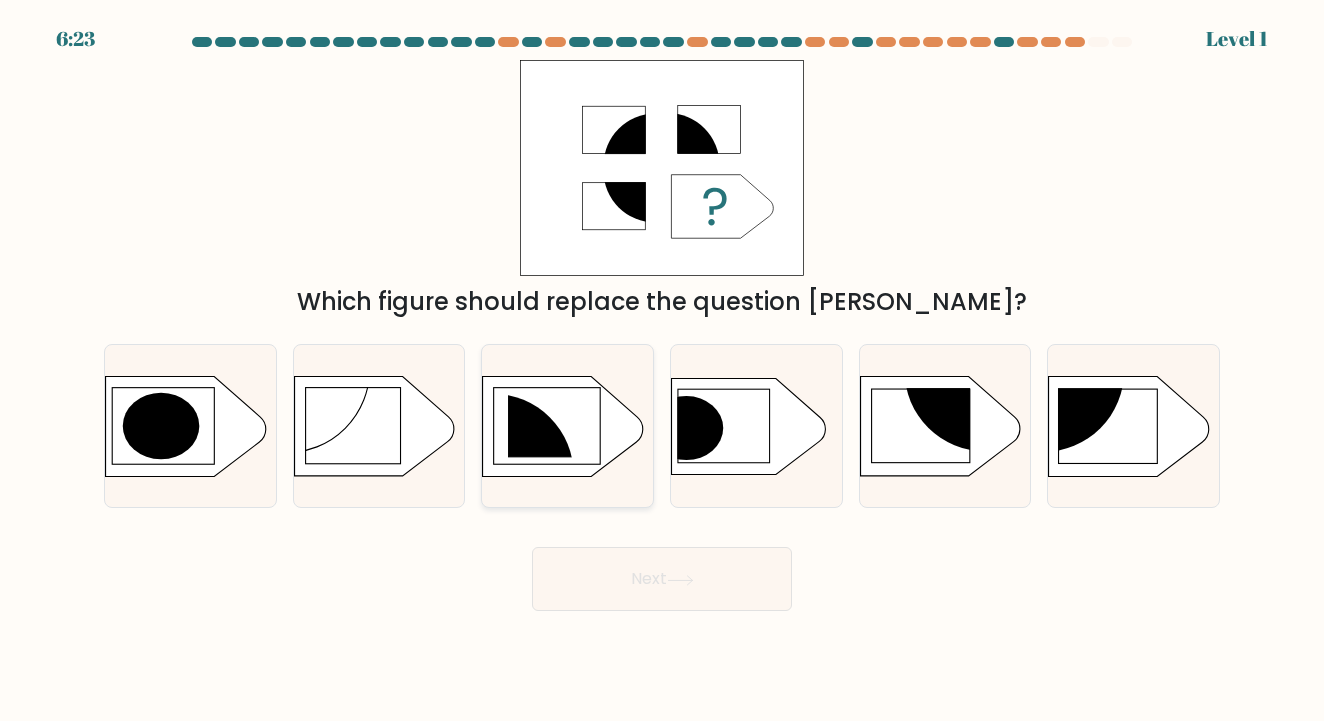 click 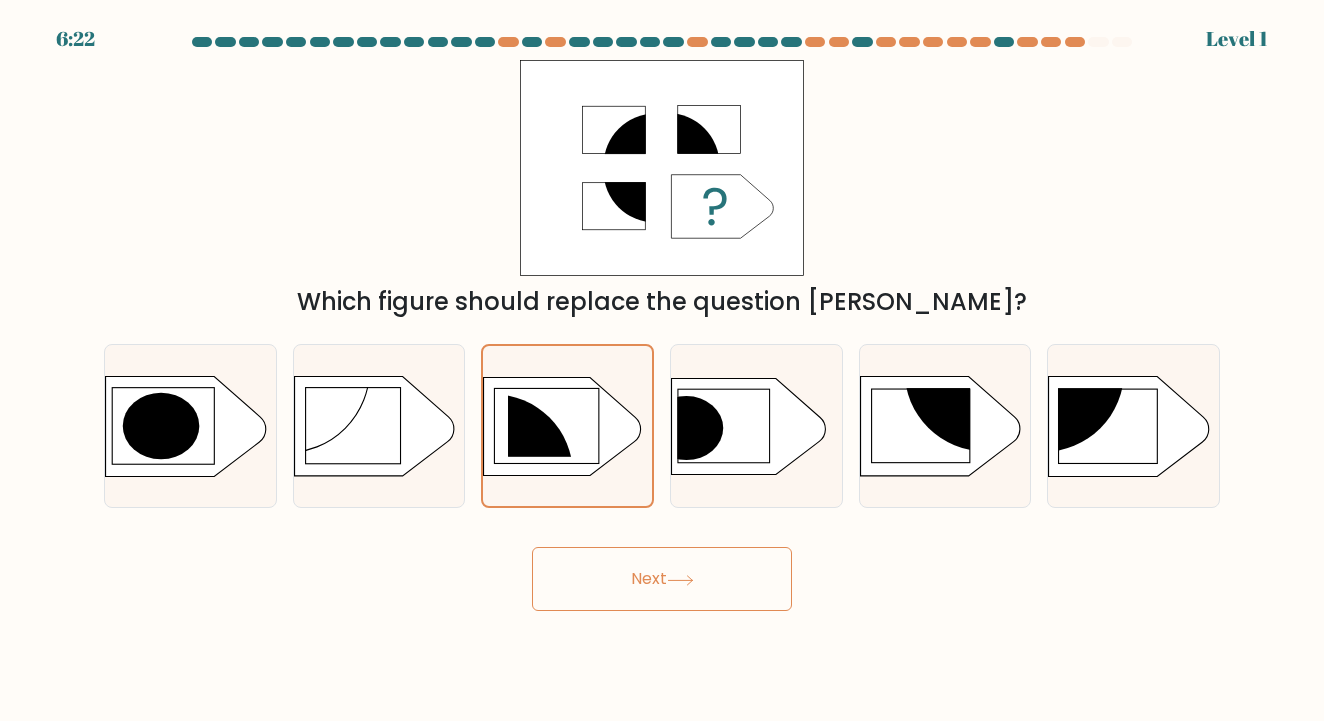 click on "Next" at bounding box center (662, 579) 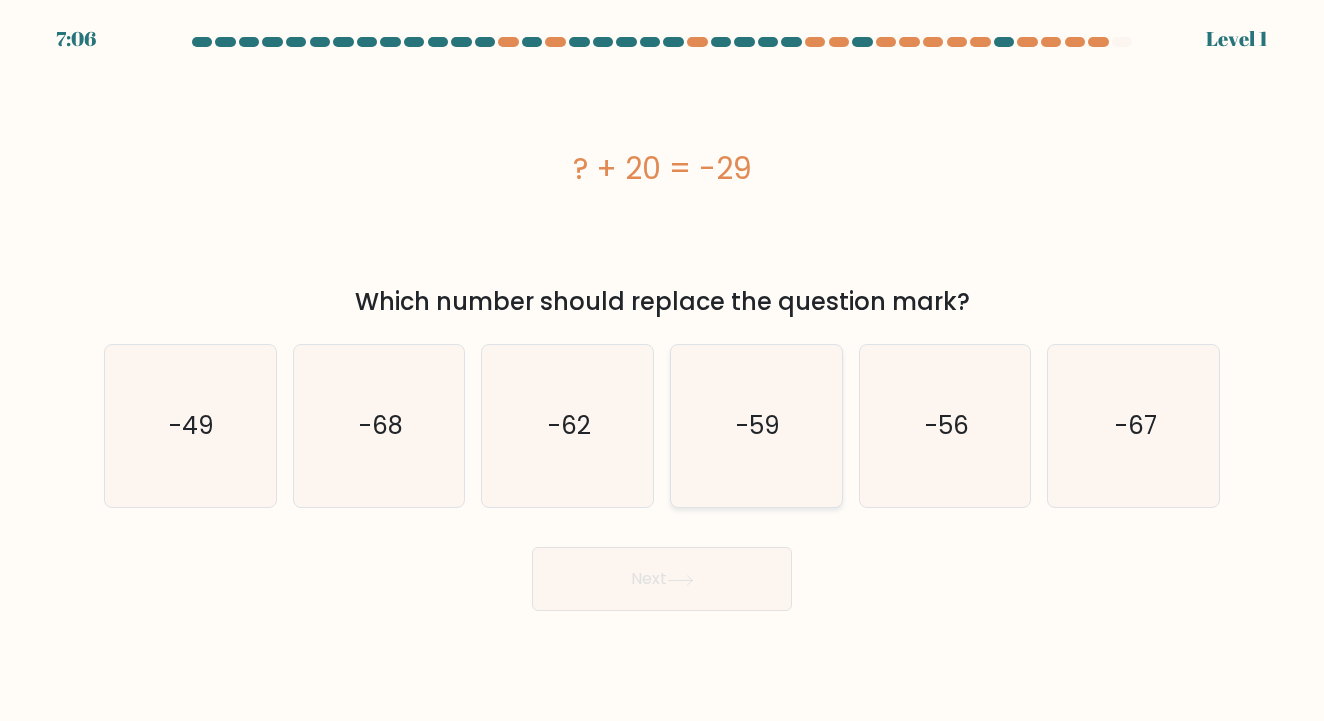 click on "-59" 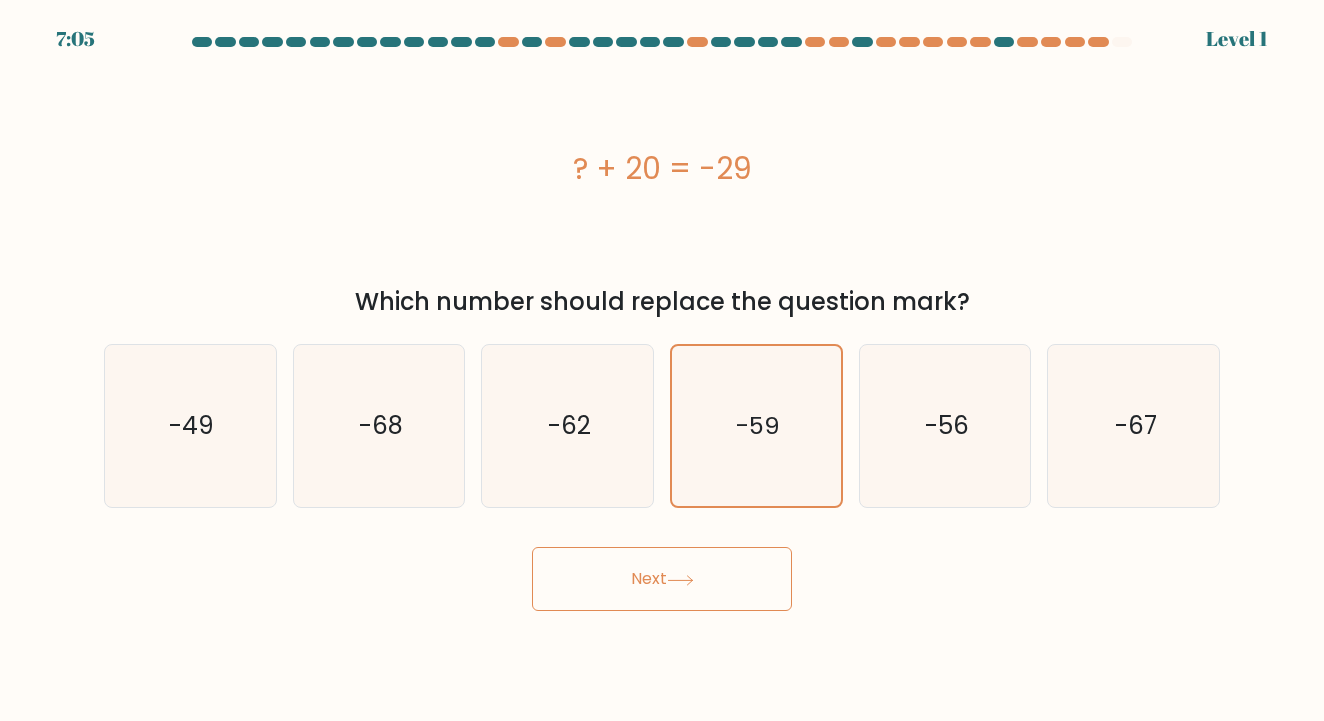 click on "Next" at bounding box center (662, 579) 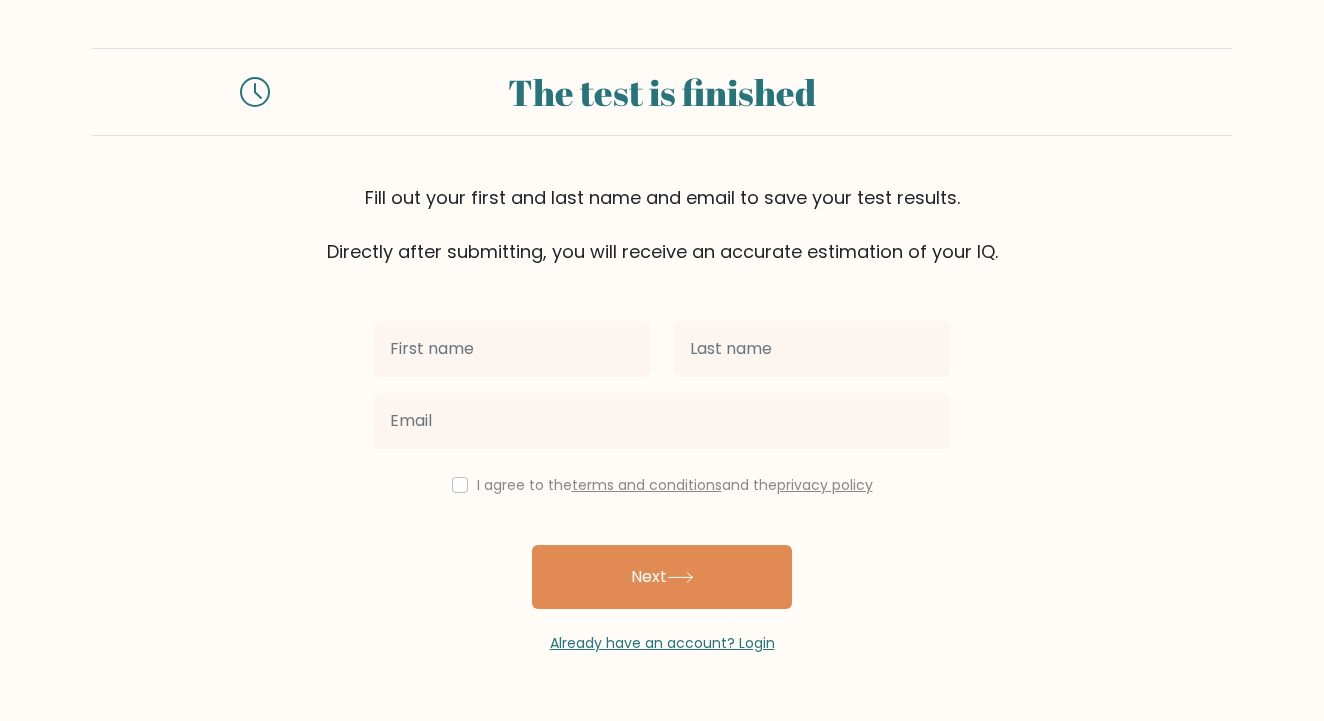 scroll, scrollTop: 0, scrollLeft: 0, axis: both 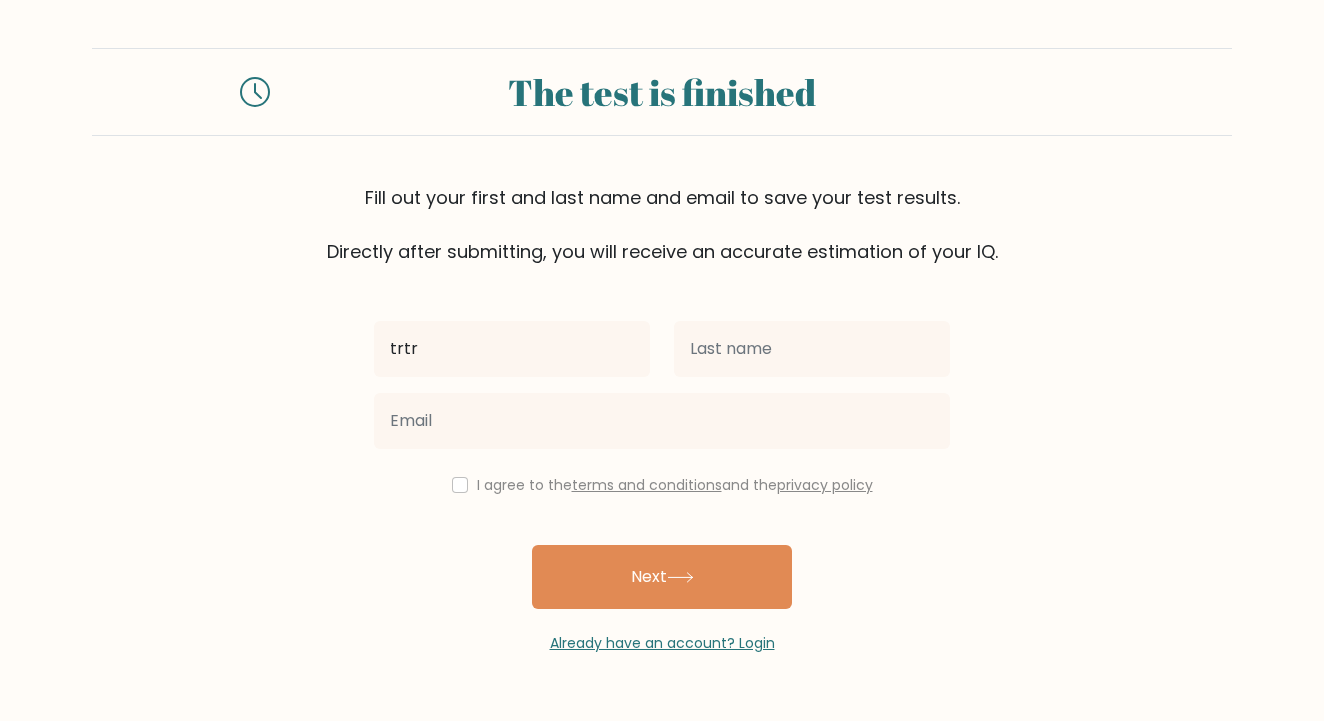 type on "trtr" 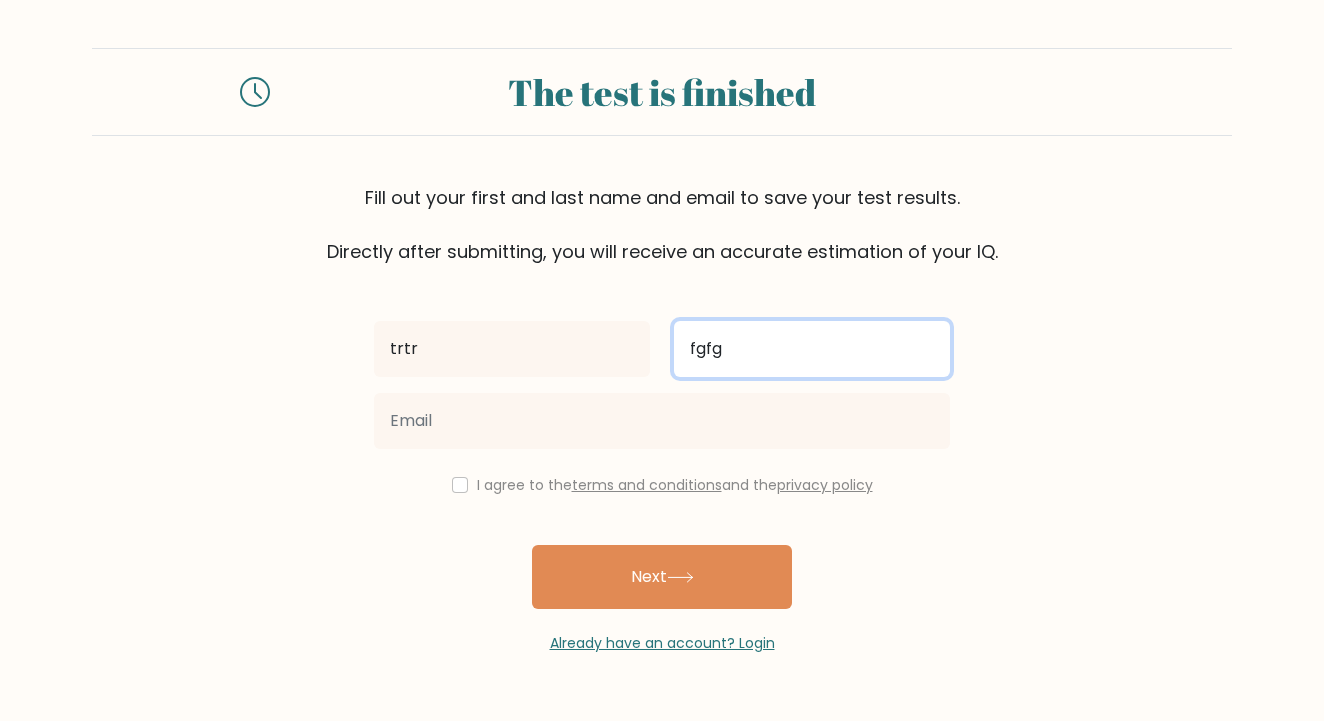 type on "fgfg" 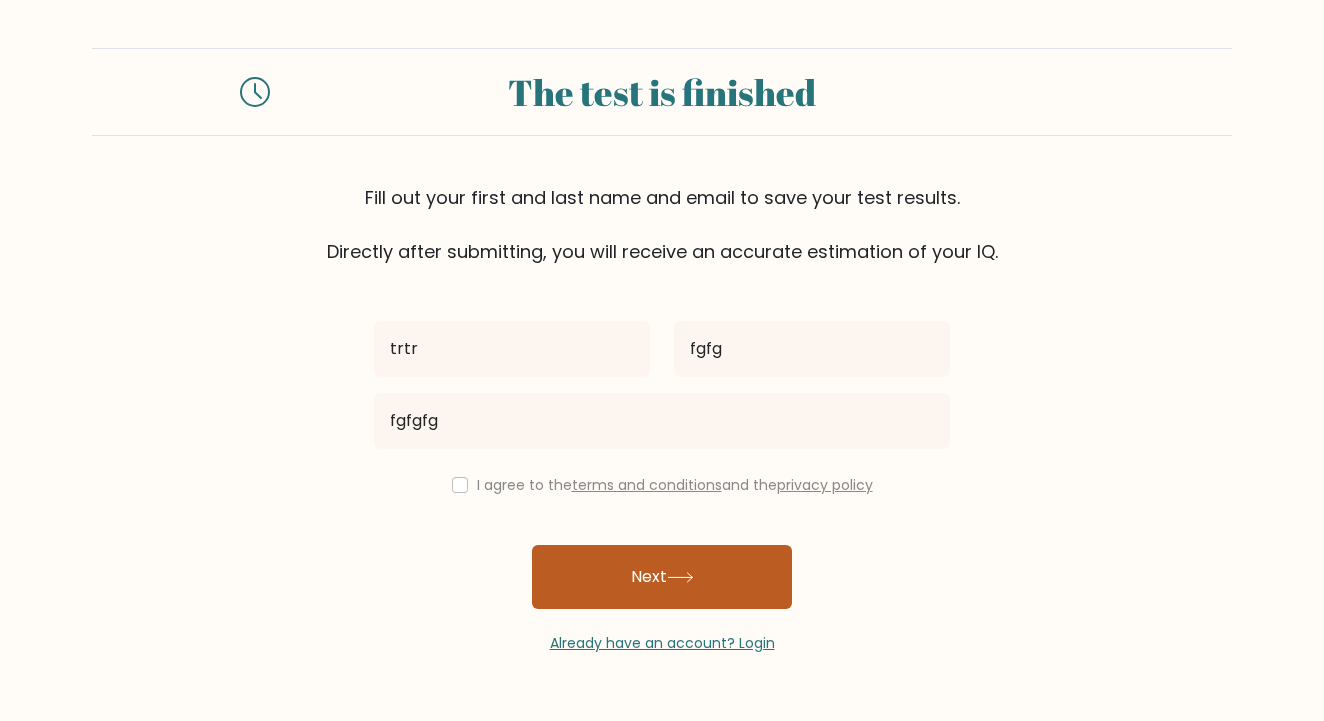 click on "Next" at bounding box center (662, 577) 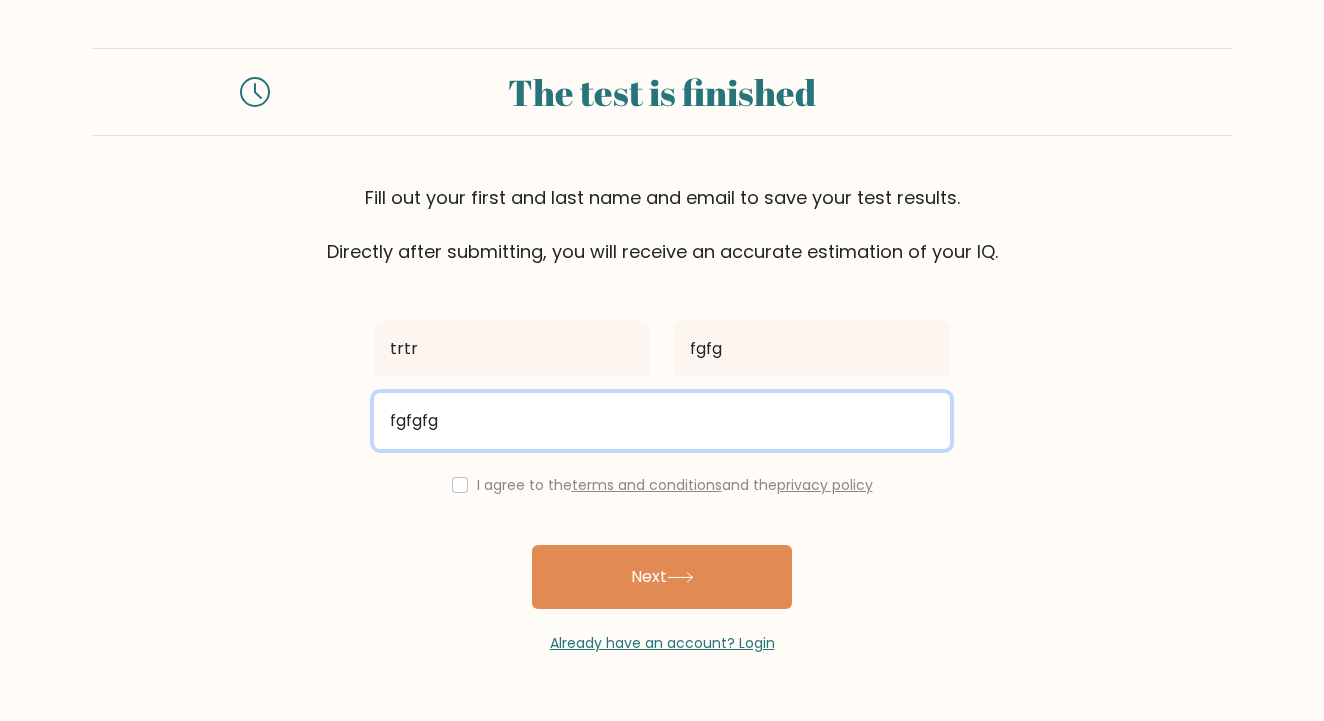 drag, startPoint x: 495, startPoint y: 424, endPoint x: 336, endPoint y: 408, distance: 159.80301 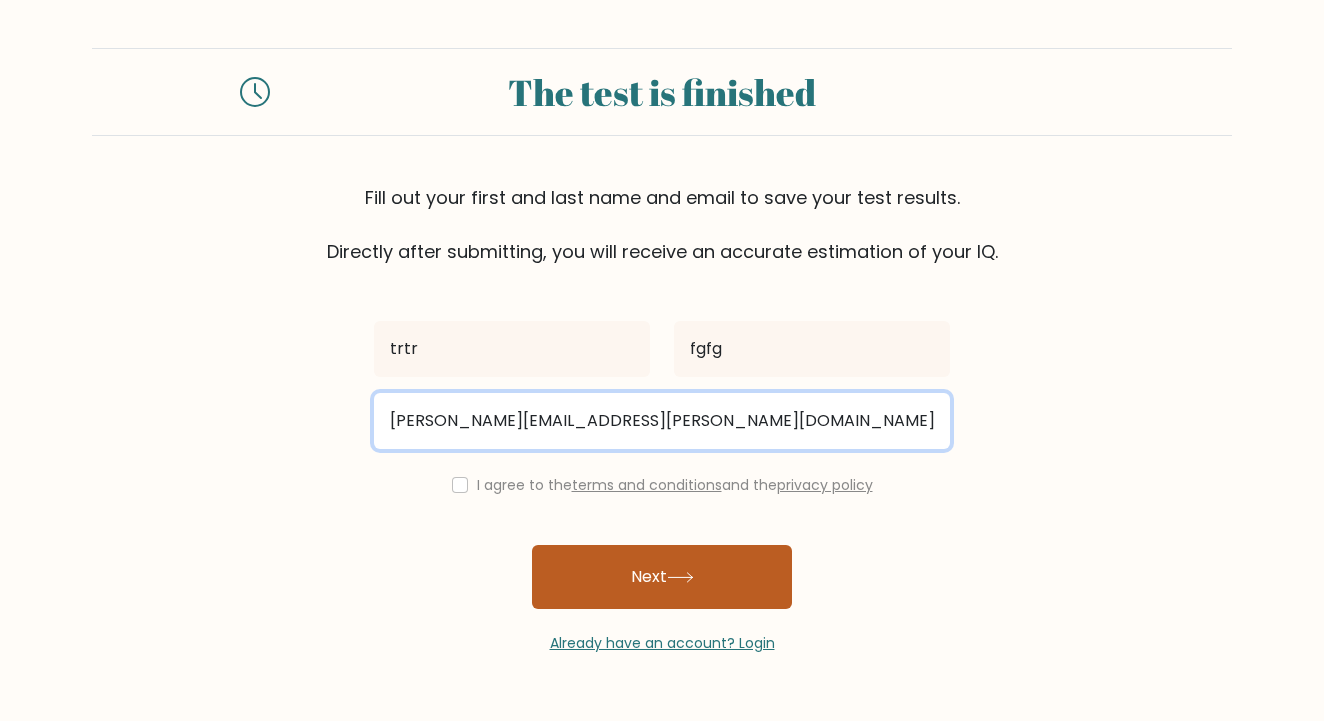 type on "[PERSON_NAME][EMAIL_ADDRESS][PERSON_NAME][DOMAIN_NAME]" 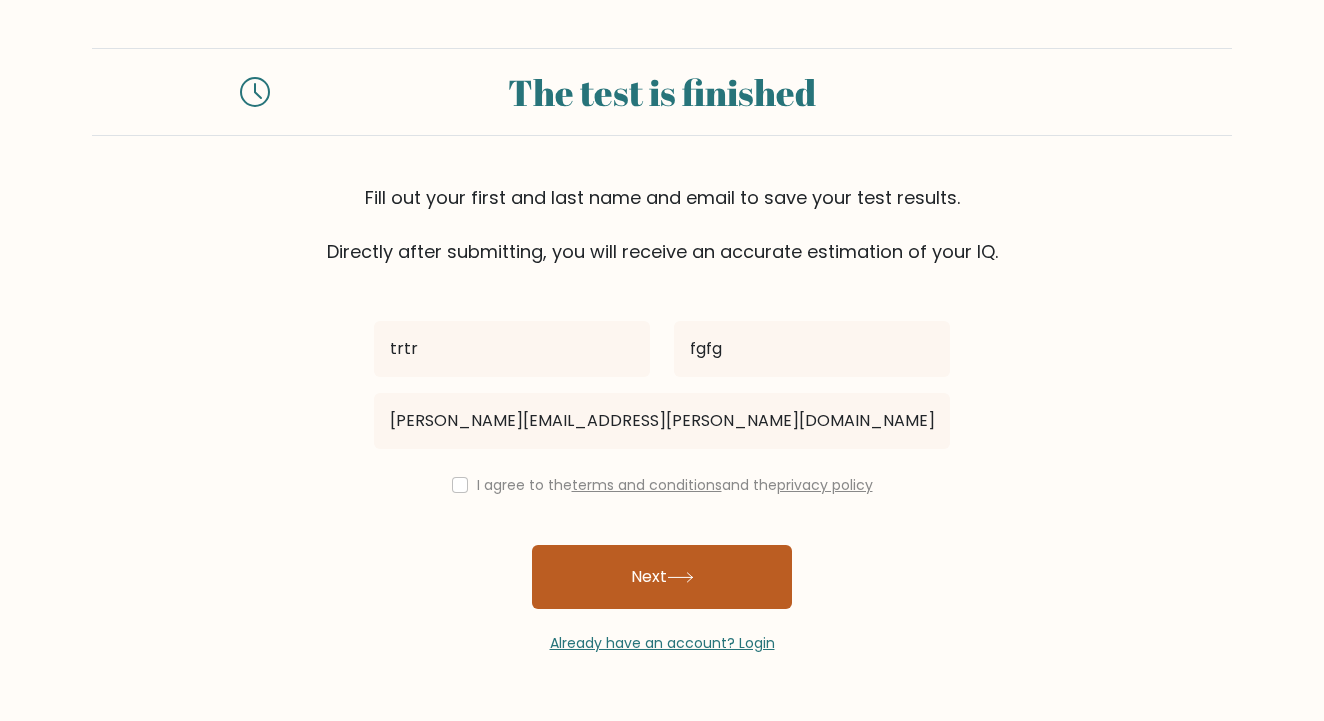 click on "Next" at bounding box center (662, 577) 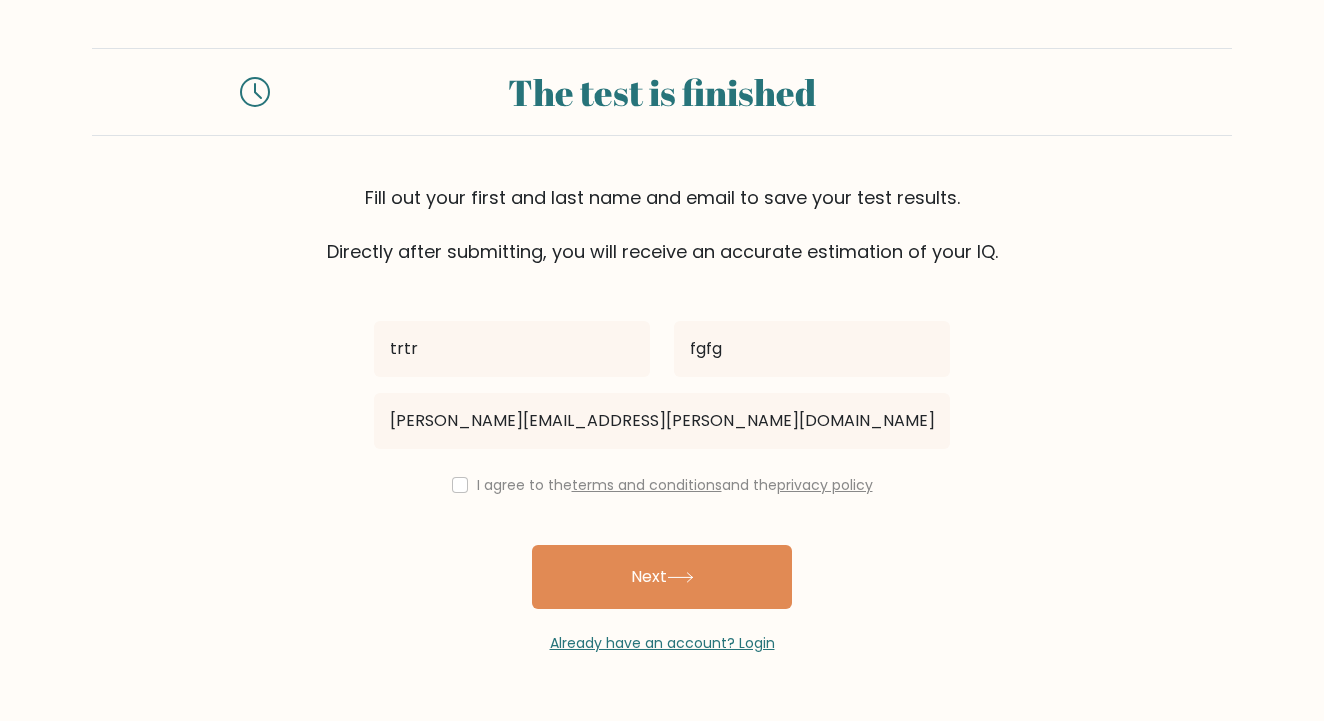click at bounding box center [460, 485] 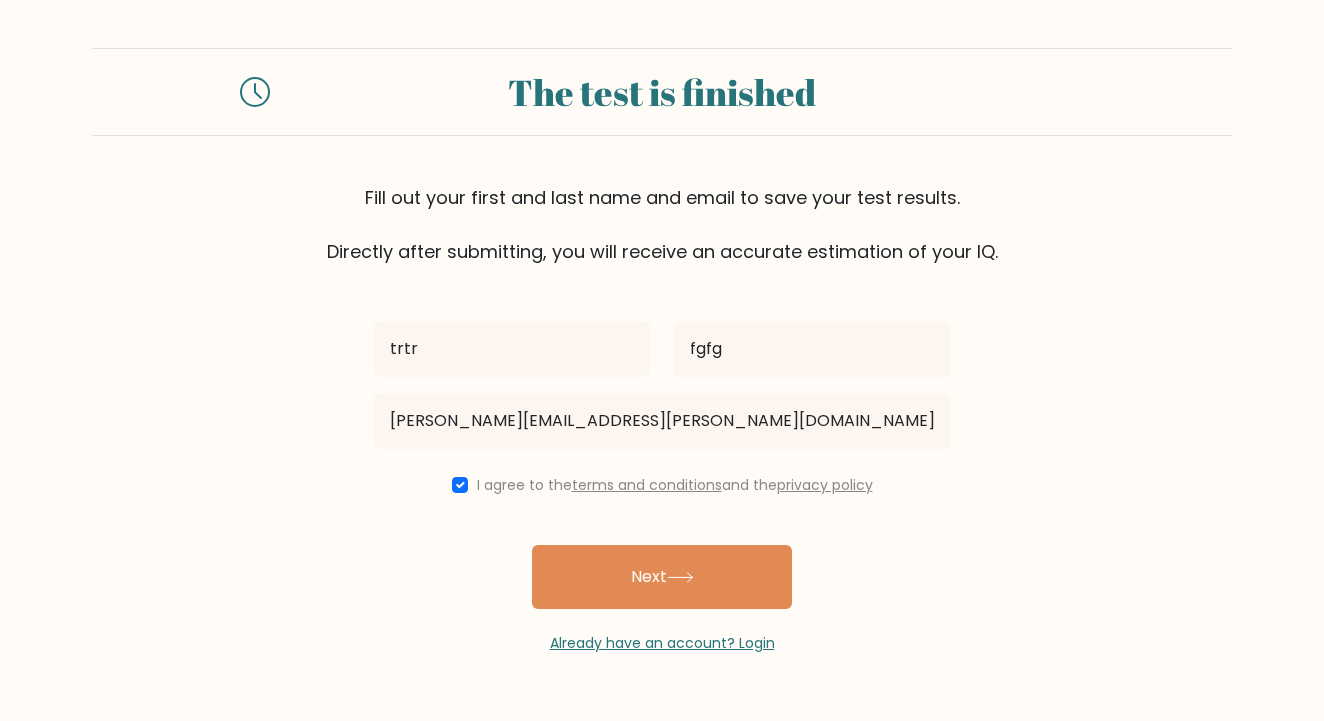 click on "Next" at bounding box center [662, 577] 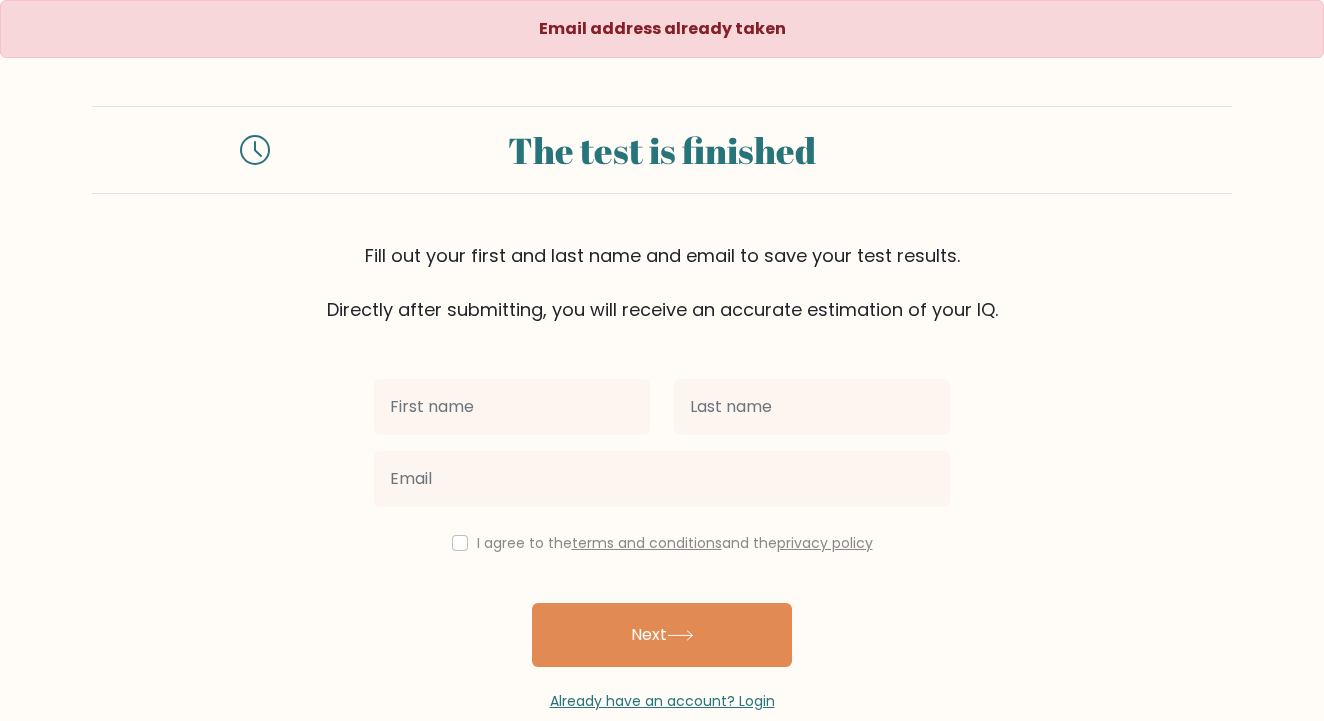 scroll, scrollTop: 0, scrollLeft: 0, axis: both 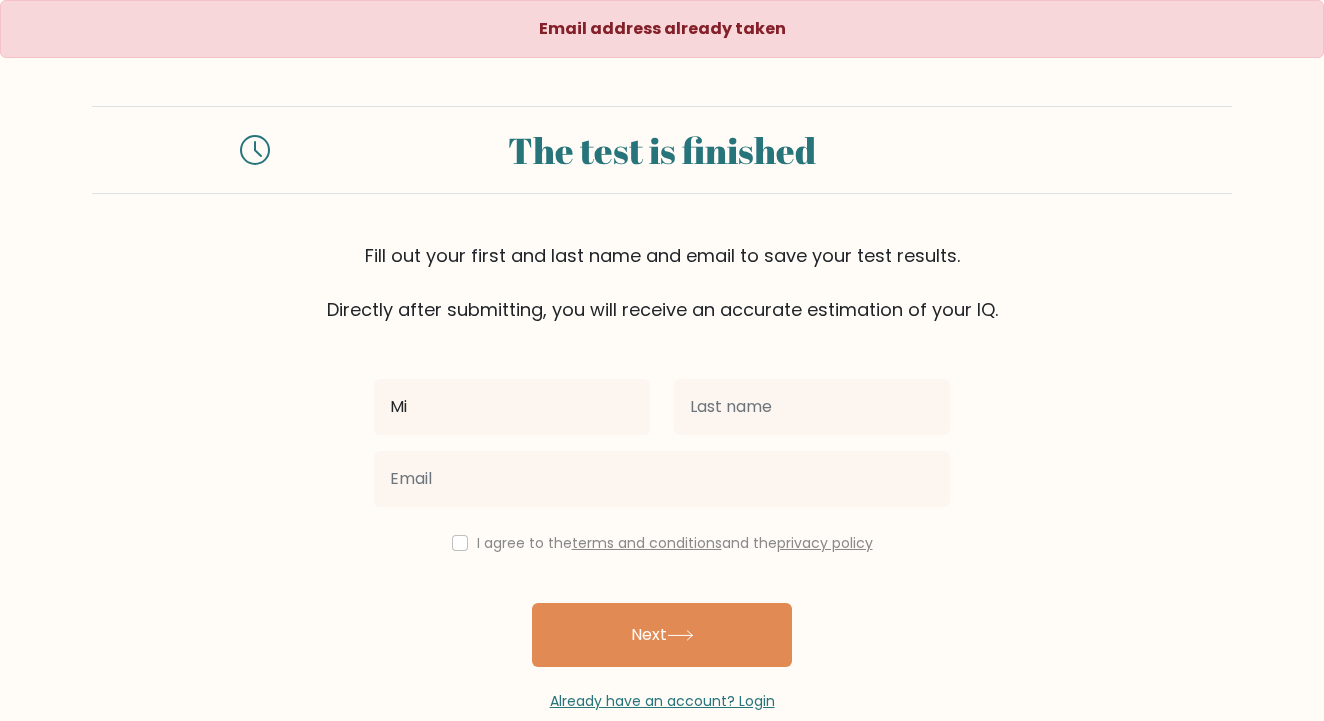 type on "M" 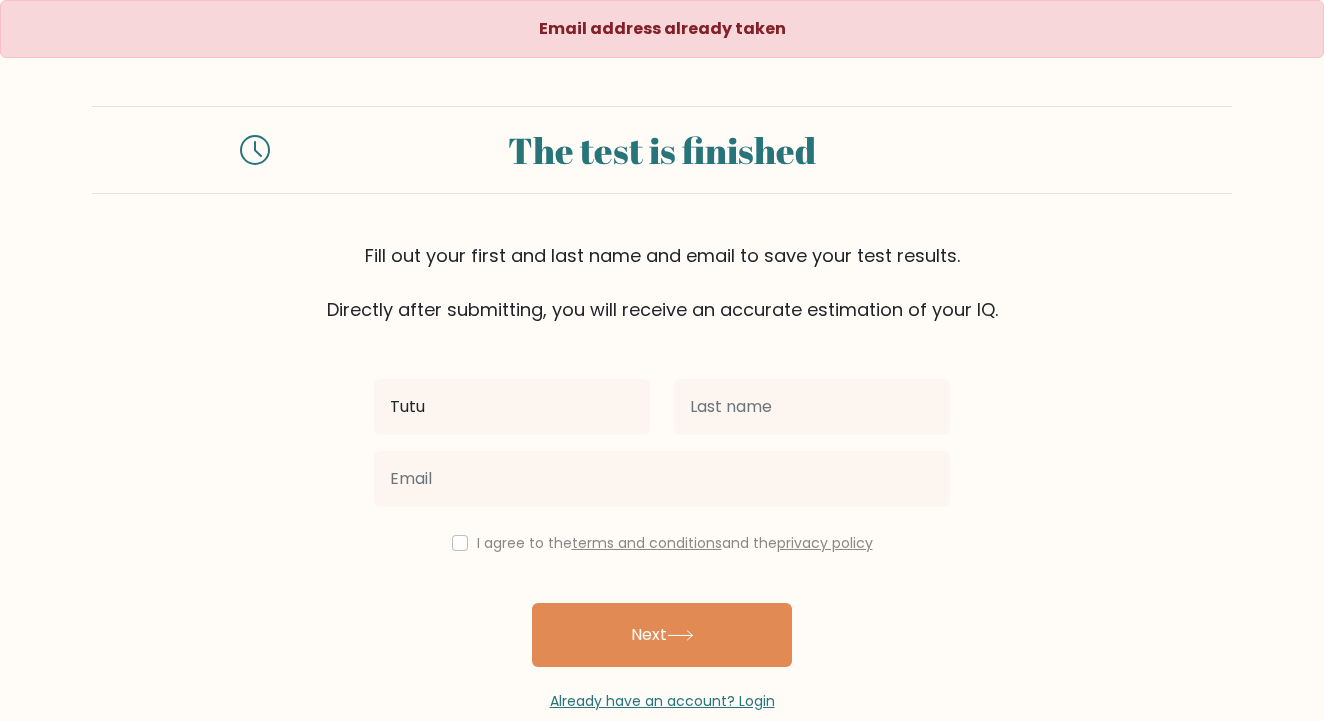 type on "Tutu" 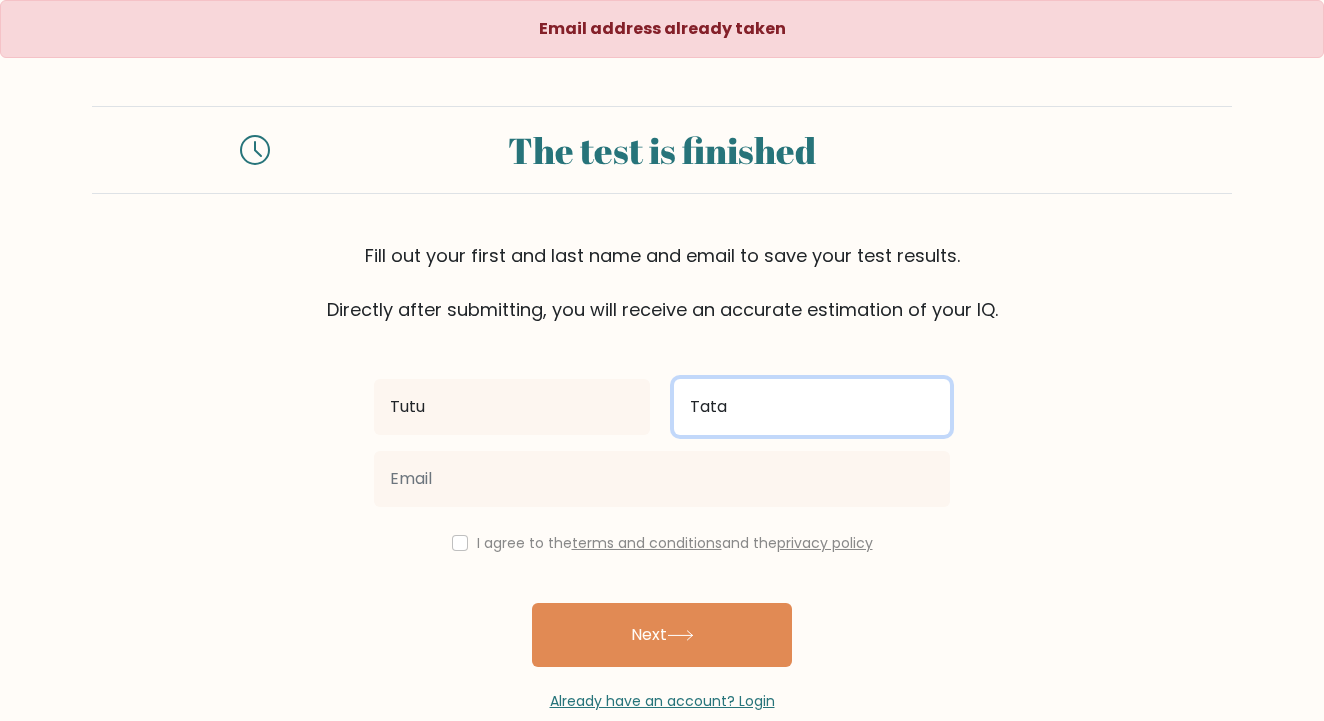type on "Tata" 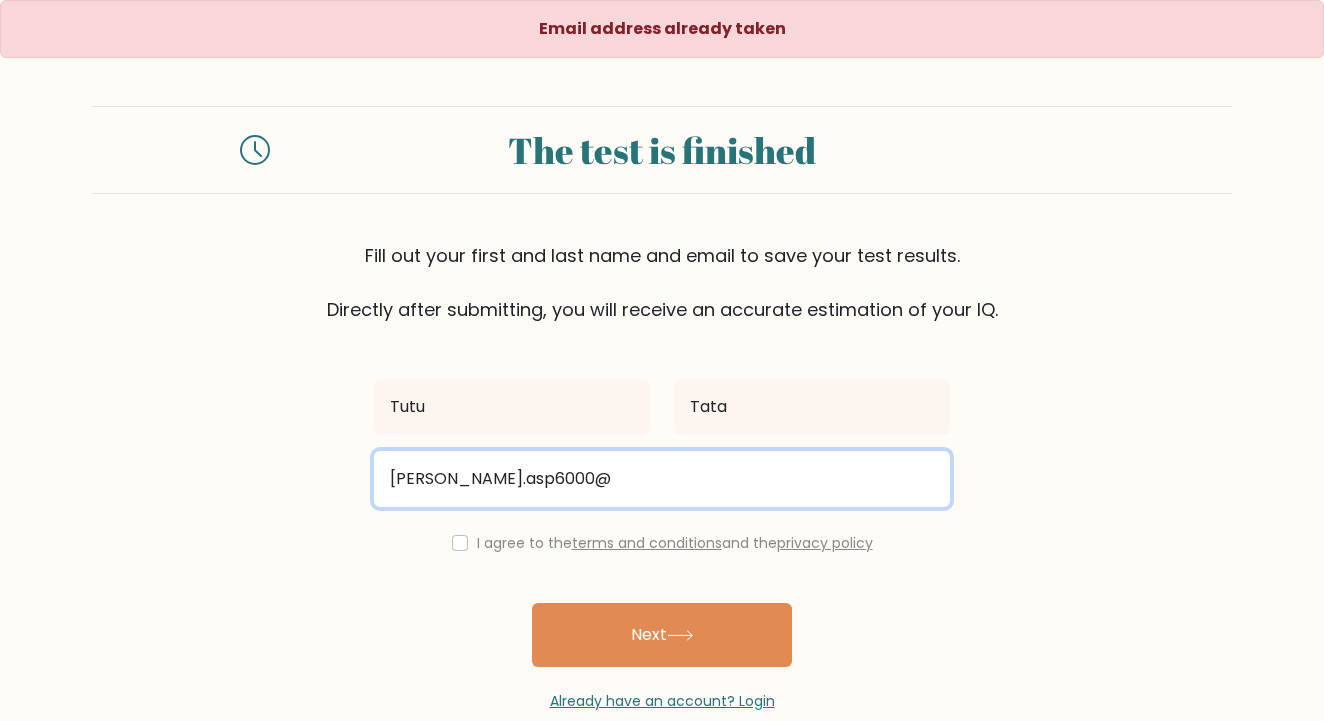 drag, startPoint x: 549, startPoint y: 488, endPoint x: 301, endPoint y: 475, distance: 248.34048 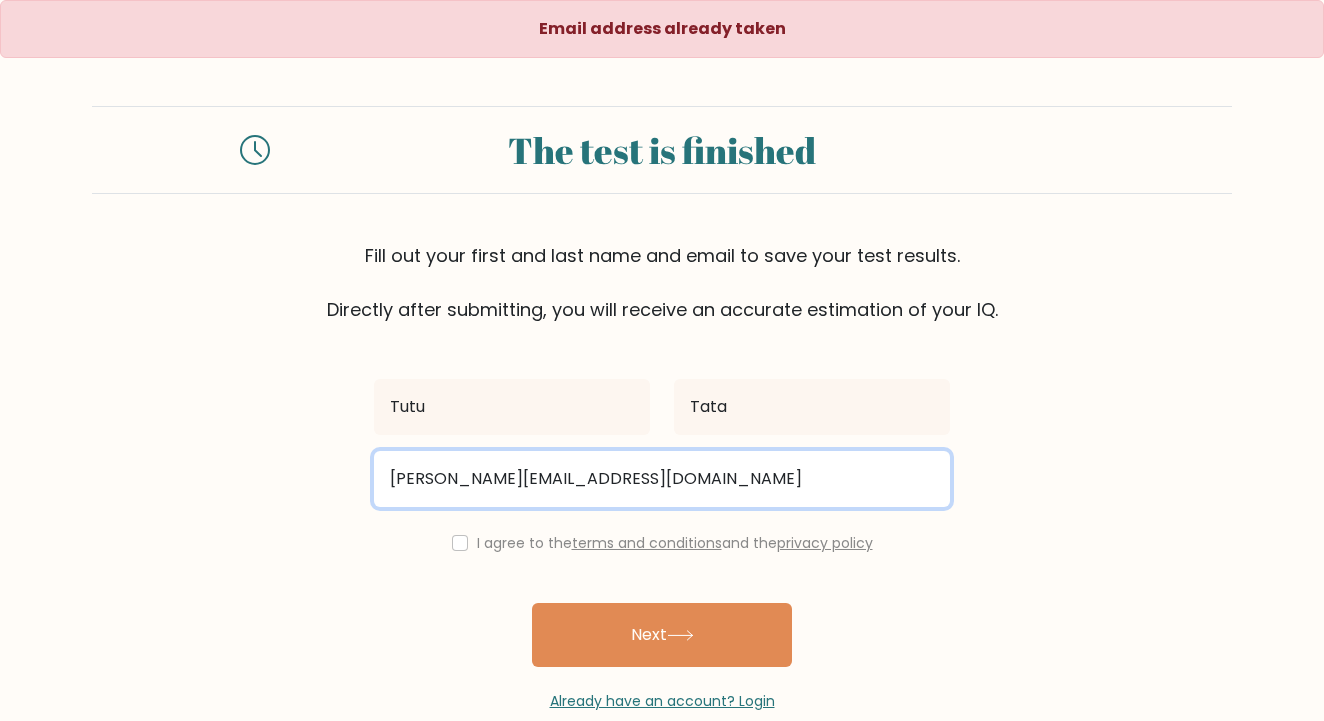 type on "[PERSON_NAME][EMAIL_ADDRESS][DOMAIN_NAME]" 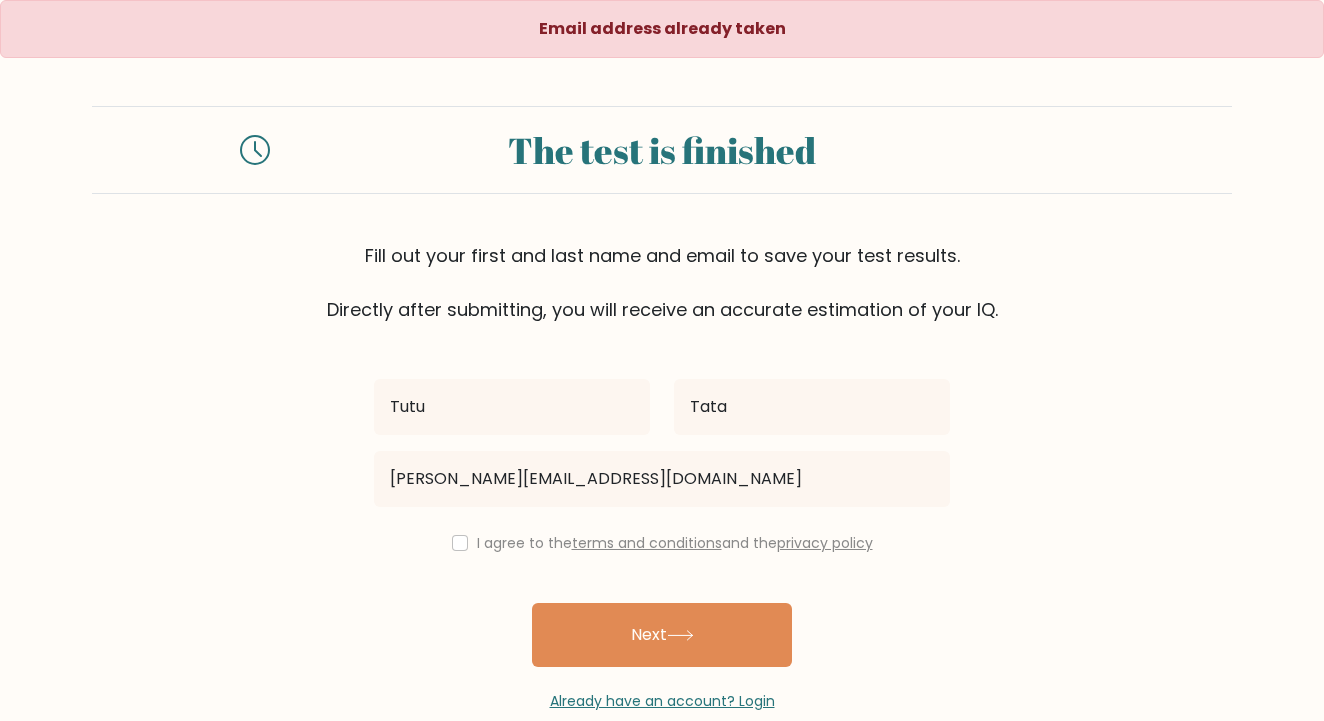 click at bounding box center (460, 543) 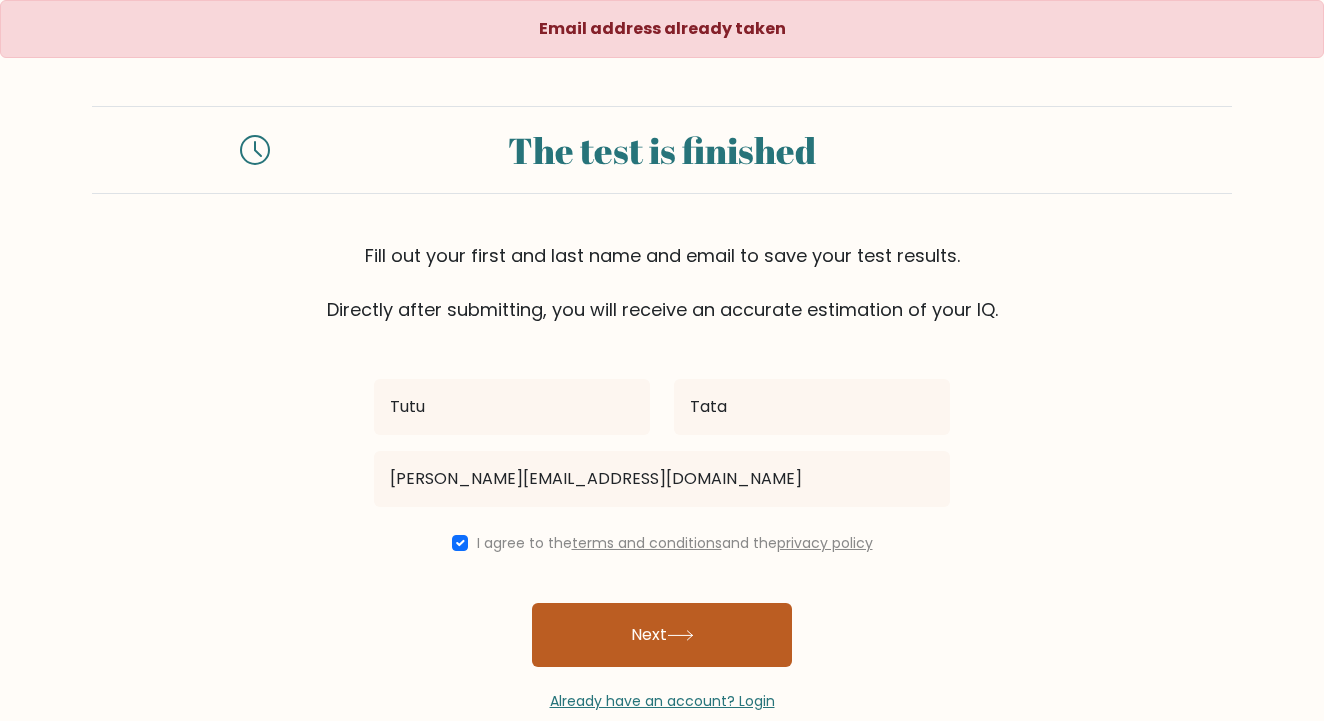 click on "Next" at bounding box center [662, 635] 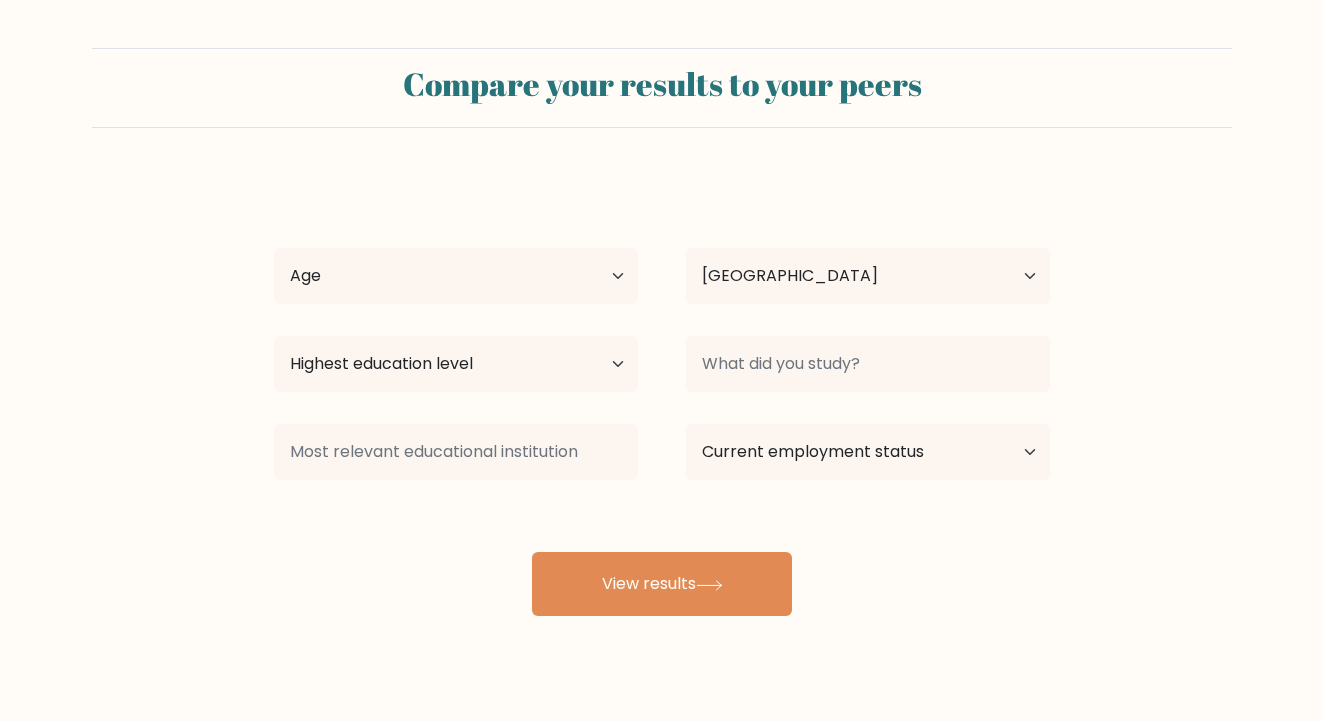 select on "ES" 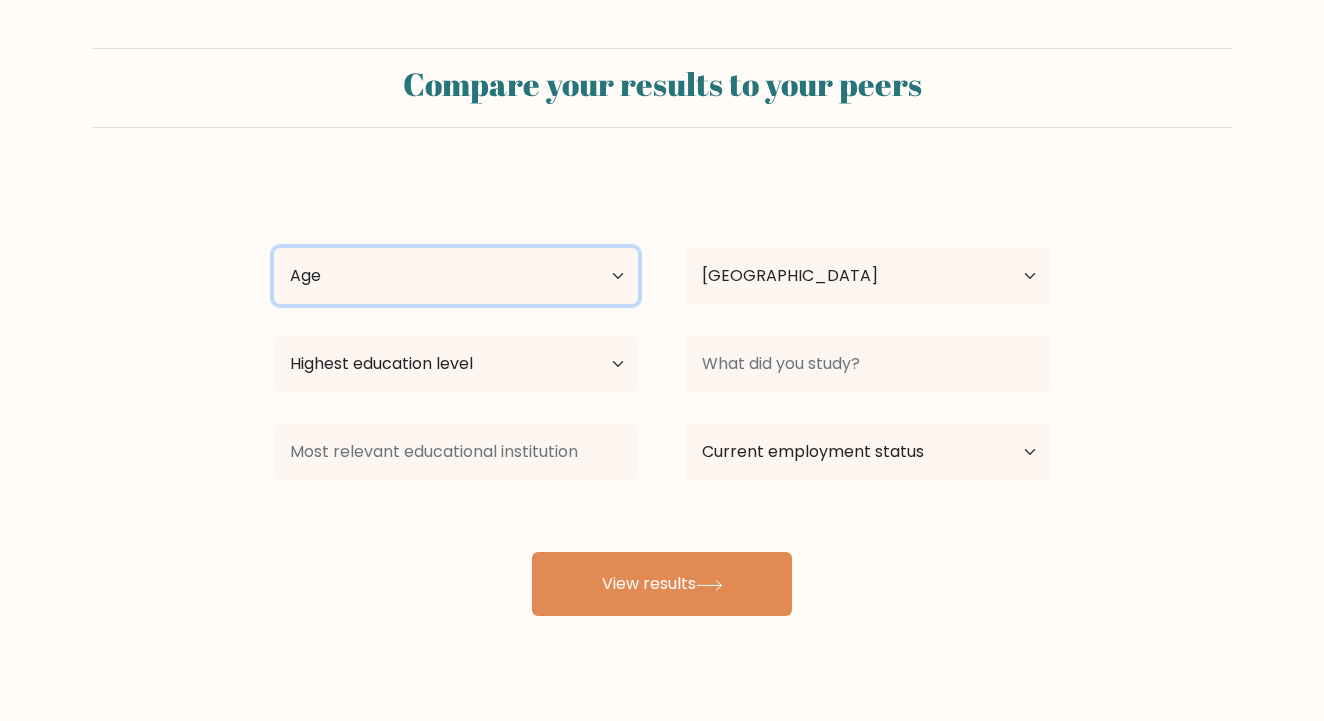select on "18_24" 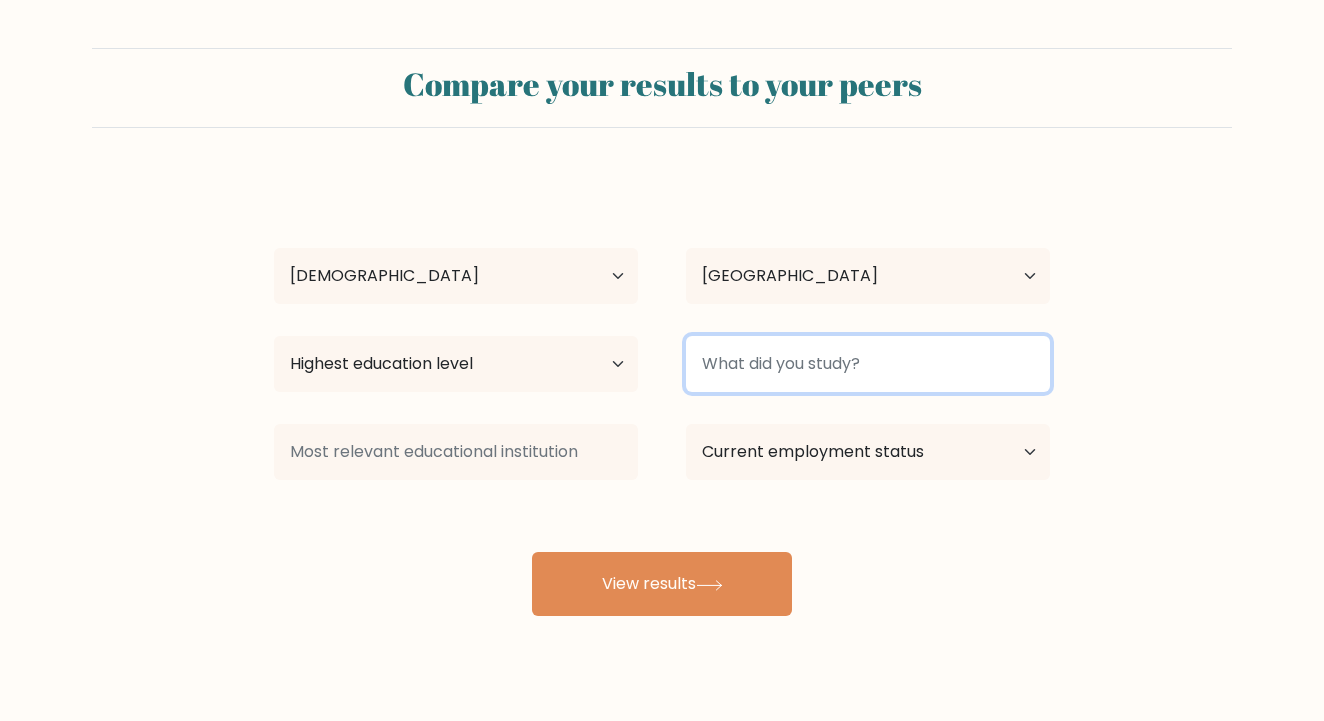 click at bounding box center (868, 364) 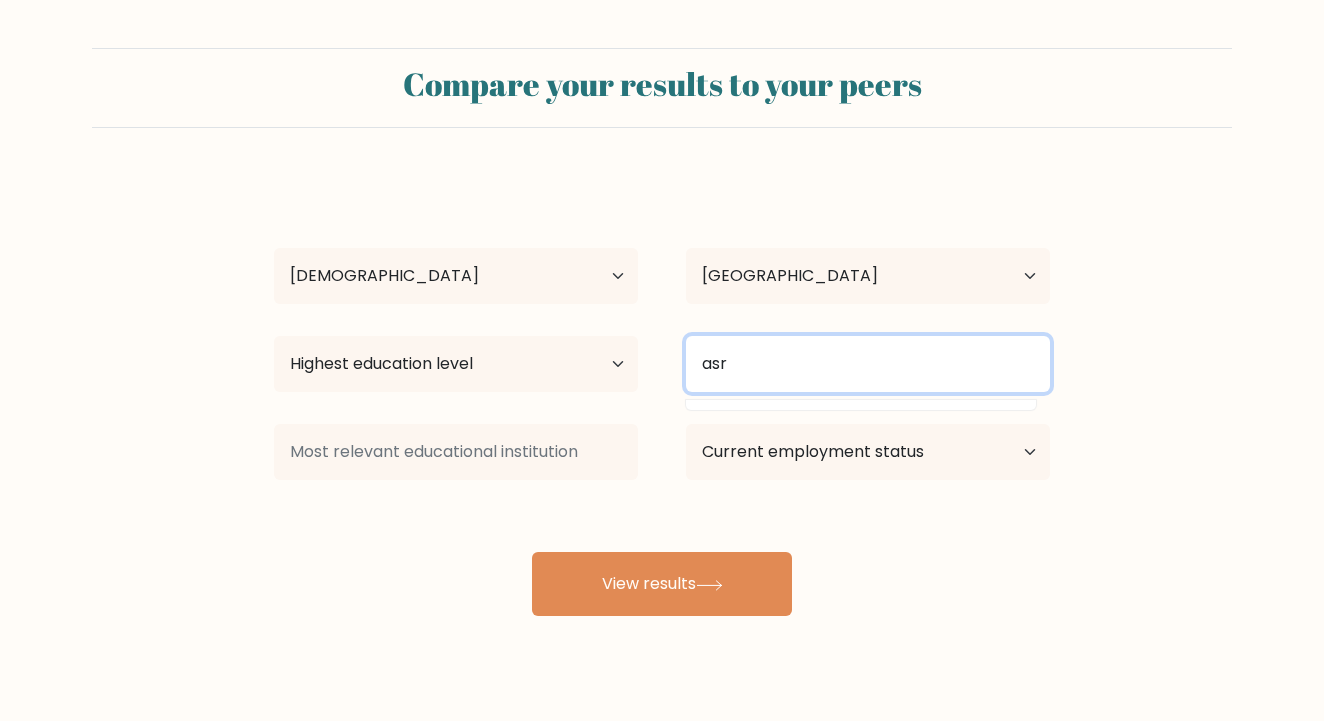 type on "asr" 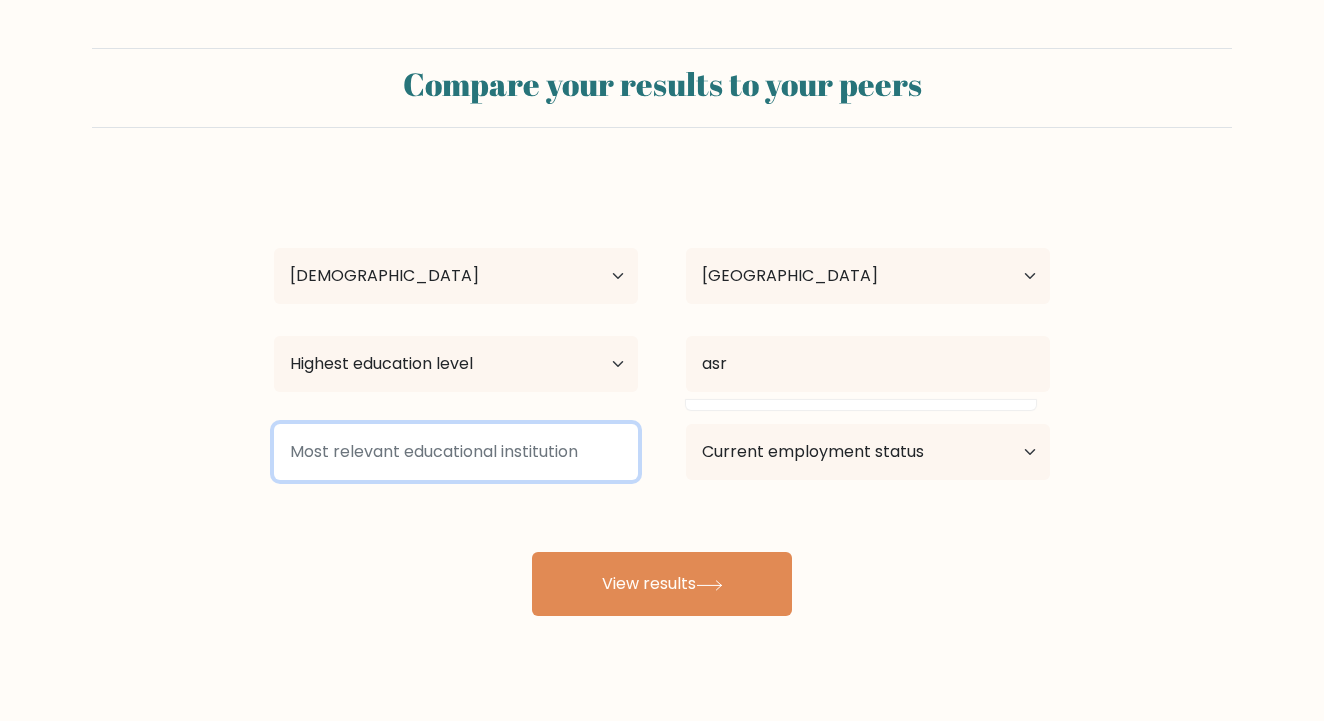 click at bounding box center [456, 452] 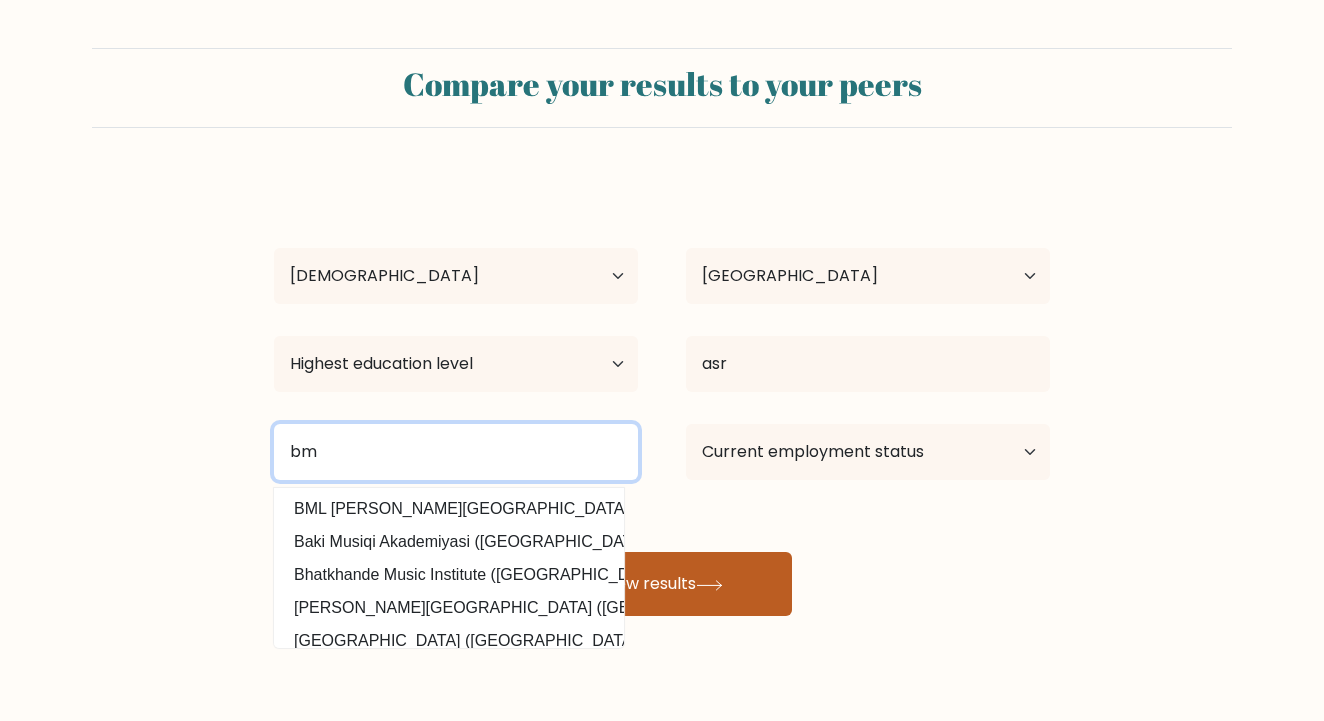 type on "bm" 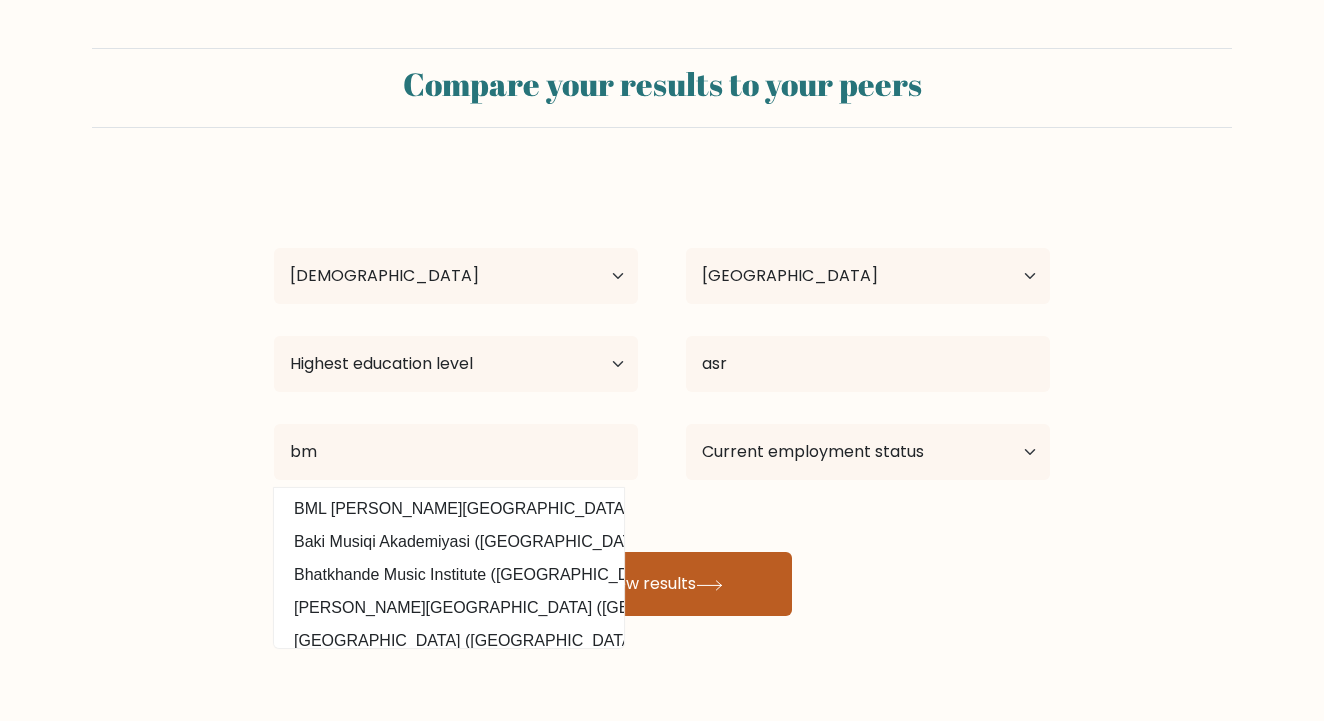 click on "View results" at bounding box center (662, 584) 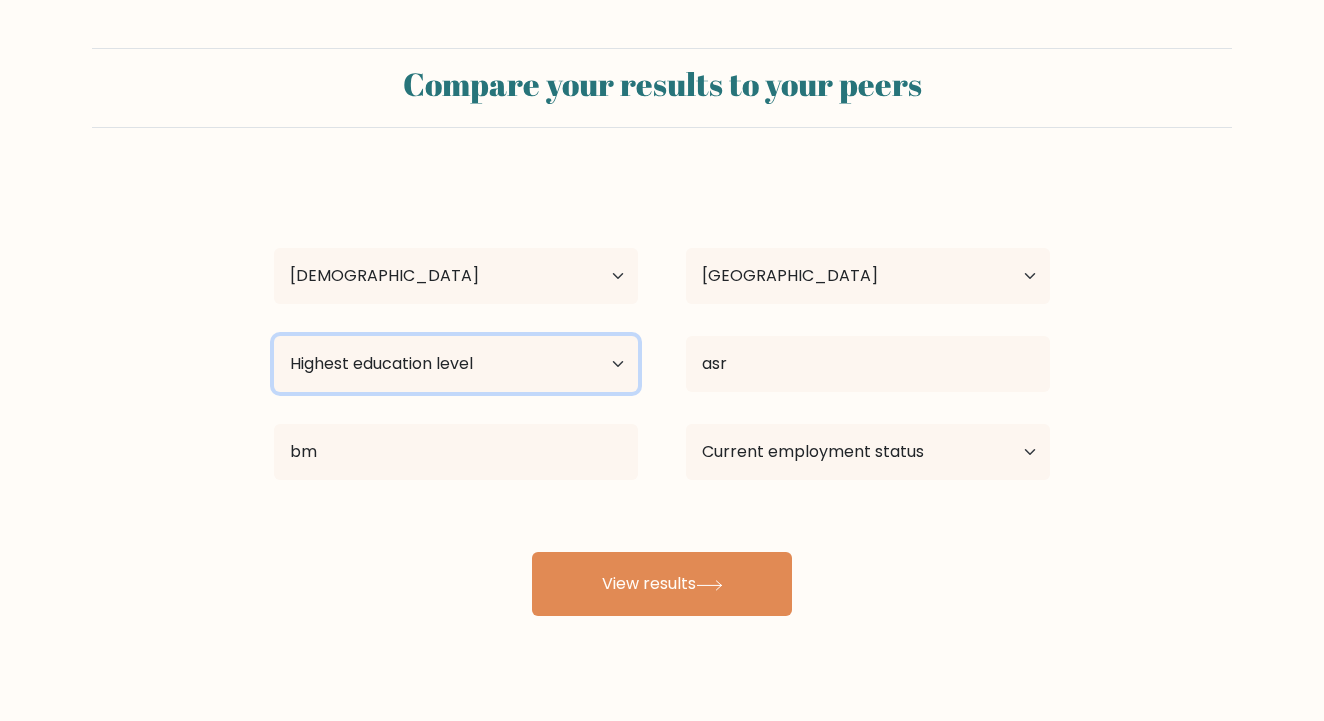 select on "upper_secondary" 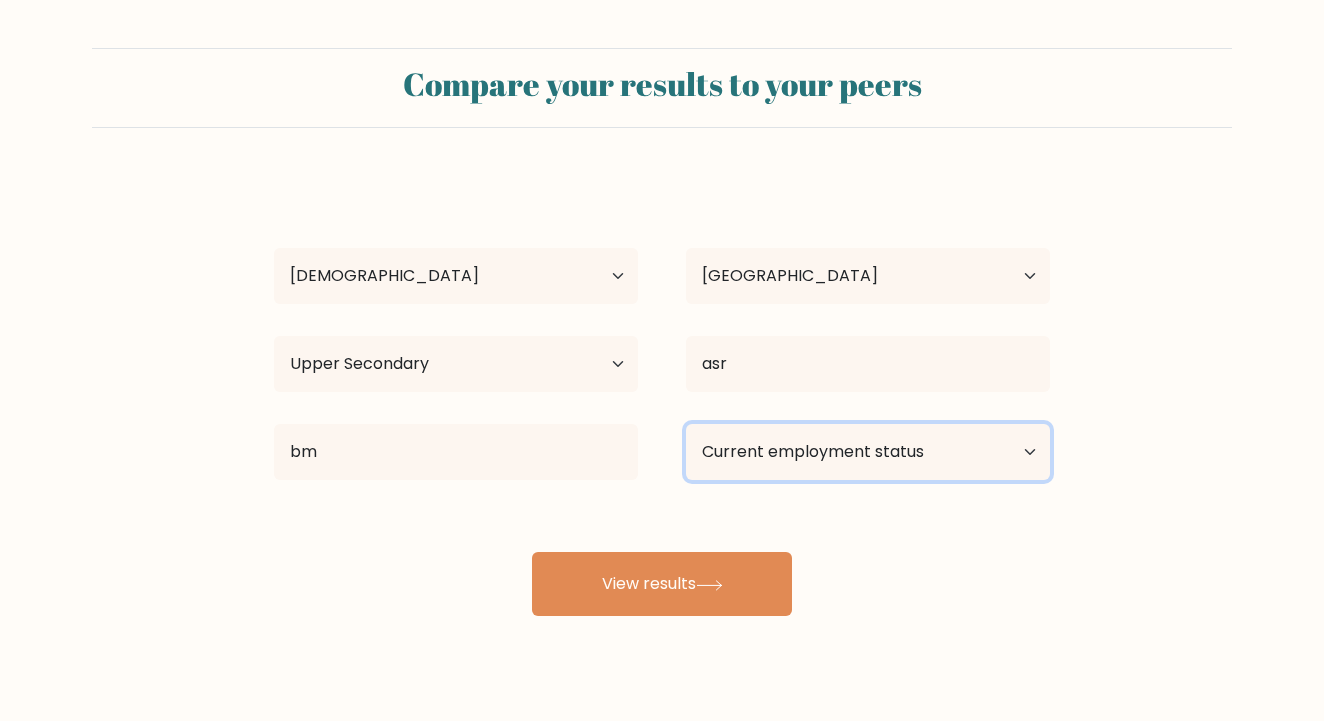 select on "student" 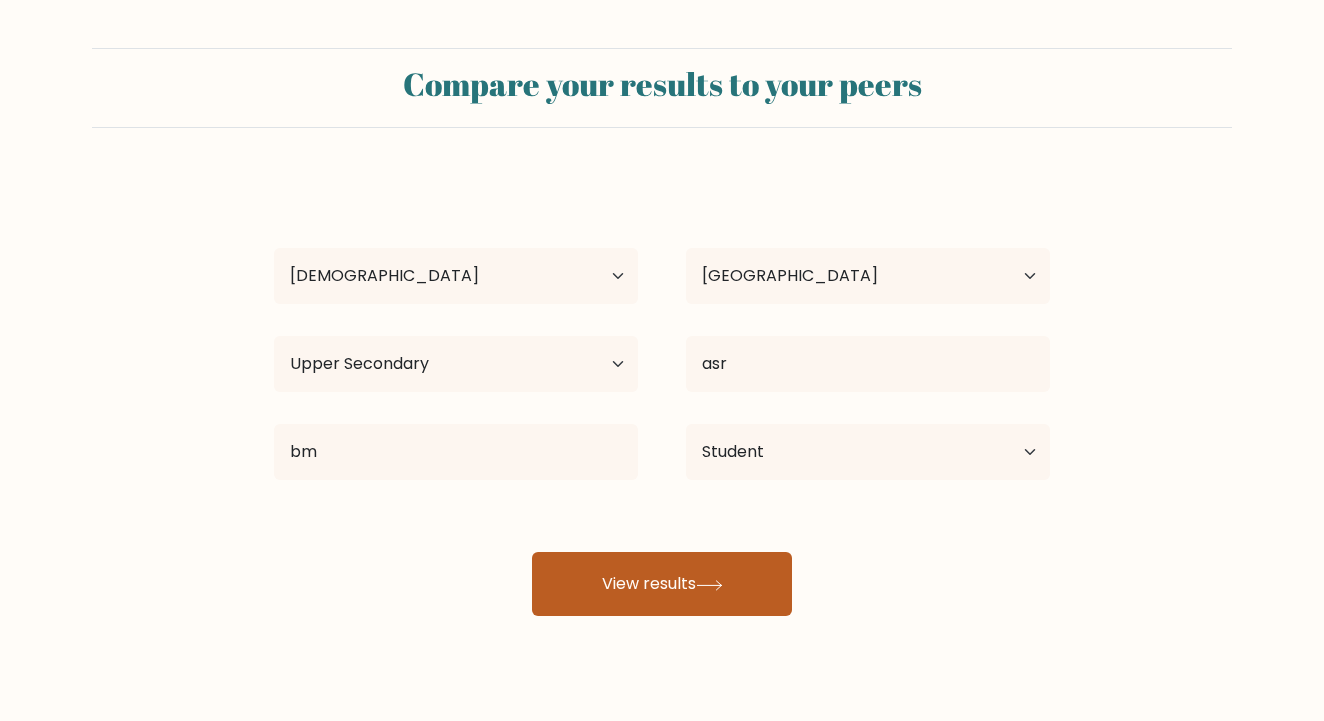 click 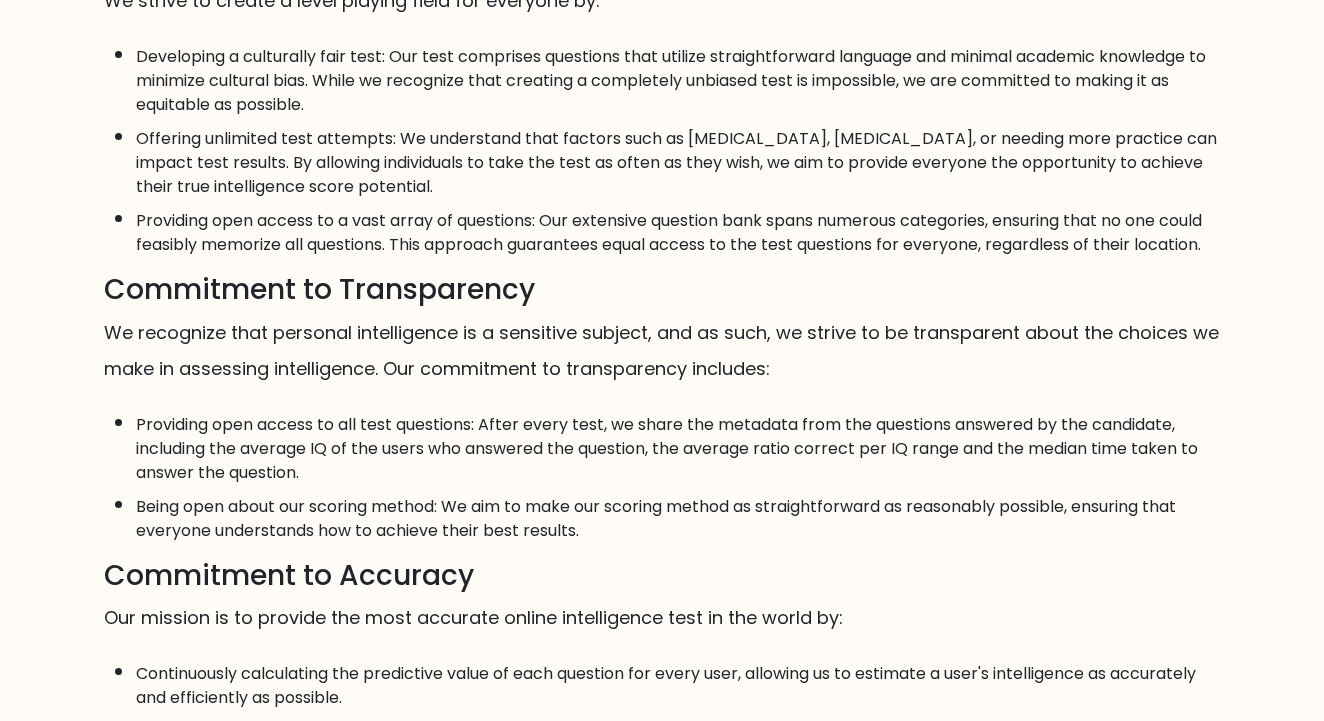 scroll, scrollTop: 523, scrollLeft: 0, axis: vertical 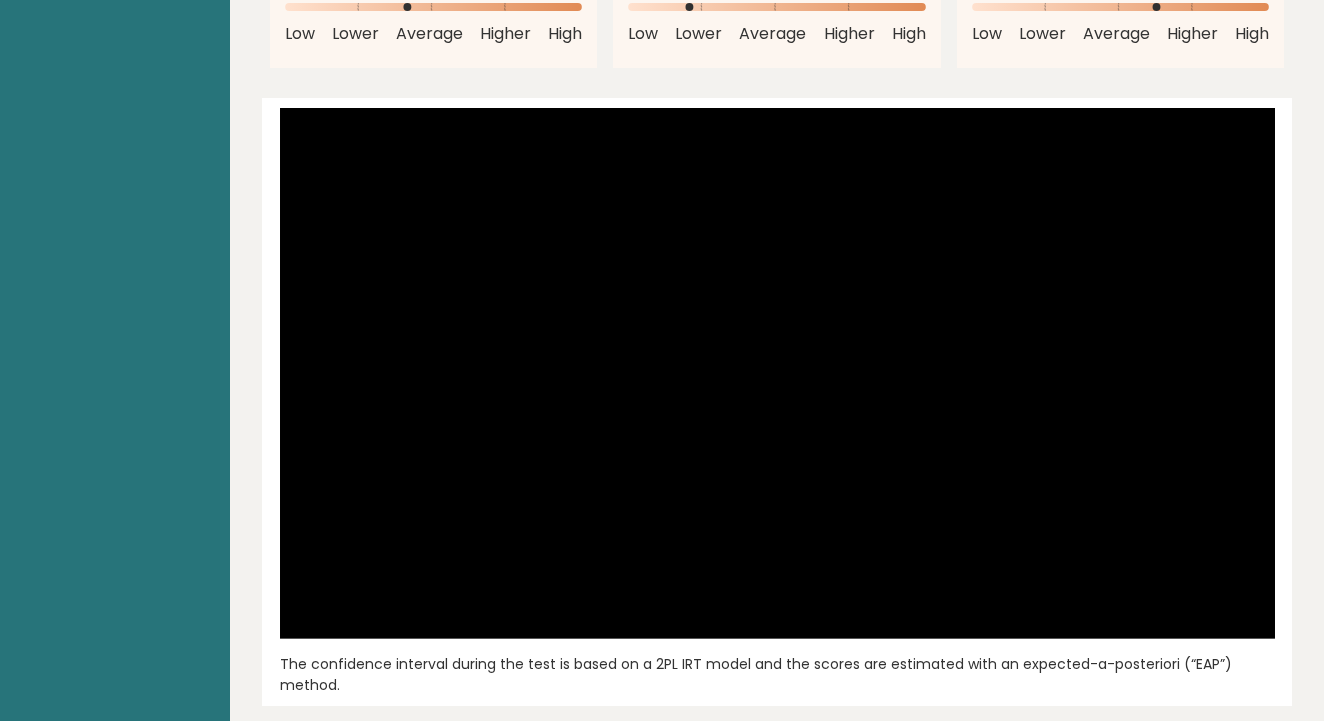click 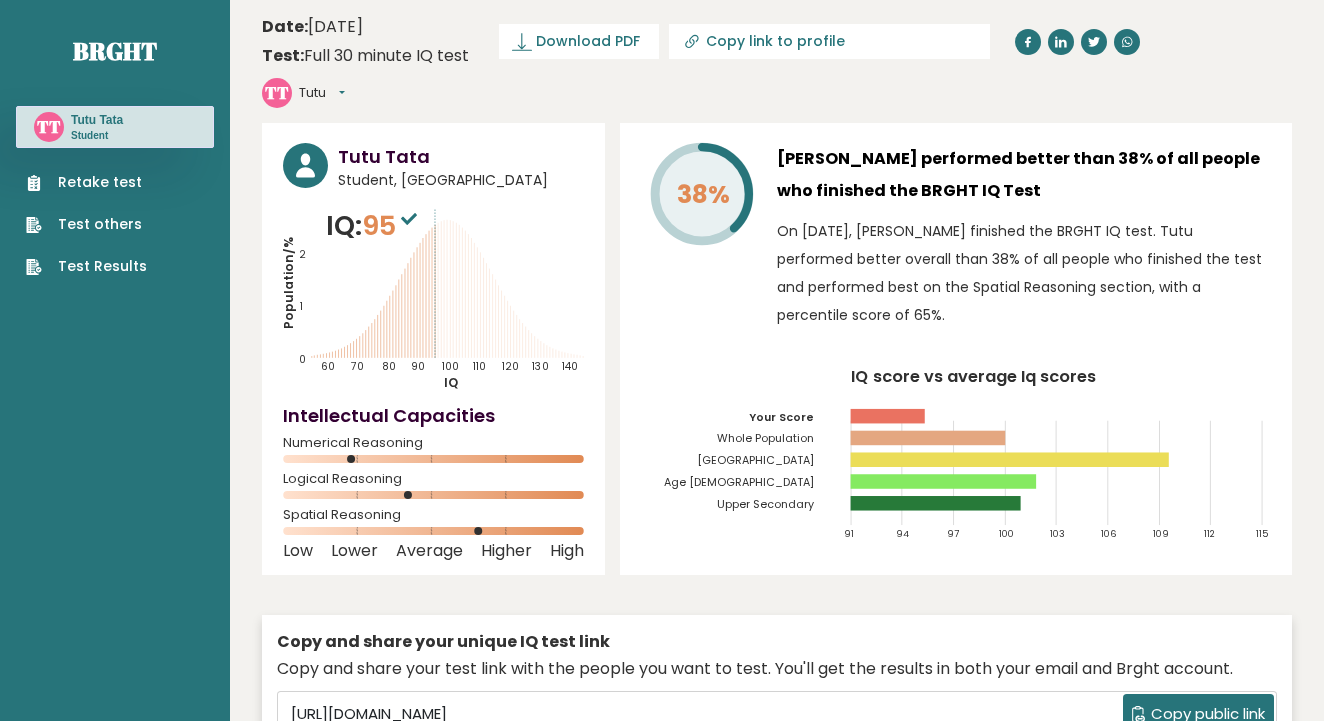 scroll, scrollTop: 0, scrollLeft: 0, axis: both 